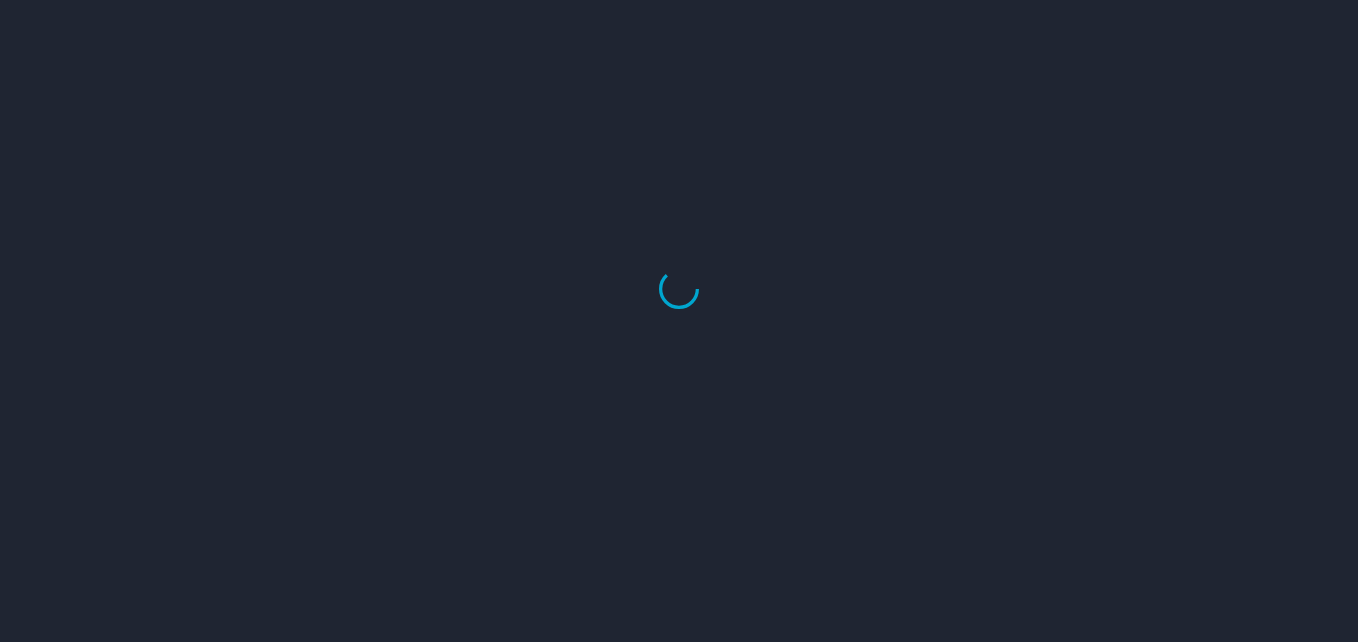 scroll, scrollTop: 0, scrollLeft: 0, axis: both 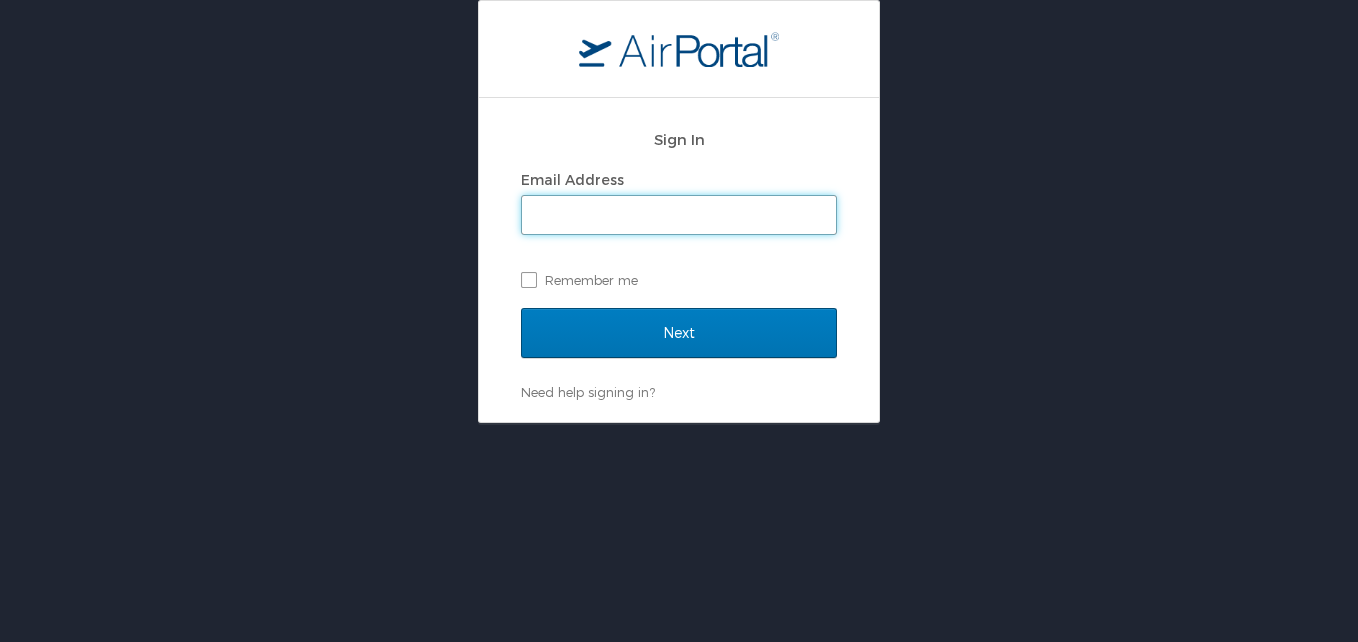 click on "Email Address" at bounding box center (679, 215) 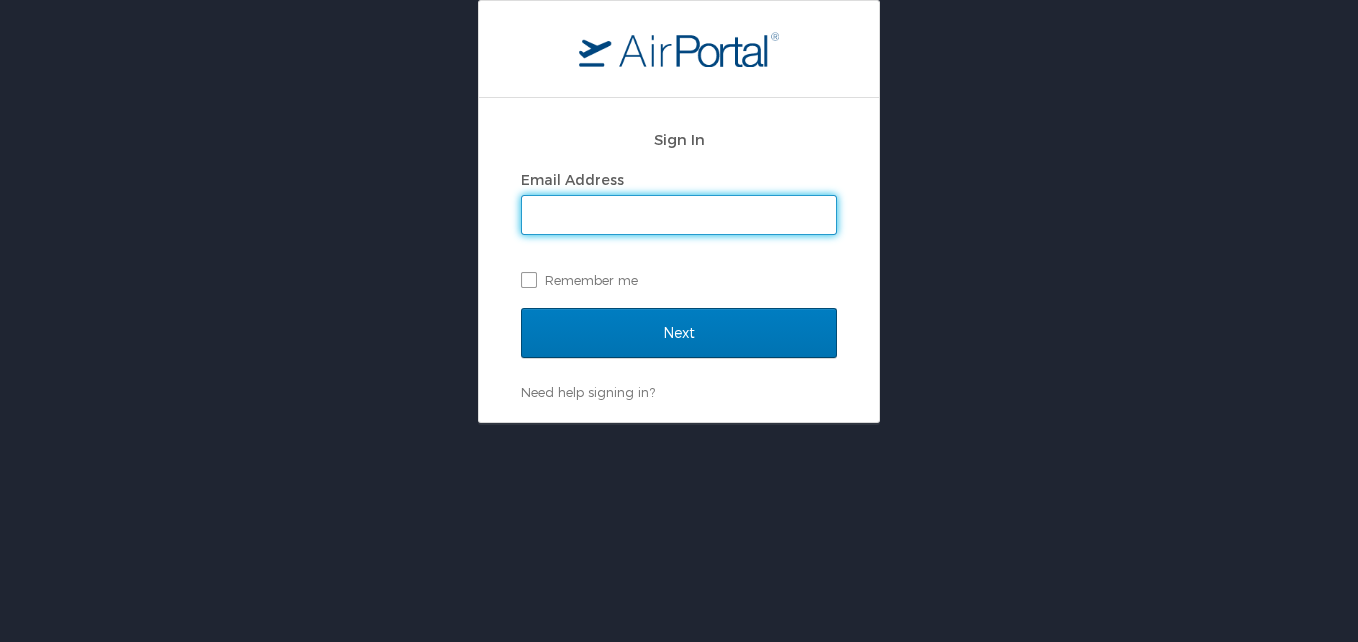 type on "[EMAIL]" 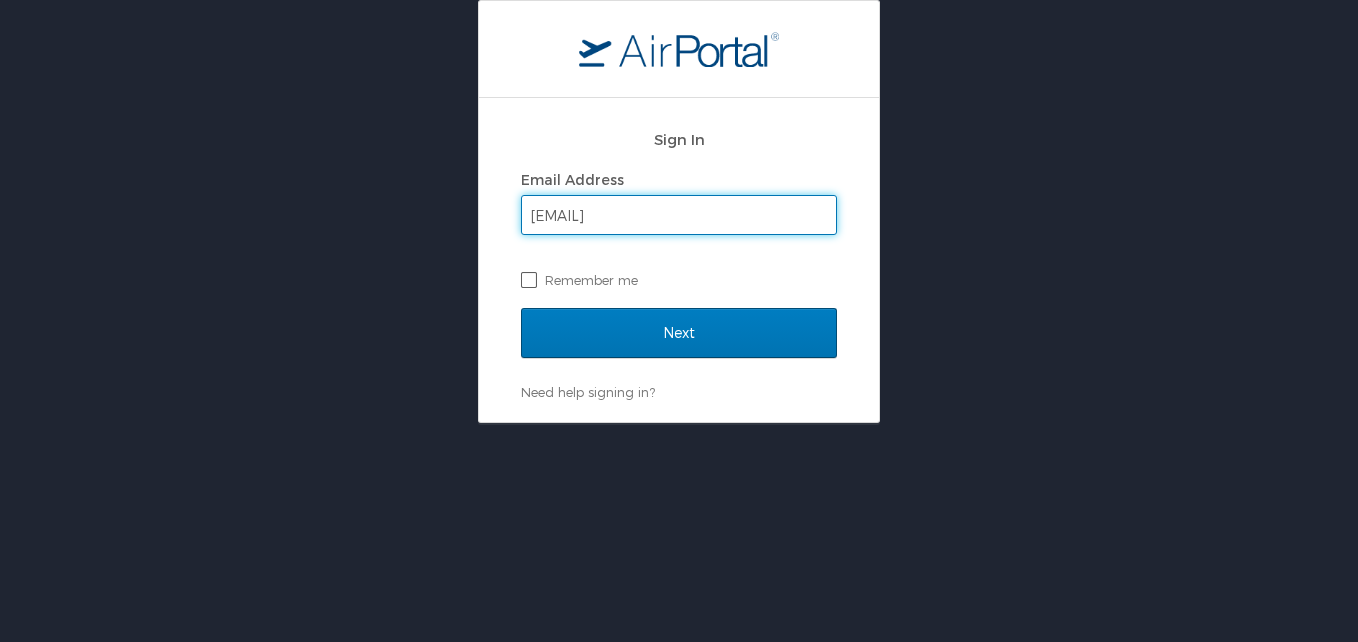 click on "Sign In Email Address  luke.perry@chghealthcare.com Remember me Next Need help signing in? Forgot password? Help" at bounding box center [679, 260] 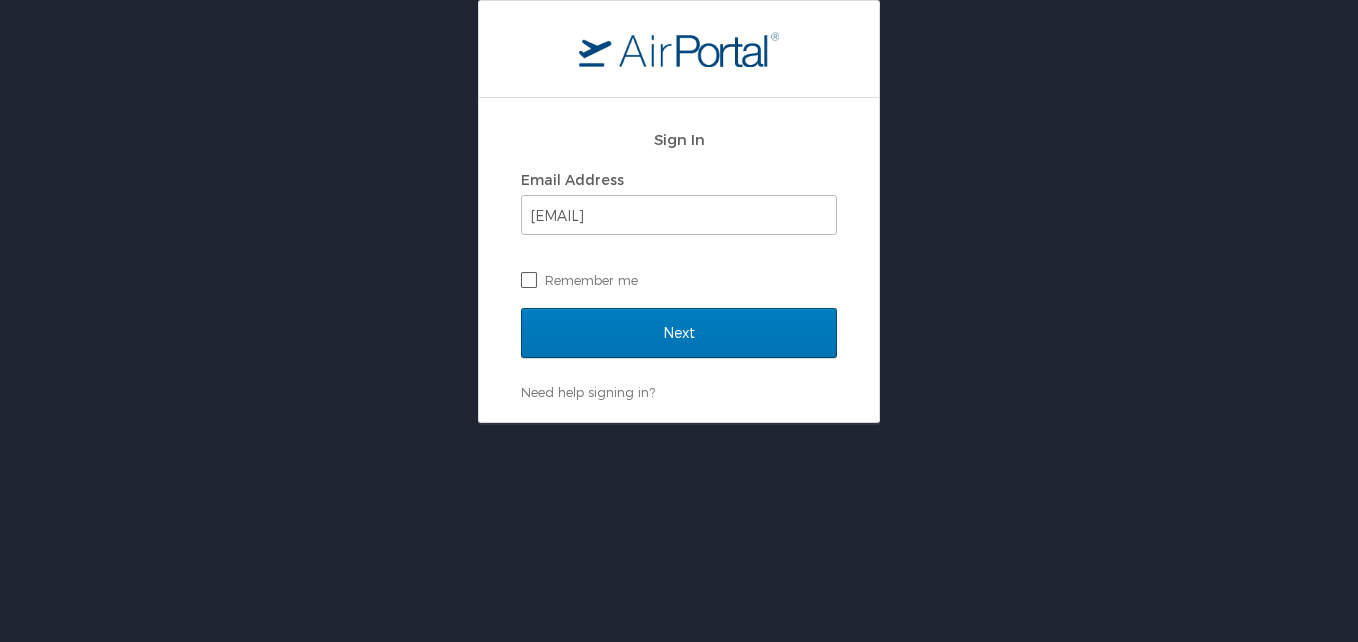 click on "Remember me" at bounding box center (679, 280) 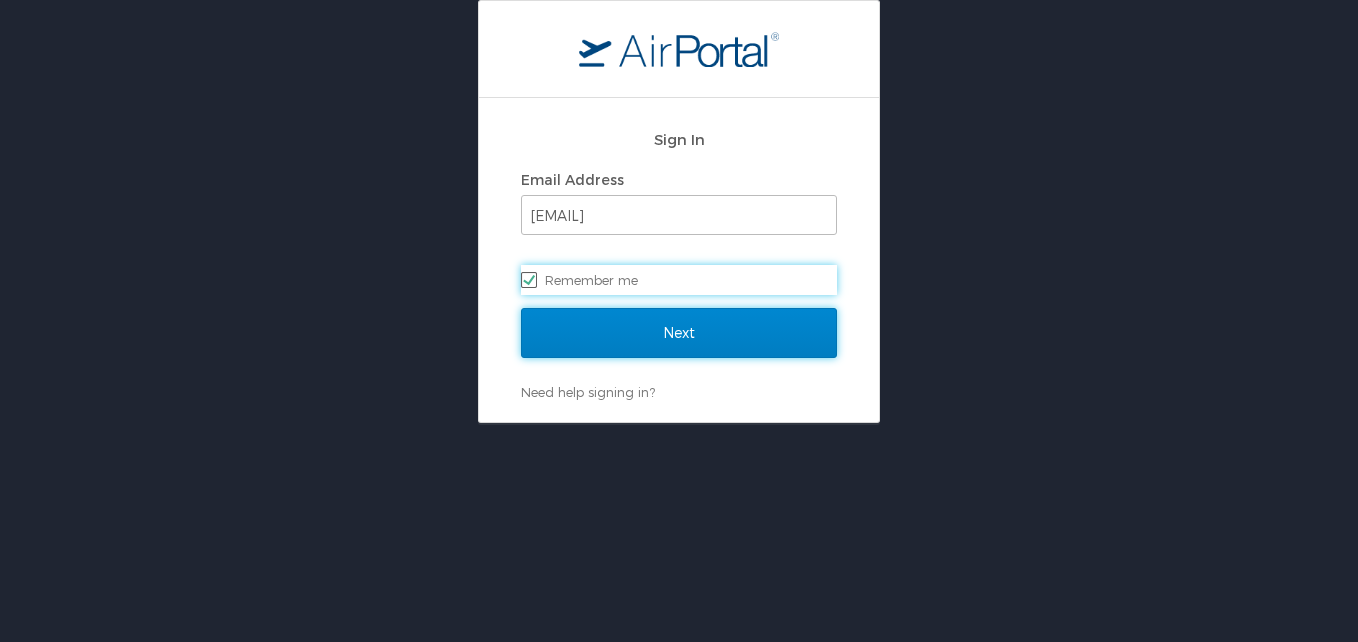 click on "Next" at bounding box center [679, 333] 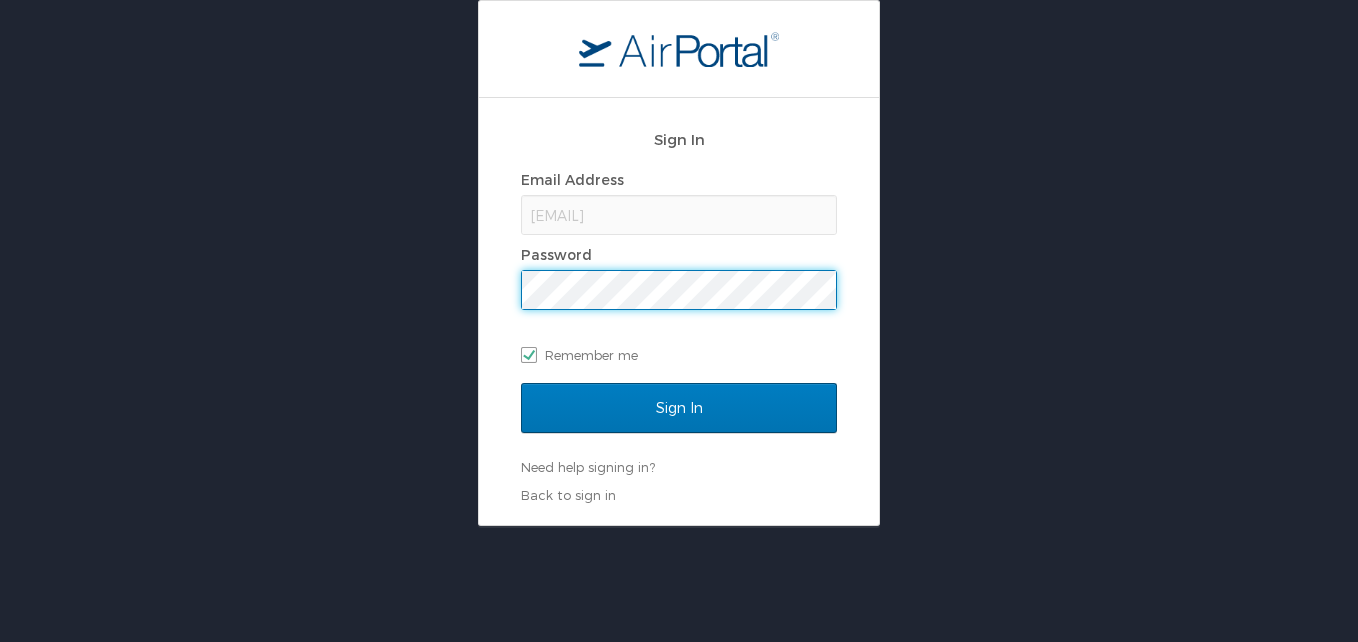 scroll, scrollTop: 0, scrollLeft: 0, axis: both 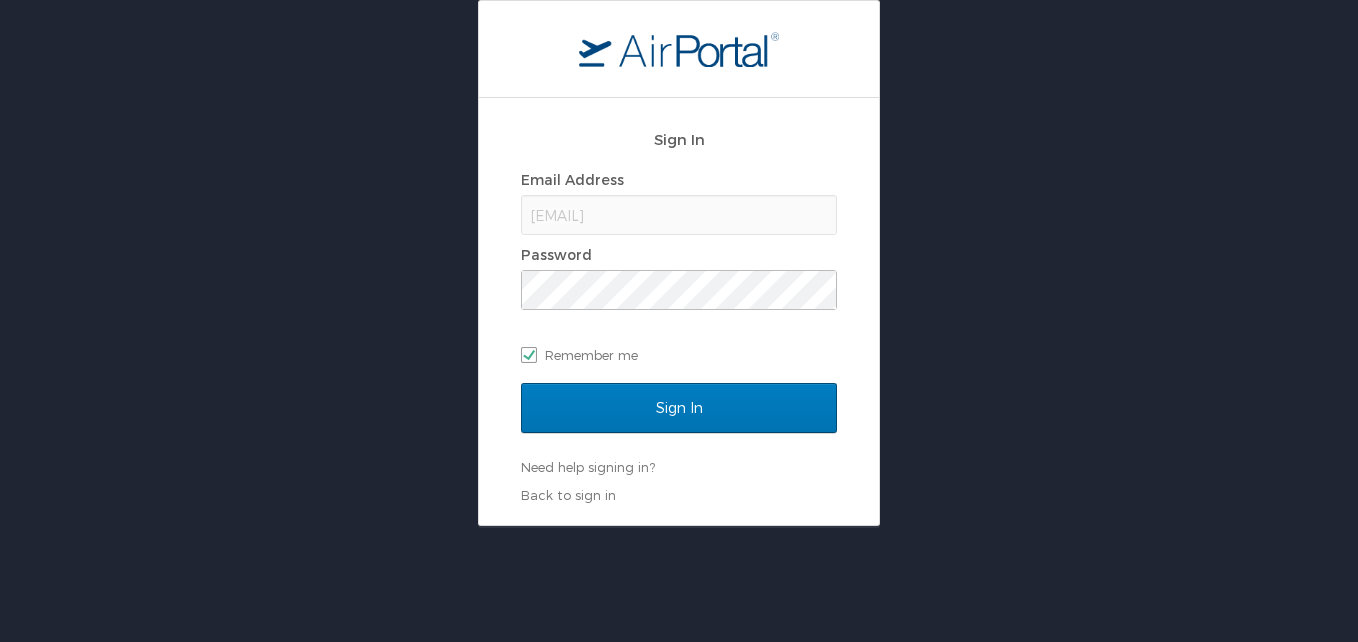 click on "Sign In" at bounding box center [679, 420] 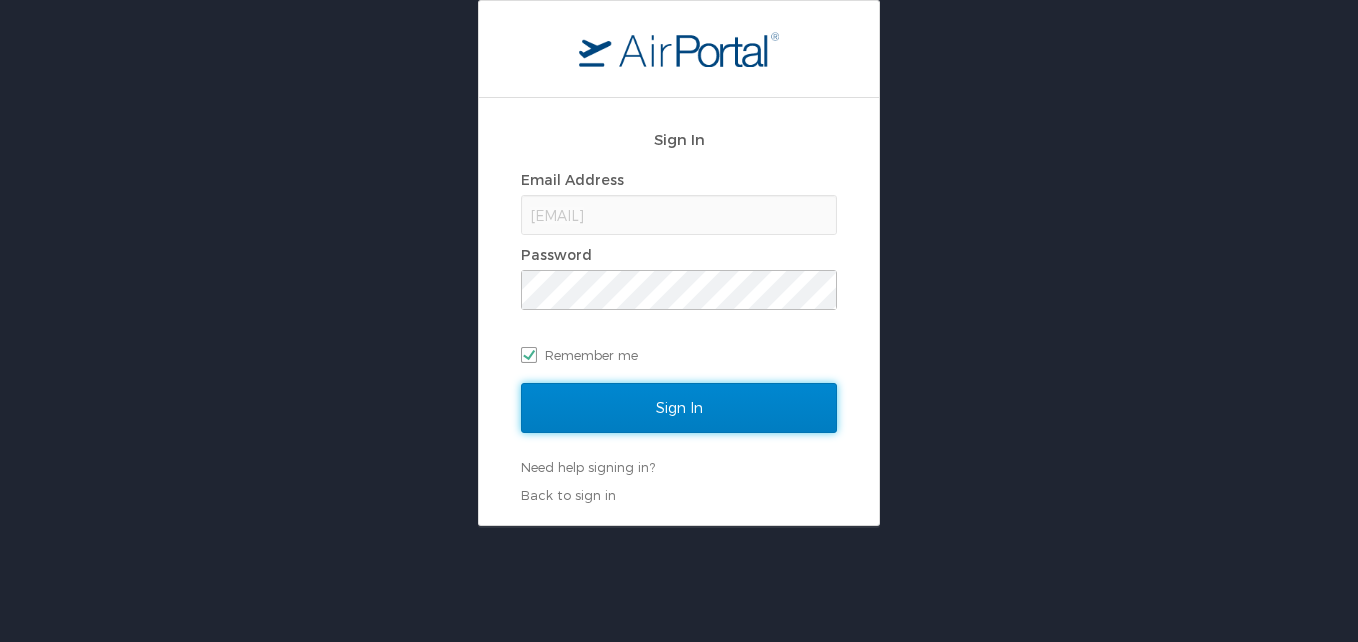 click on "Sign In" at bounding box center [679, 408] 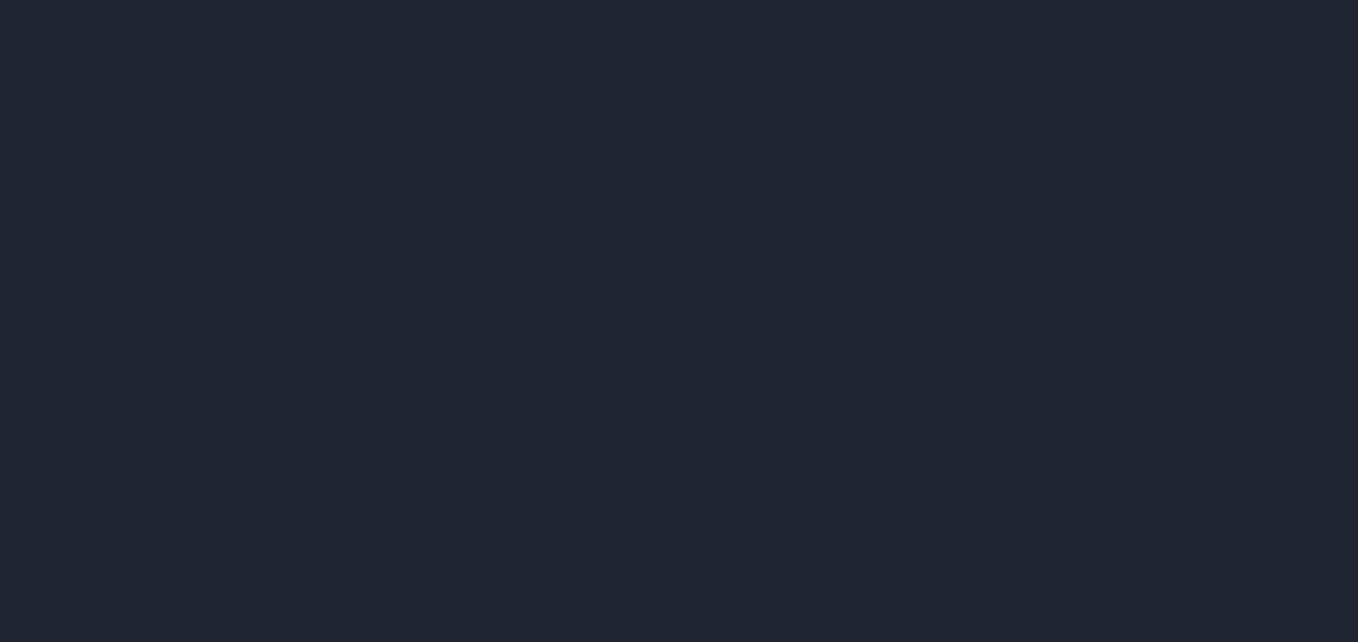 scroll, scrollTop: 0, scrollLeft: 0, axis: both 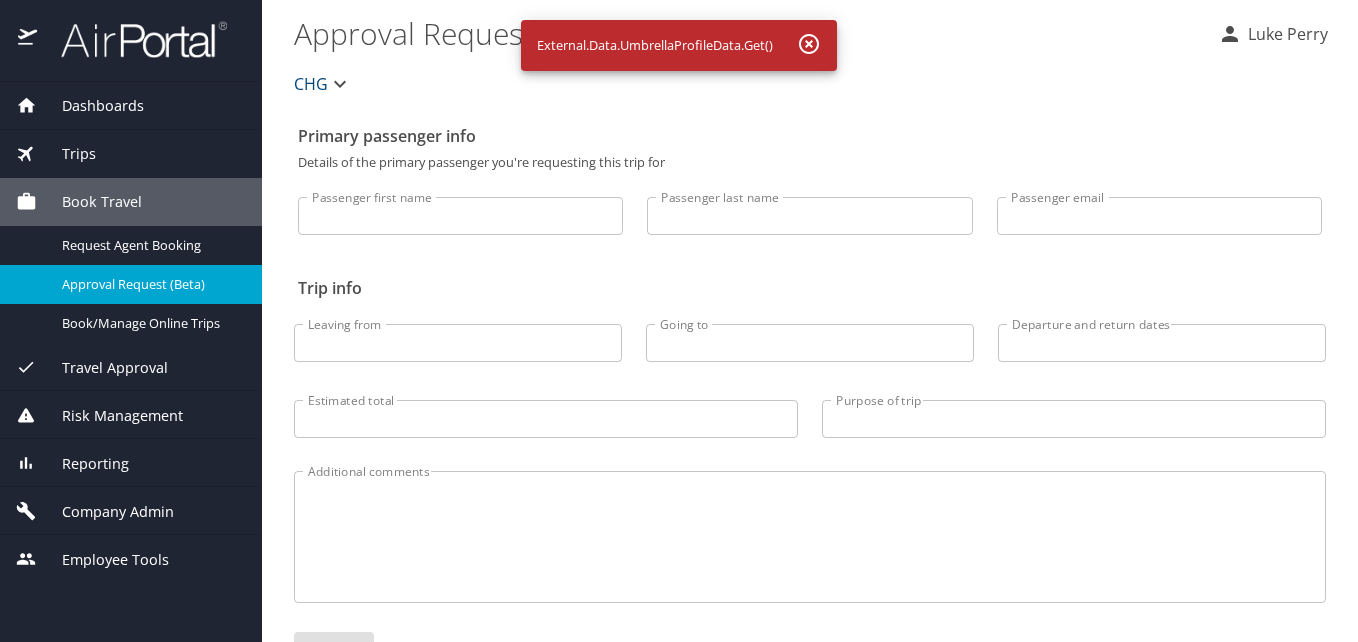 click on "Primary passenger info" at bounding box center [810, 136] 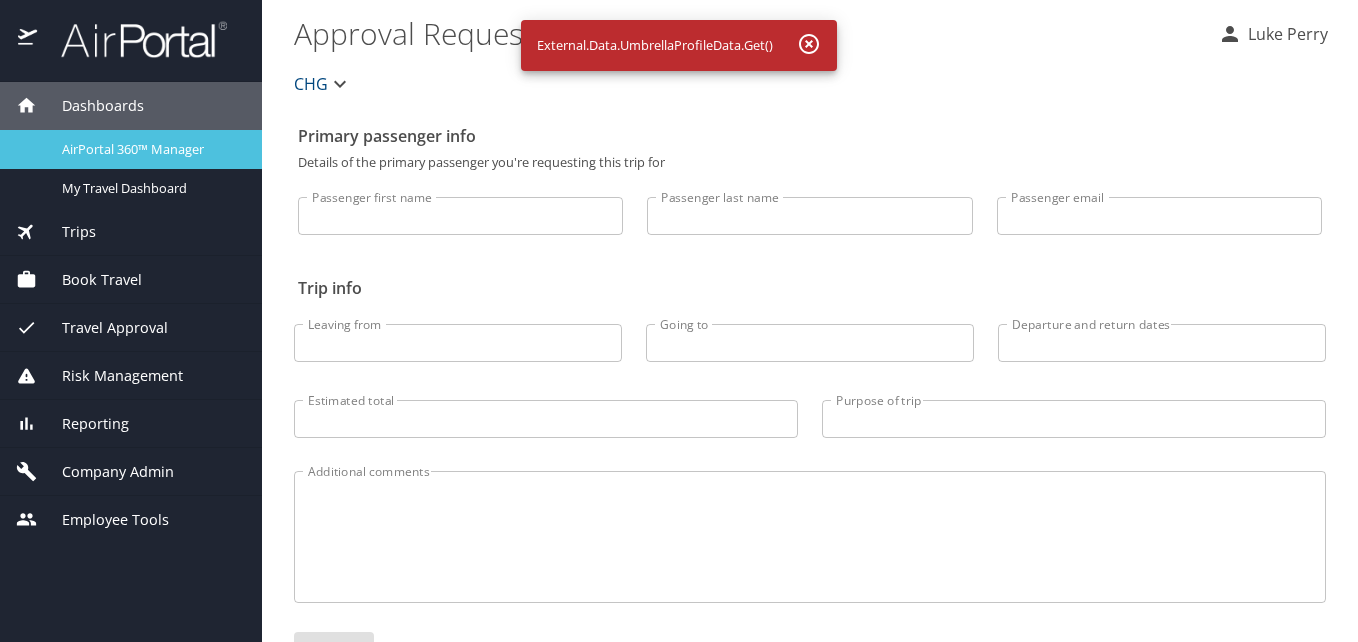 click on "AirPortal 360™ Manager" at bounding box center (150, 149) 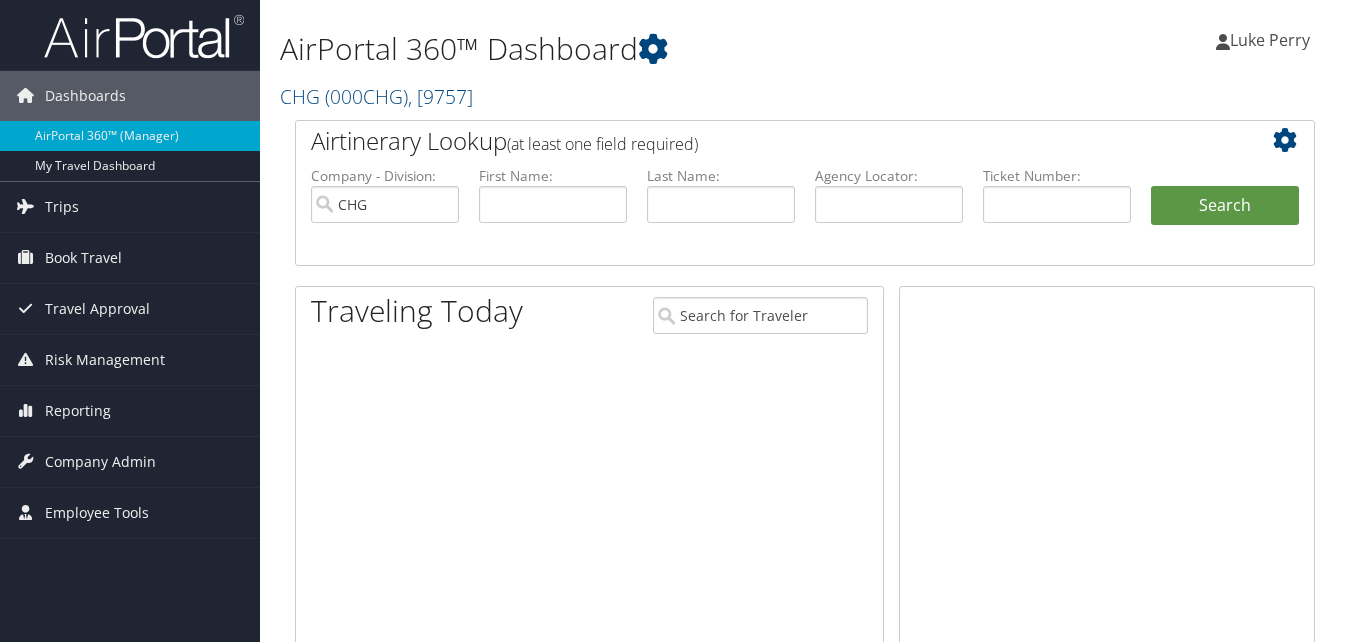 scroll, scrollTop: 0, scrollLeft: 0, axis: both 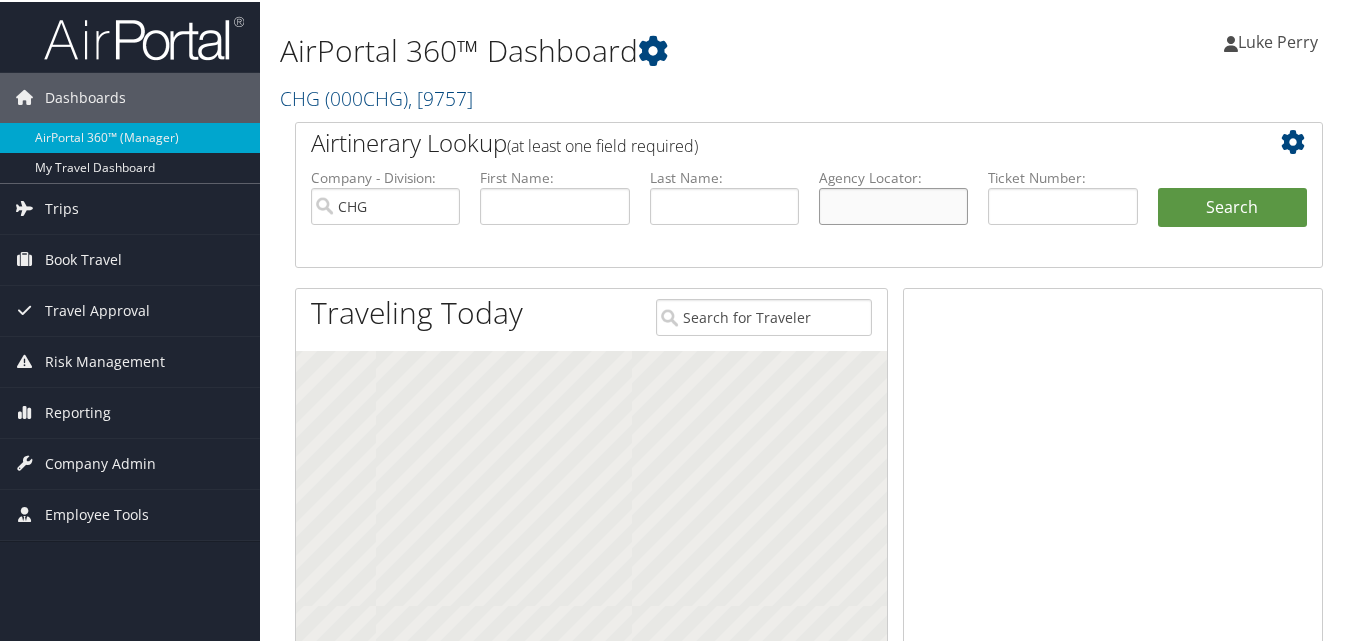 click at bounding box center [893, 204] 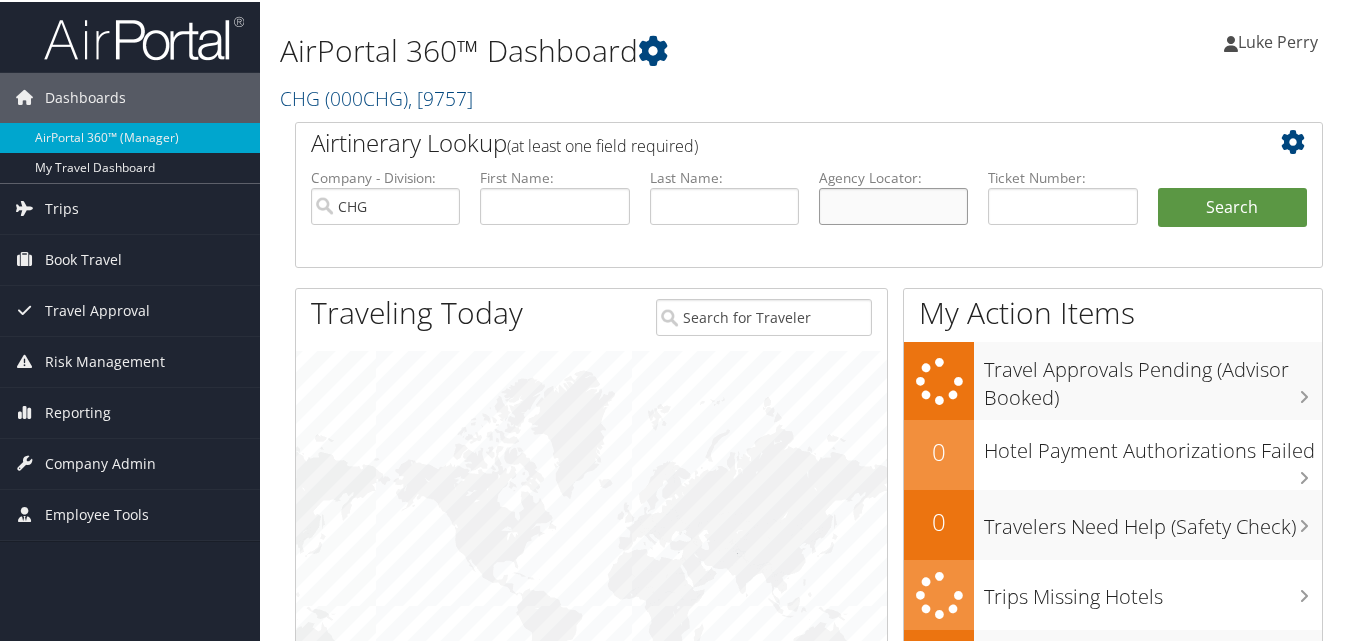 paste on "JQARBF" 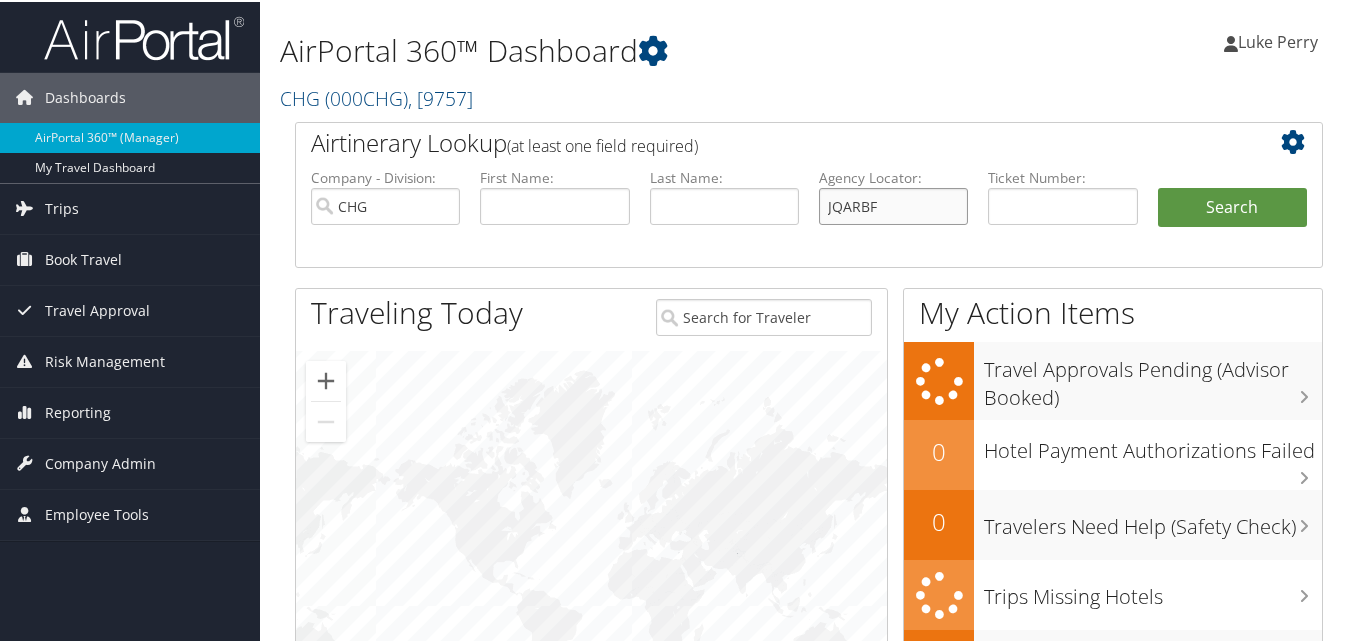 type on "JQARBF" 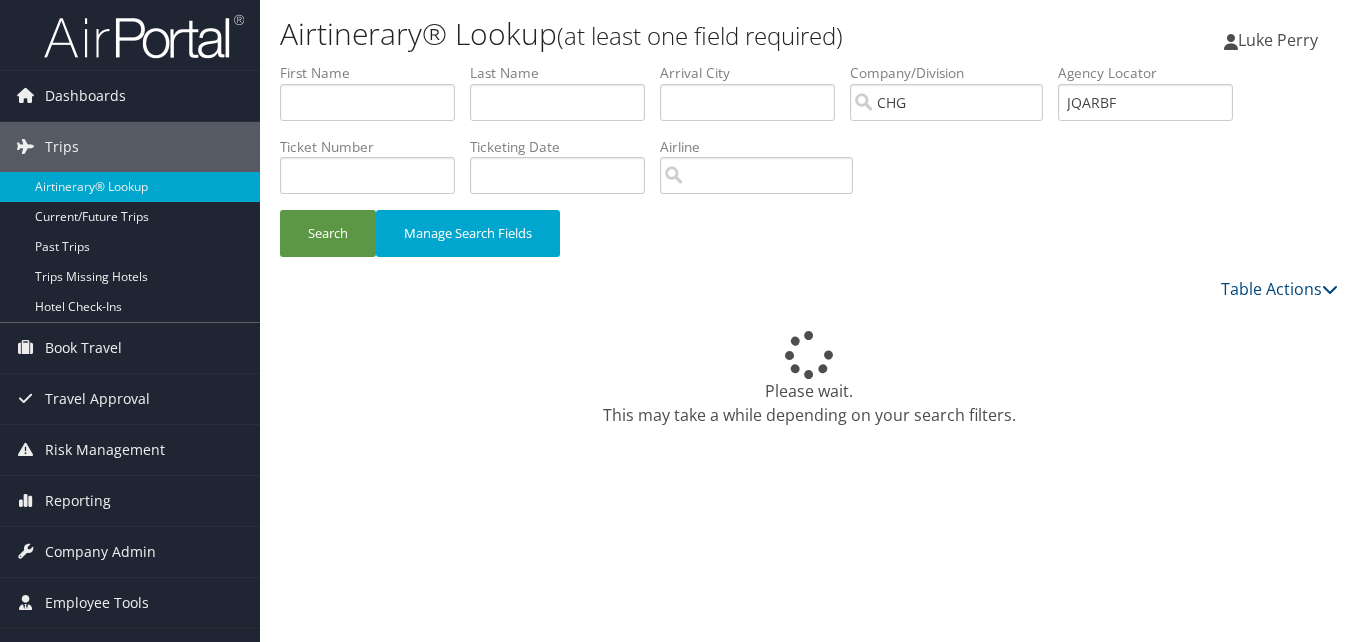 scroll, scrollTop: 0, scrollLeft: 0, axis: both 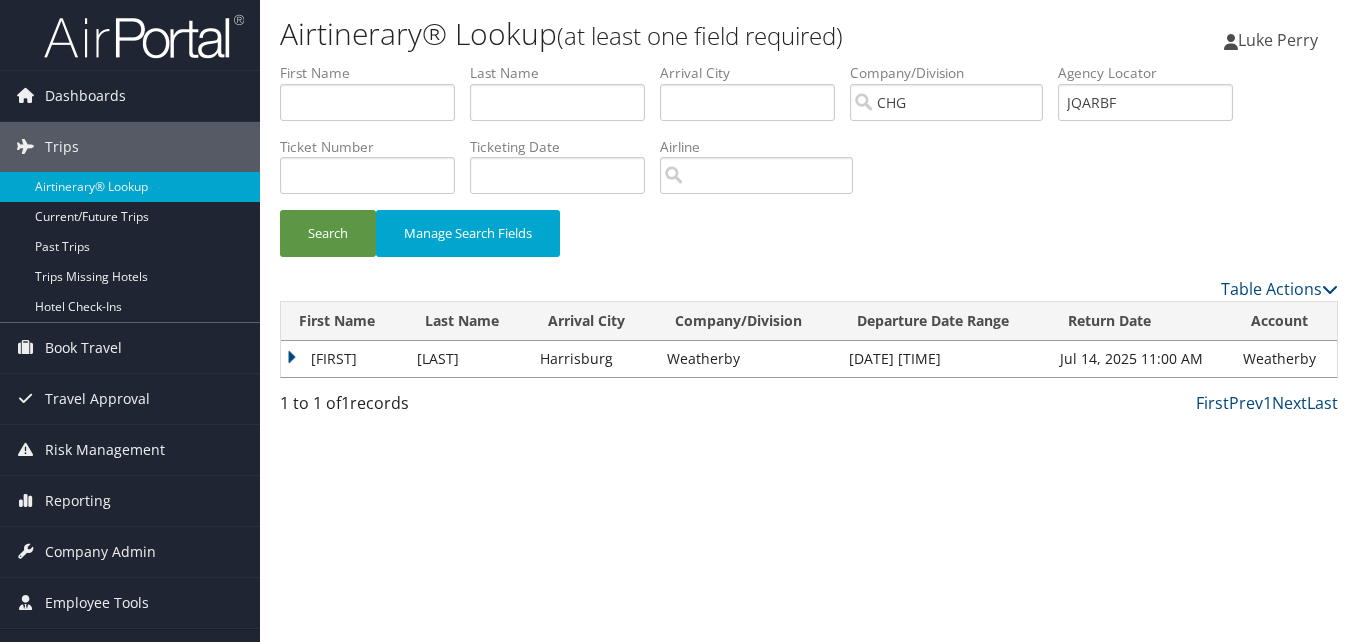 click on "Renu" at bounding box center (344, 359) 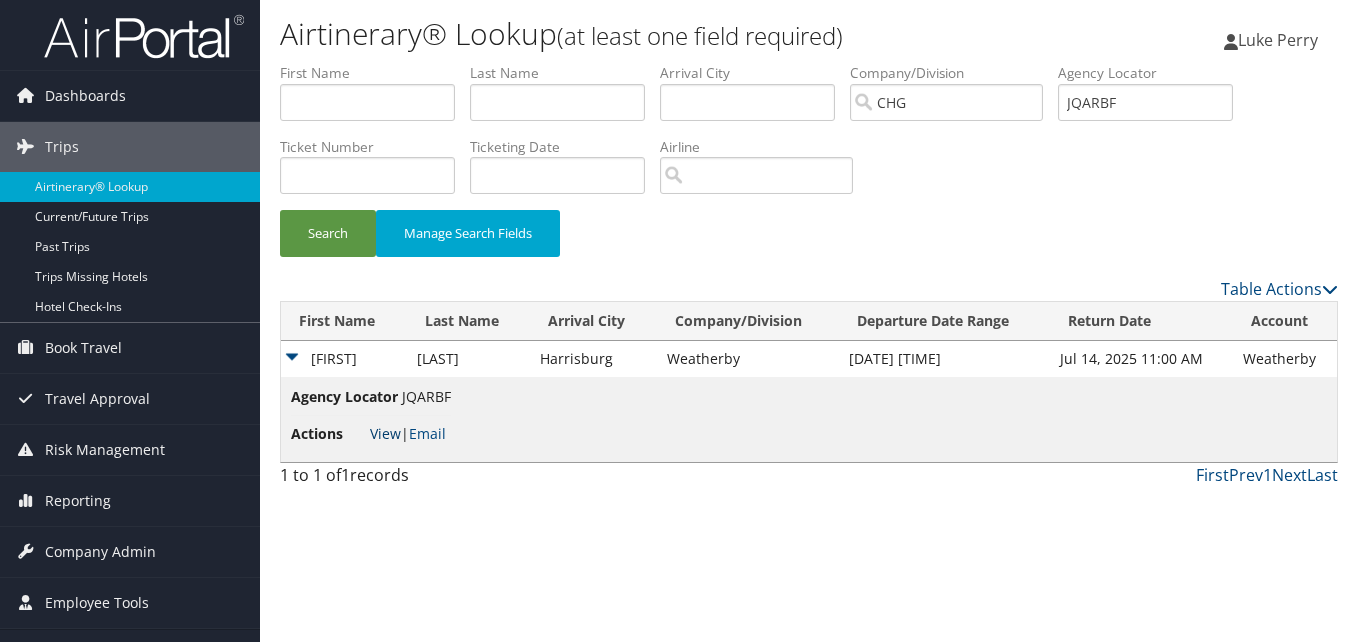 click on "View" at bounding box center (385, 433) 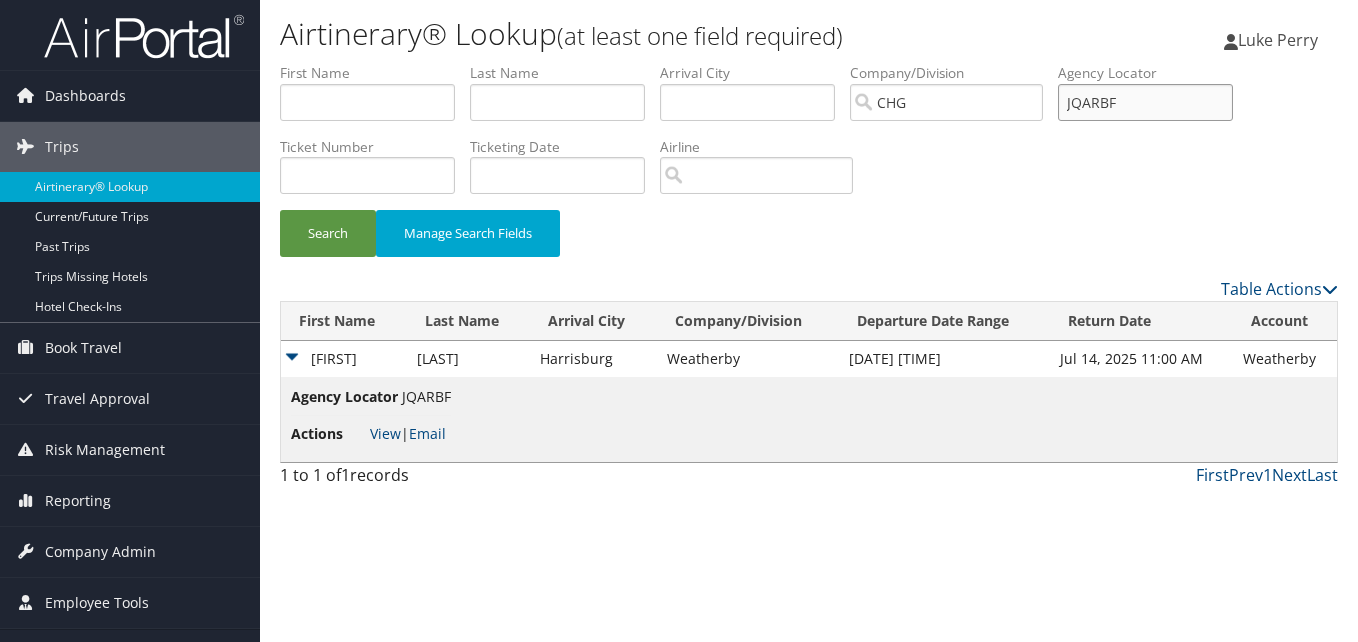 drag, startPoint x: 1142, startPoint y: 97, endPoint x: 919, endPoint y: 139, distance: 226.92068 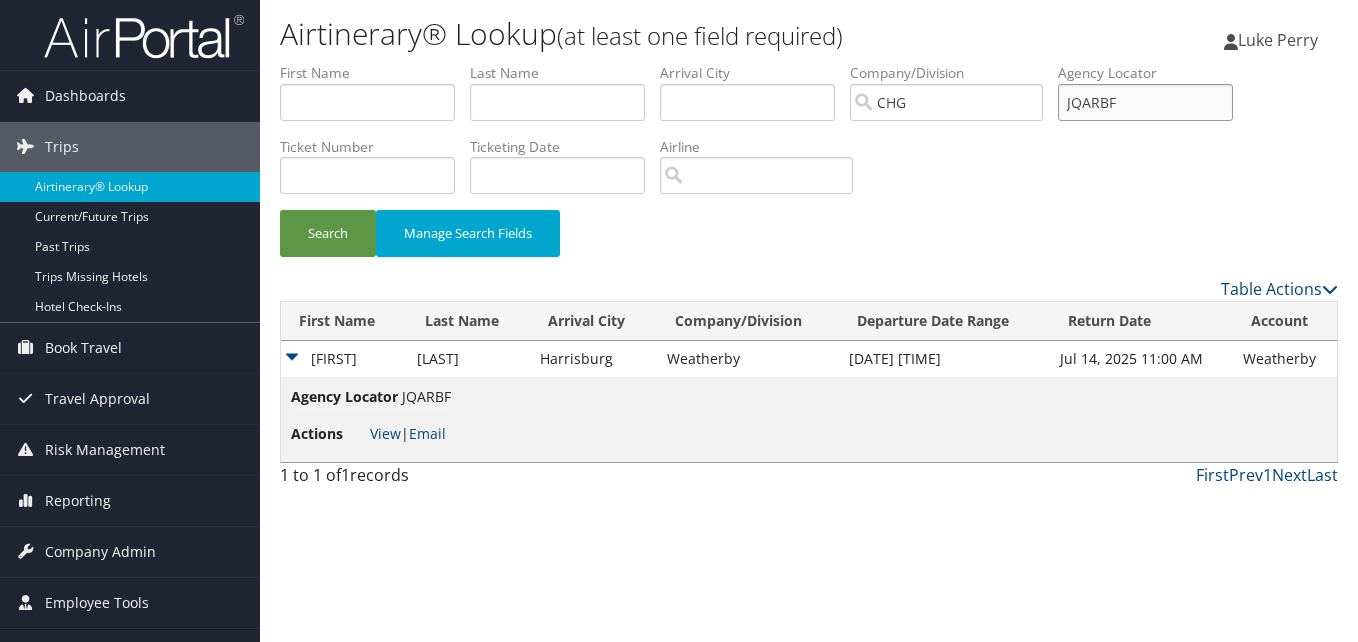 click on "First Name Last Name Departure City Arrival City Company/Division CHG Airport/City Code Departure Date Range Agency Locator JQARBF Ticket Number Ticketing Date Invoice Number Flight Number Agent Name Air Confirmation Hotel Confirmation Credit Card - Last 4 Digits Airline Car Rental Chain Hotel Chain Rail Vendor Authorization Billable Client Code Cost Center Department Explanation Manager ID Project Purpose Region Traveler ID Search Manage Search Fields" at bounding box center [809, 170] 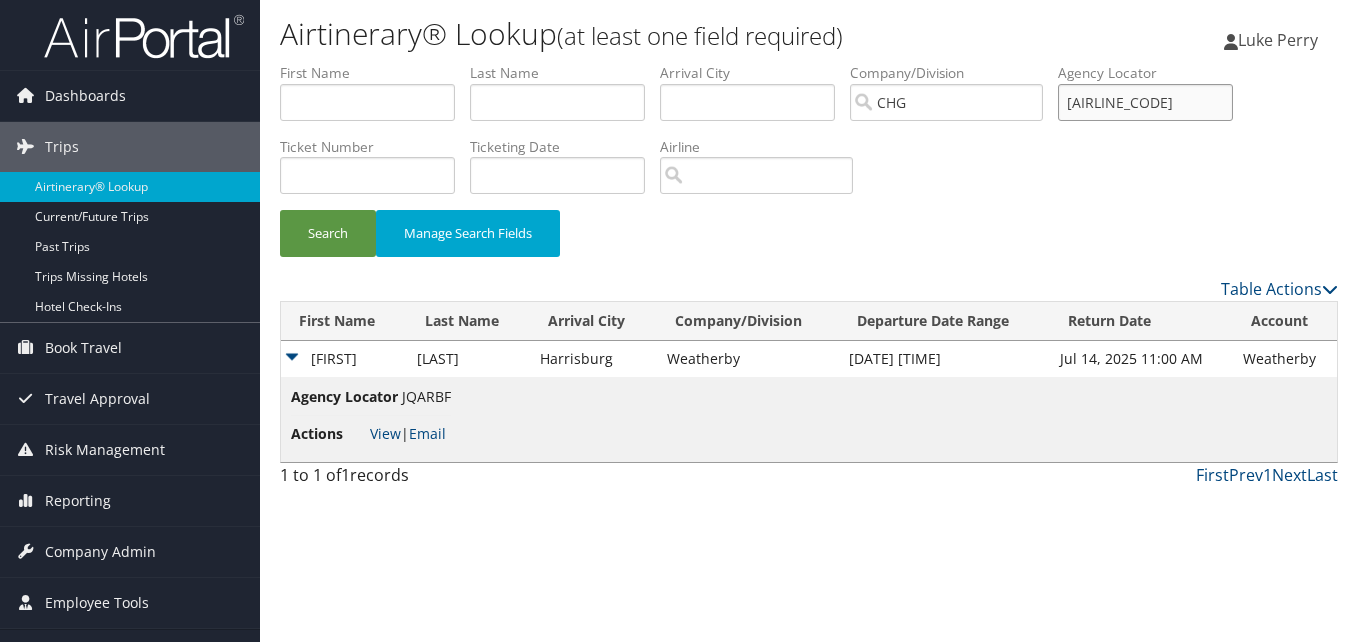click on "Search" at bounding box center (328, 233) 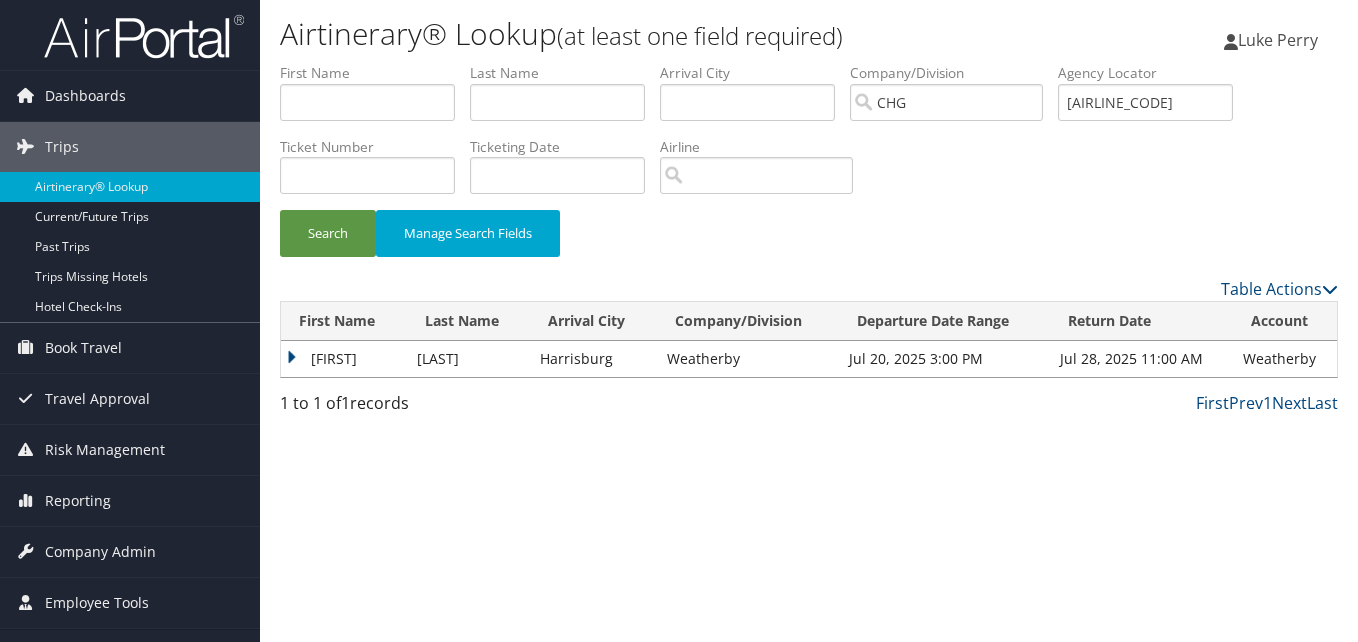 click on "Renu" at bounding box center [344, 359] 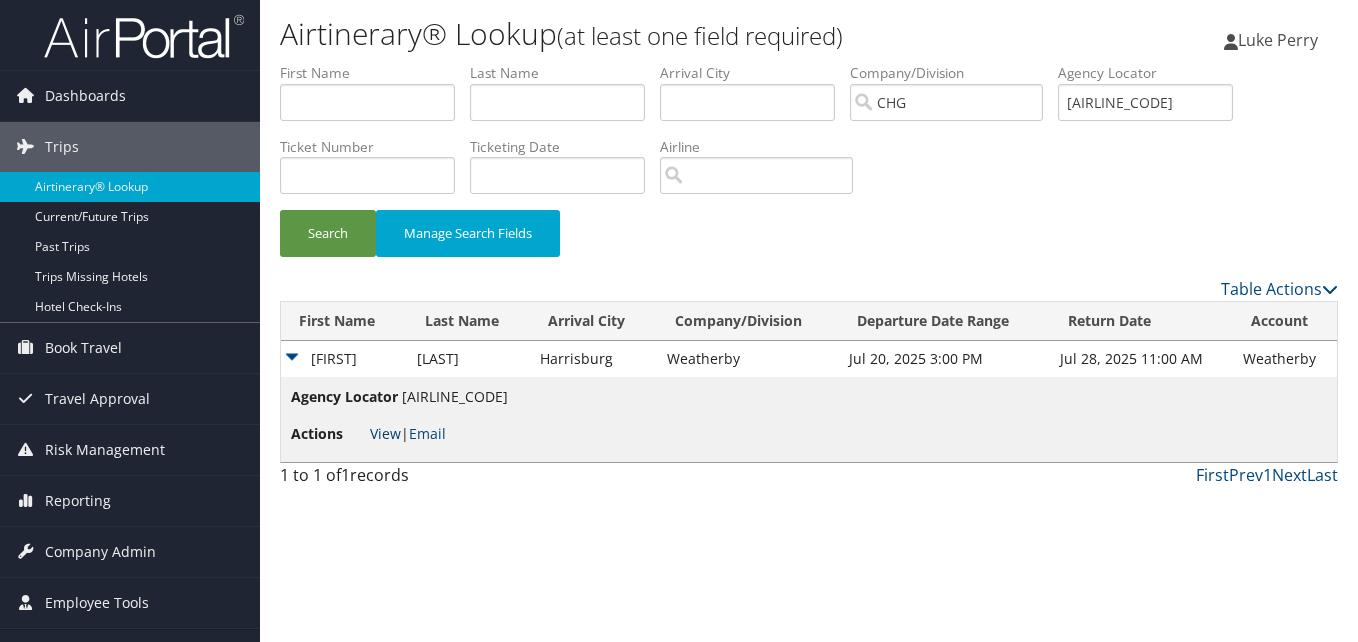 click on "View" at bounding box center [385, 433] 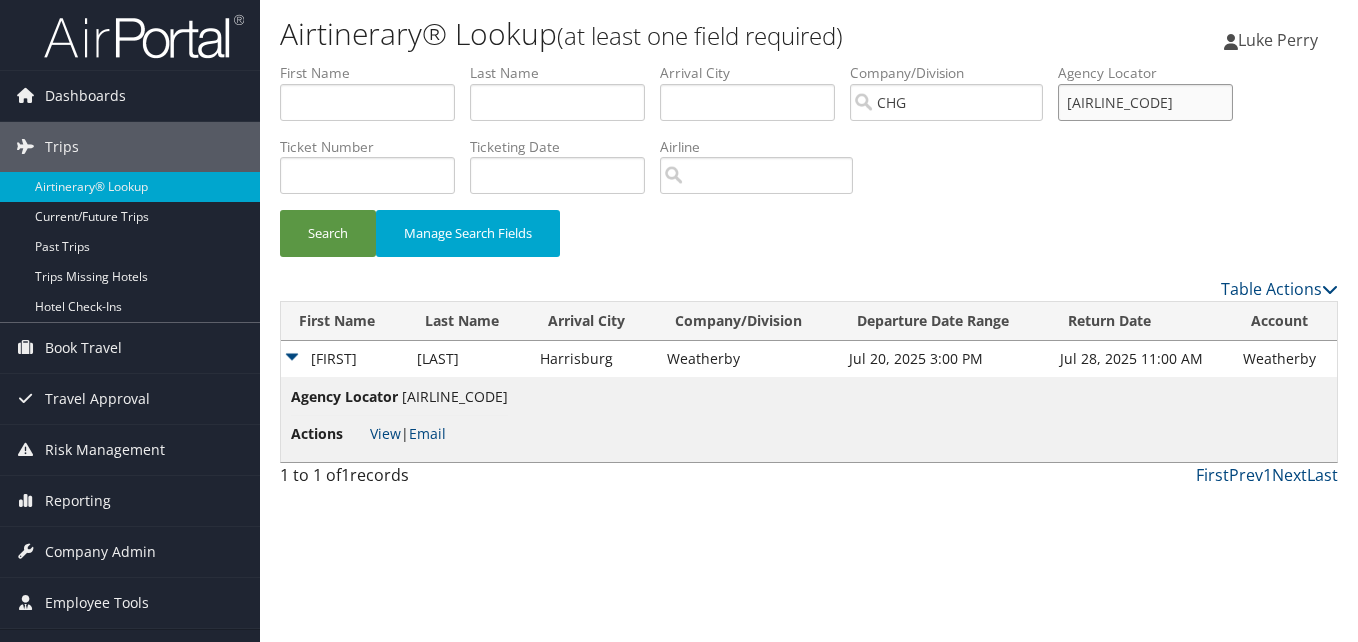 drag, startPoint x: 1141, startPoint y: 108, endPoint x: 1049, endPoint y: 127, distance: 93.941475 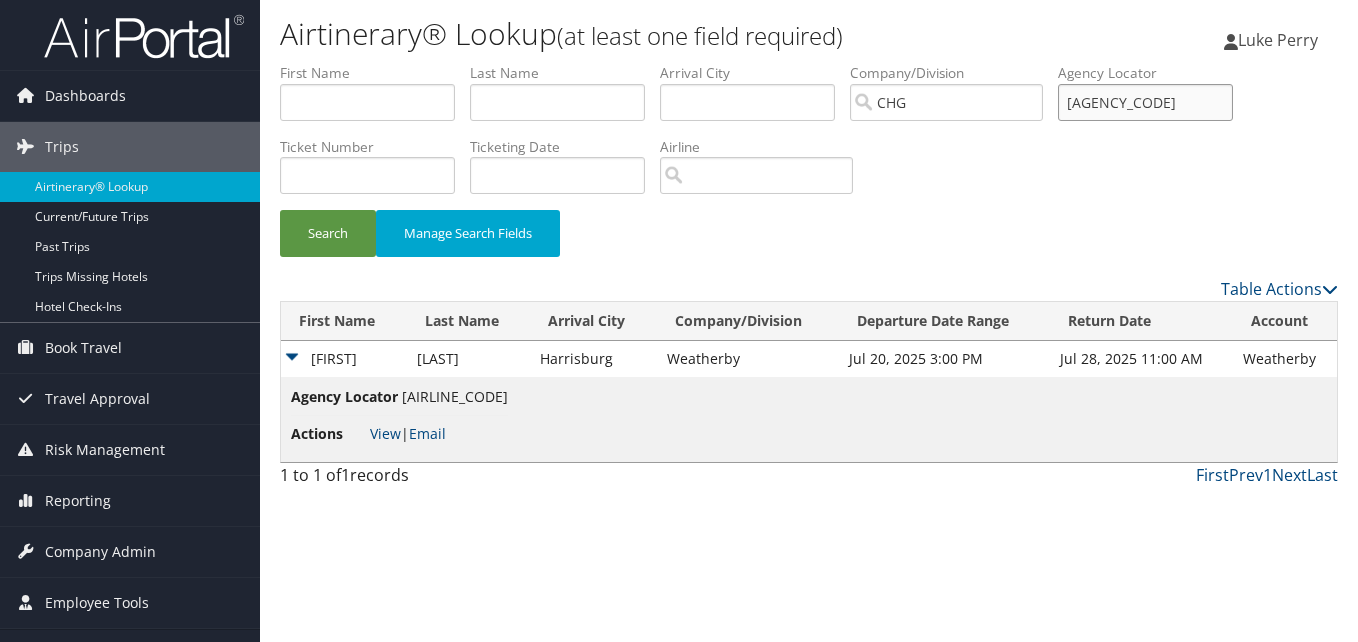 click on "Search" at bounding box center (328, 233) 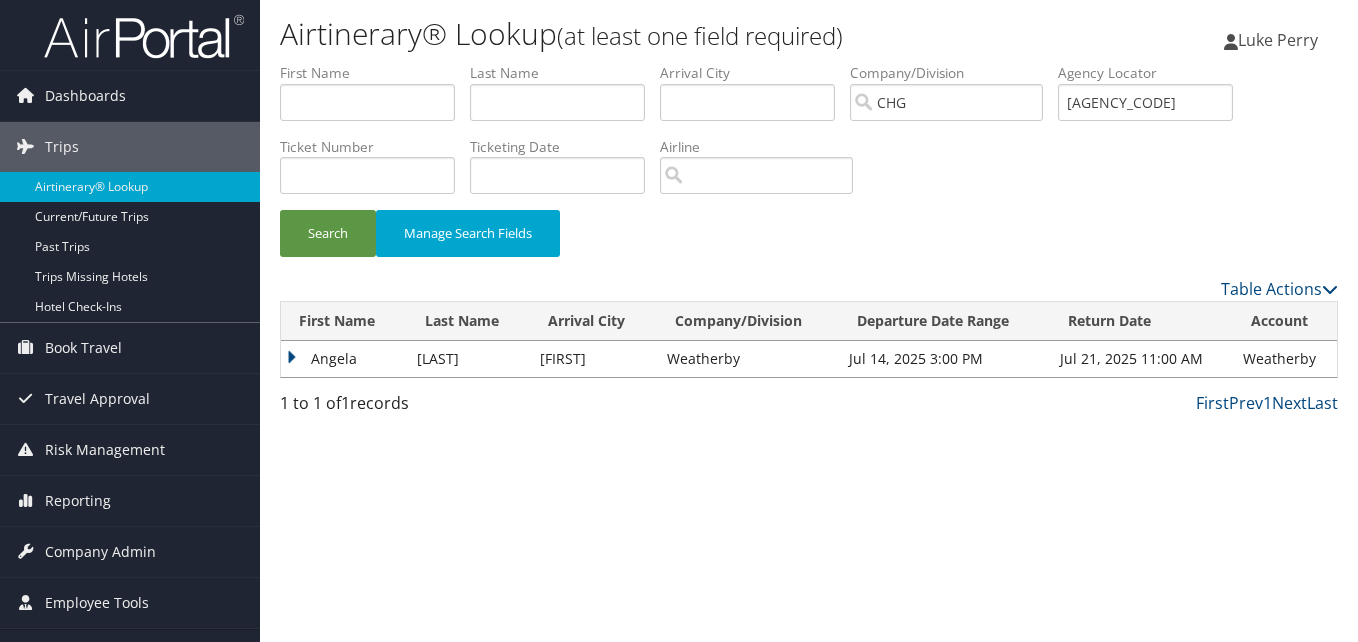 click on "Angela" at bounding box center (344, 359) 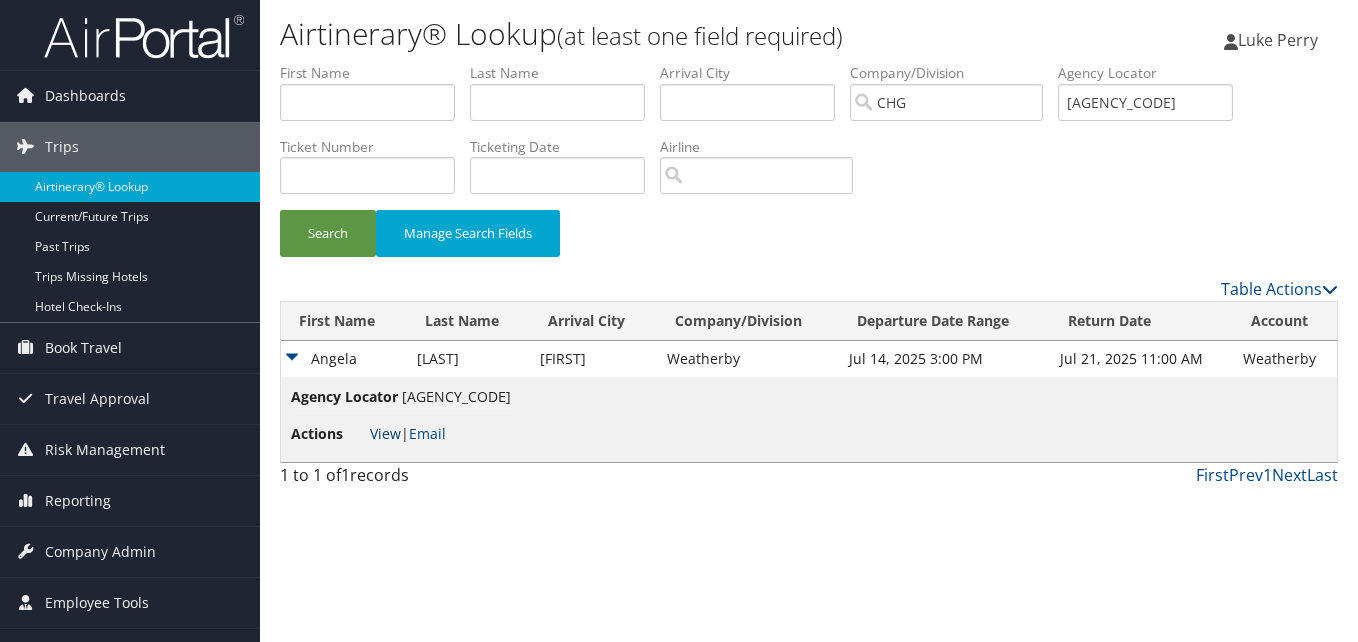 click on "View" at bounding box center [385, 433] 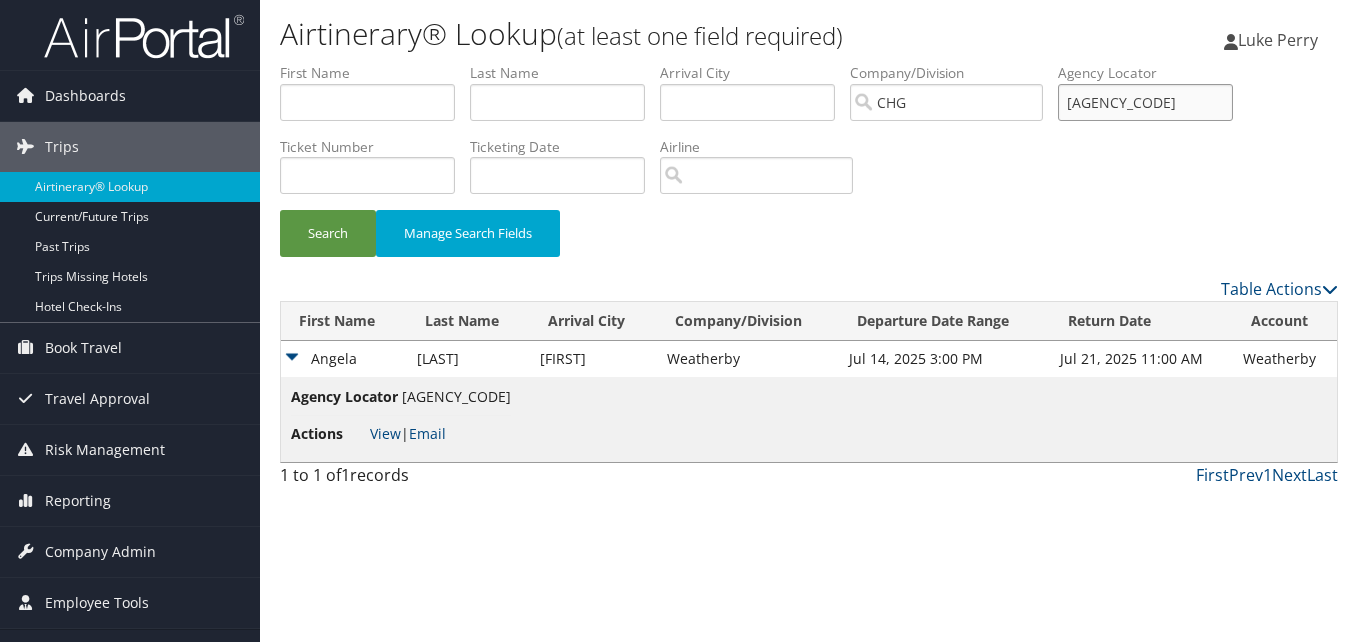 drag, startPoint x: 1174, startPoint y: 112, endPoint x: 997, endPoint y: 119, distance: 177.13837 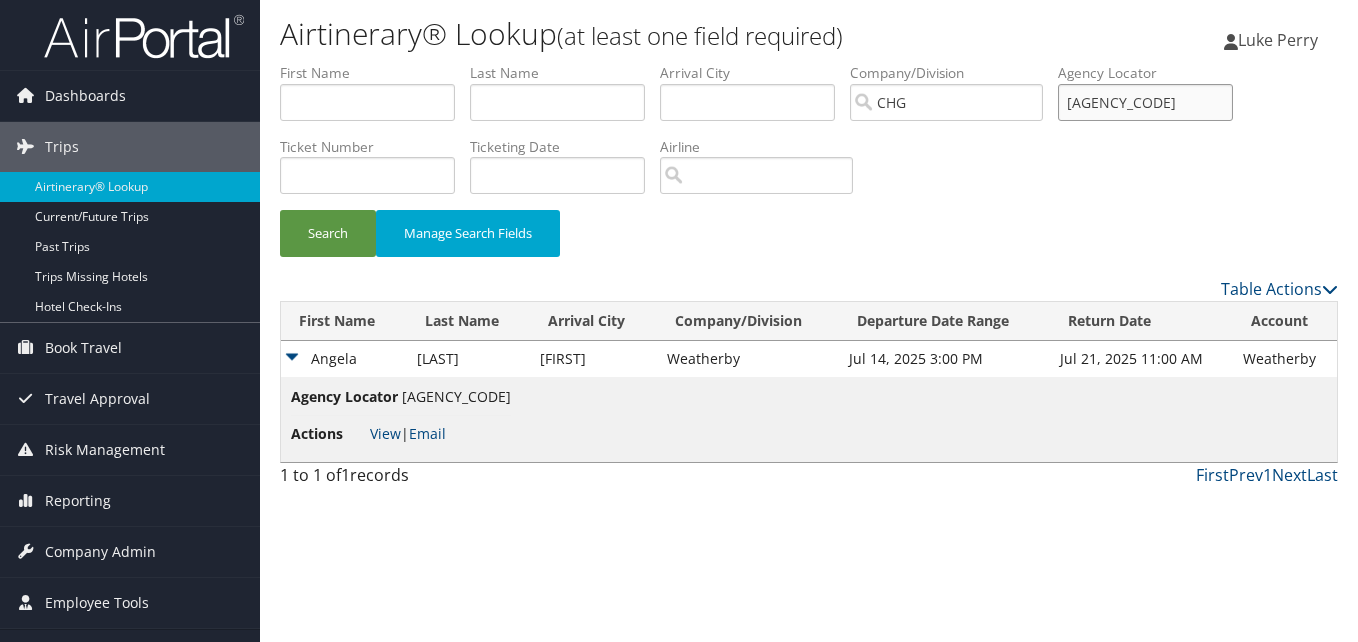 click on "First Name Last Name Departure City Arrival City Company/Division CHG Airport/City Code Departure Date Range Agency Locator ICEDBO Ticket Number Ticketing Date Invoice Number Flight Number Agent Name Air Confirmation Hotel Confirmation Credit Card - Last 4 Digits Airline Car Rental Chain Hotel Chain Rail Vendor Authorization Billable Client Code Cost Center Department Explanation Manager ID Project Purpose Region Traveler ID" at bounding box center [809, 63] 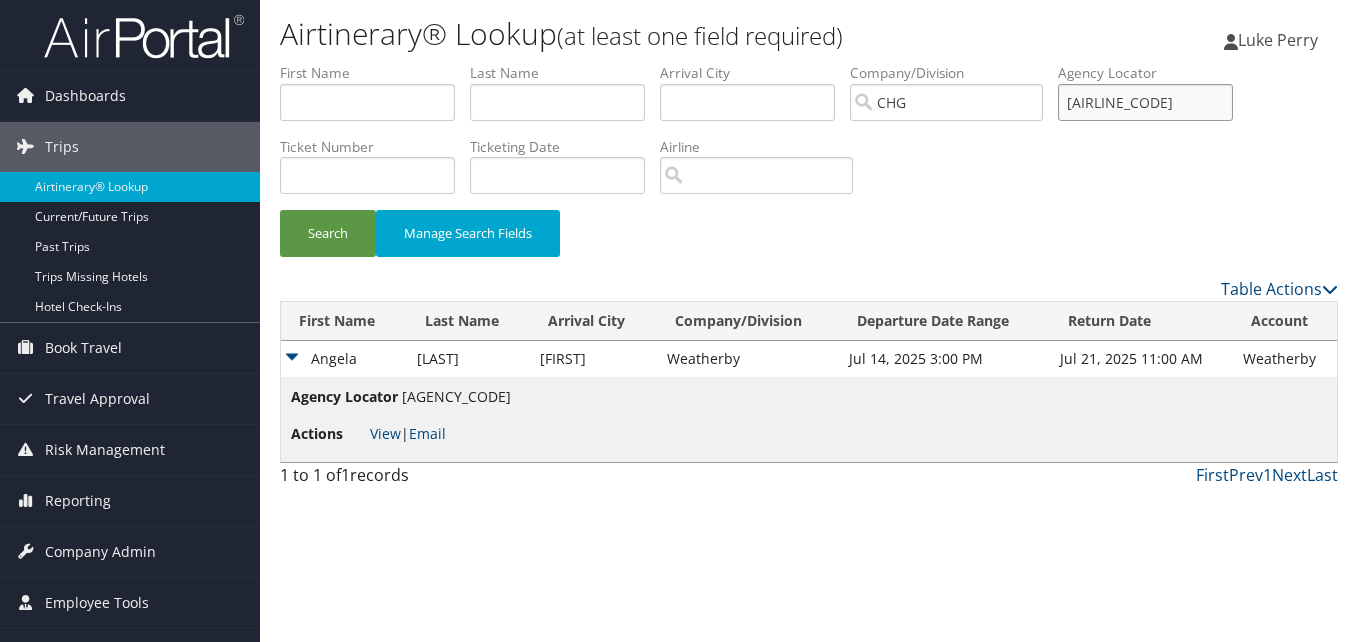 click on "Search" at bounding box center [328, 233] 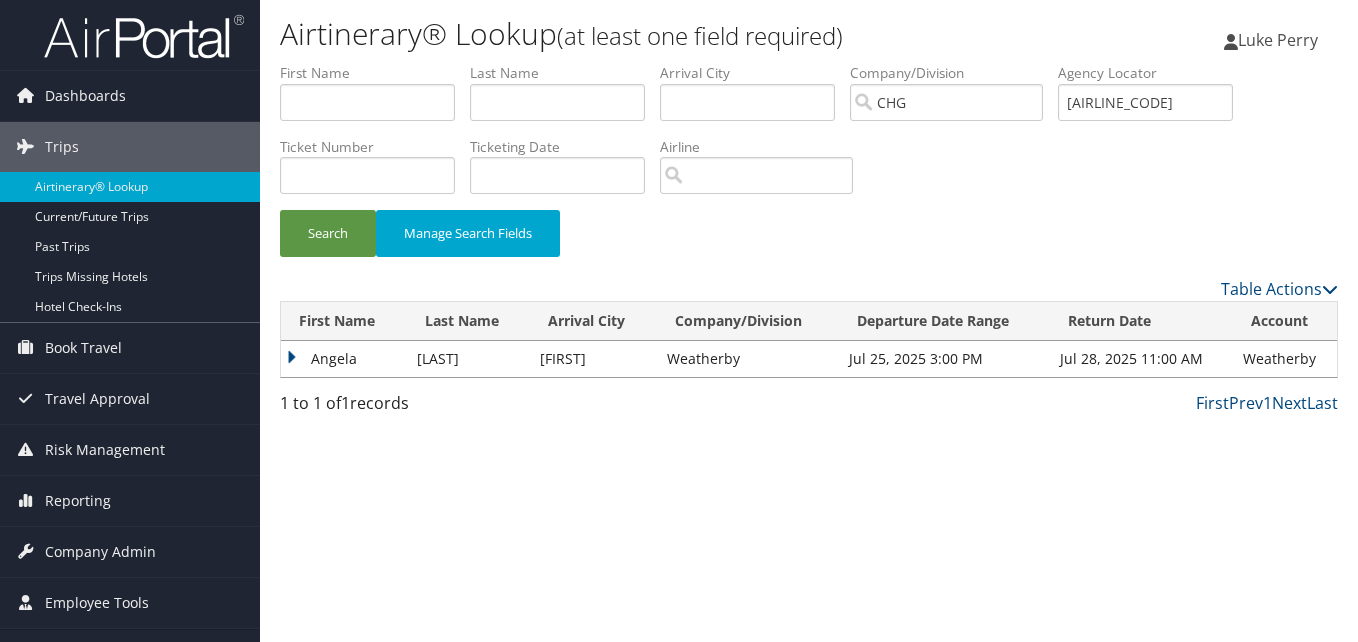 click on "Angela" at bounding box center [344, 359] 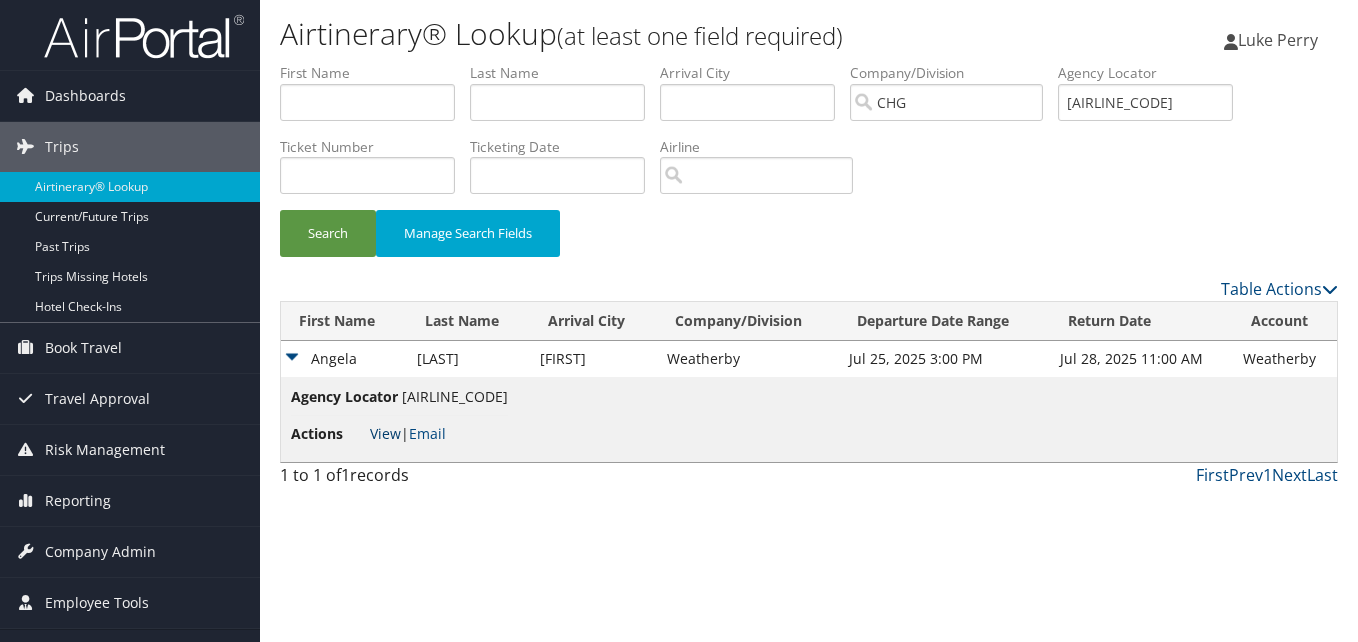 click on "View" at bounding box center [385, 433] 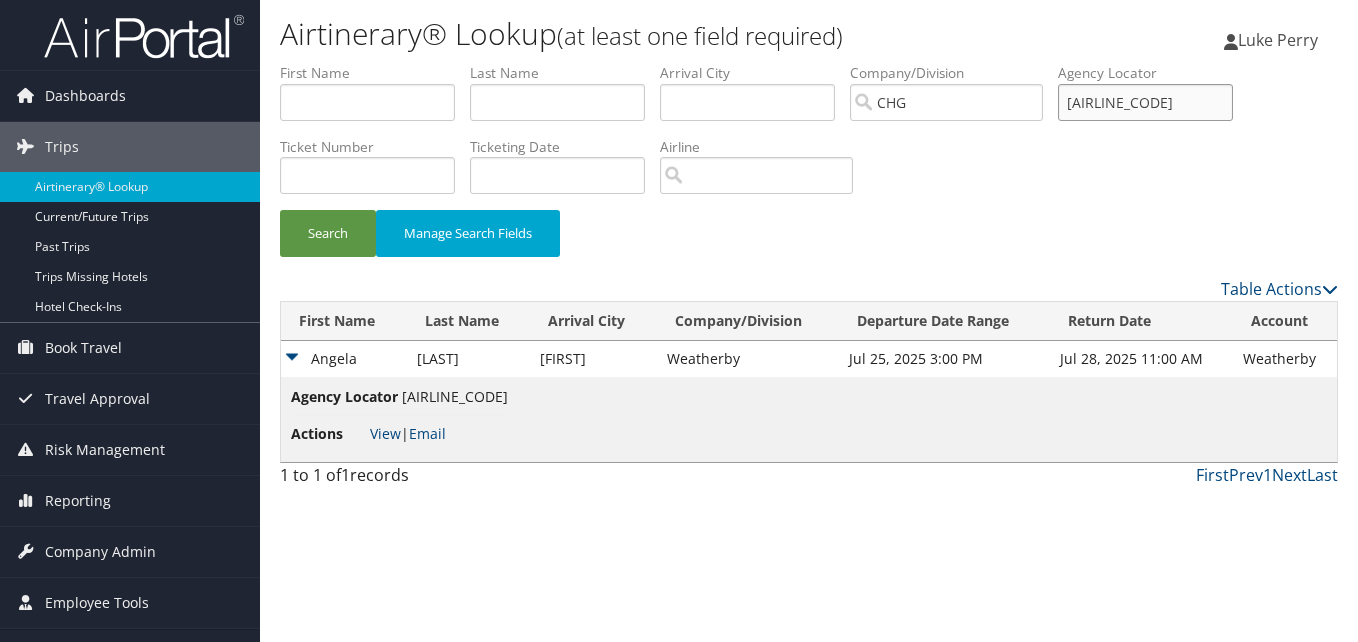 drag, startPoint x: 1153, startPoint y: 100, endPoint x: 1021, endPoint y: 115, distance: 132.84953 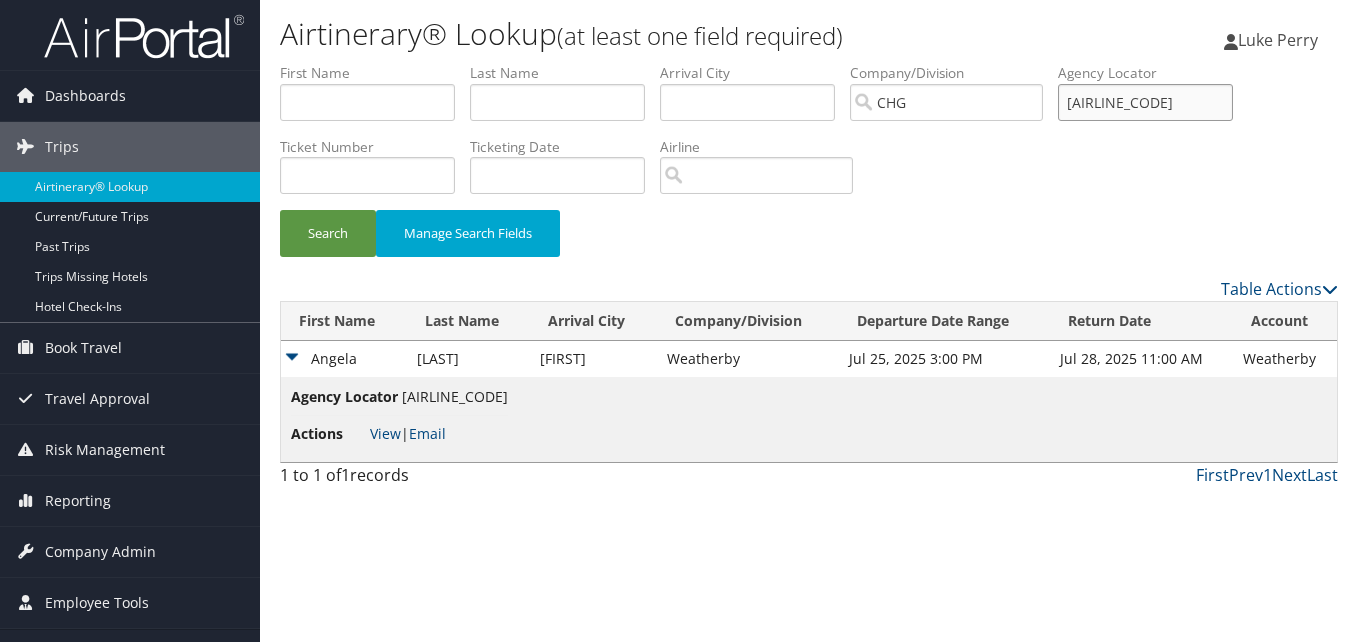 click on "First Name Last Name Departure City Arrival City Company/Division CHG Airport/City Code Departure Date Range Agency Locator AKKPAX Ticket Number Ticketing Date Invoice Number Flight Number Agent Name Air Confirmation Hotel Confirmation Credit Card - Last 4 Digits Airline Car Rental Chain Hotel Chain Rail Vendor Authorization Billable Client Code Cost Center Department Explanation Manager ID Project Purpose Region Traveler ID" at bounding box center [809, 63] 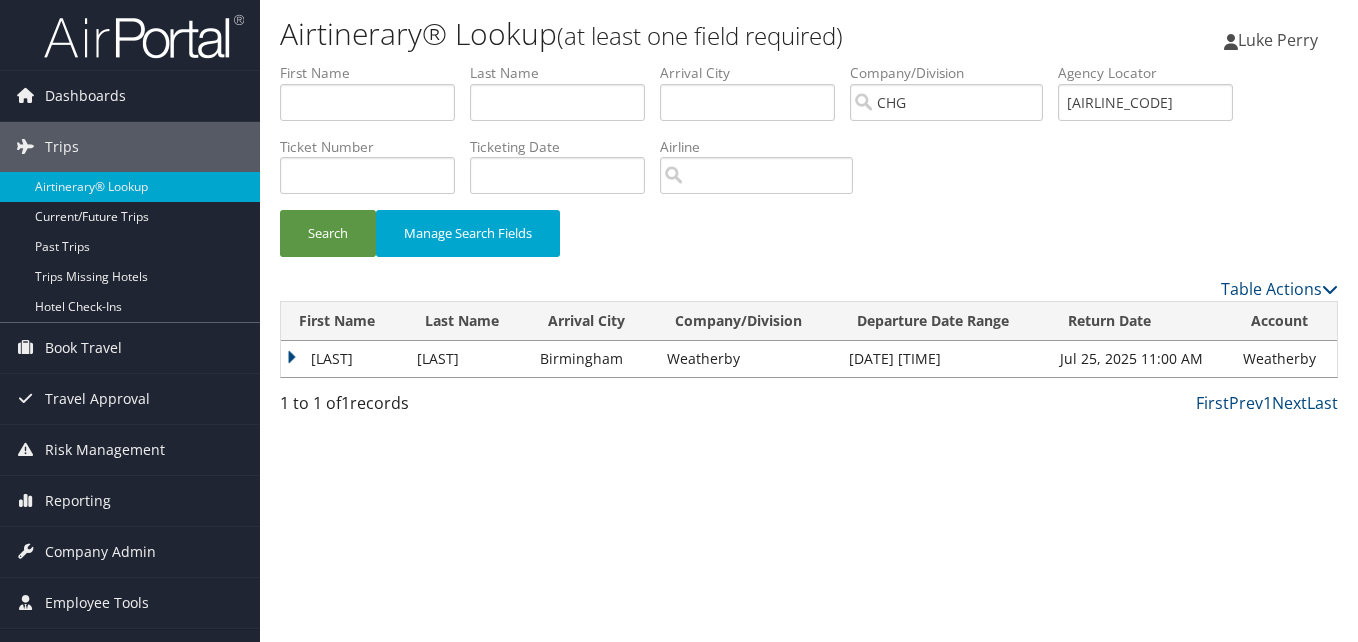 click on "Inkil" at bounding box center (344, 359) 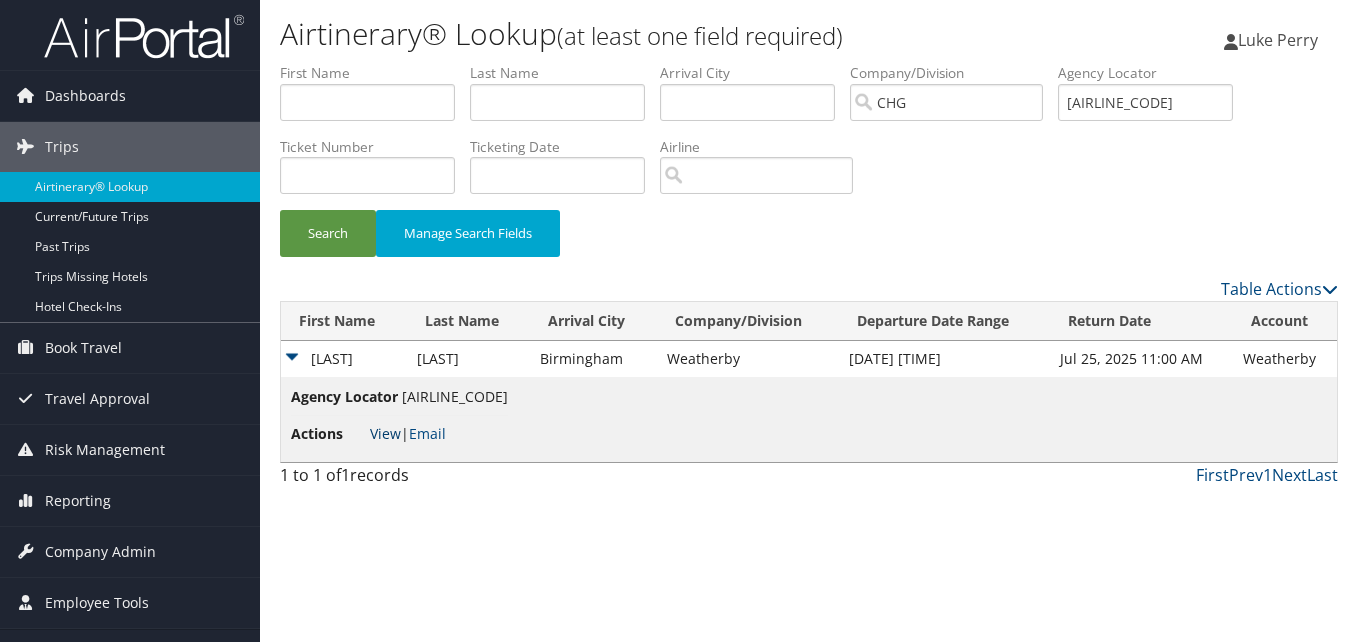 click on "View" at bounding box center (385, 433) 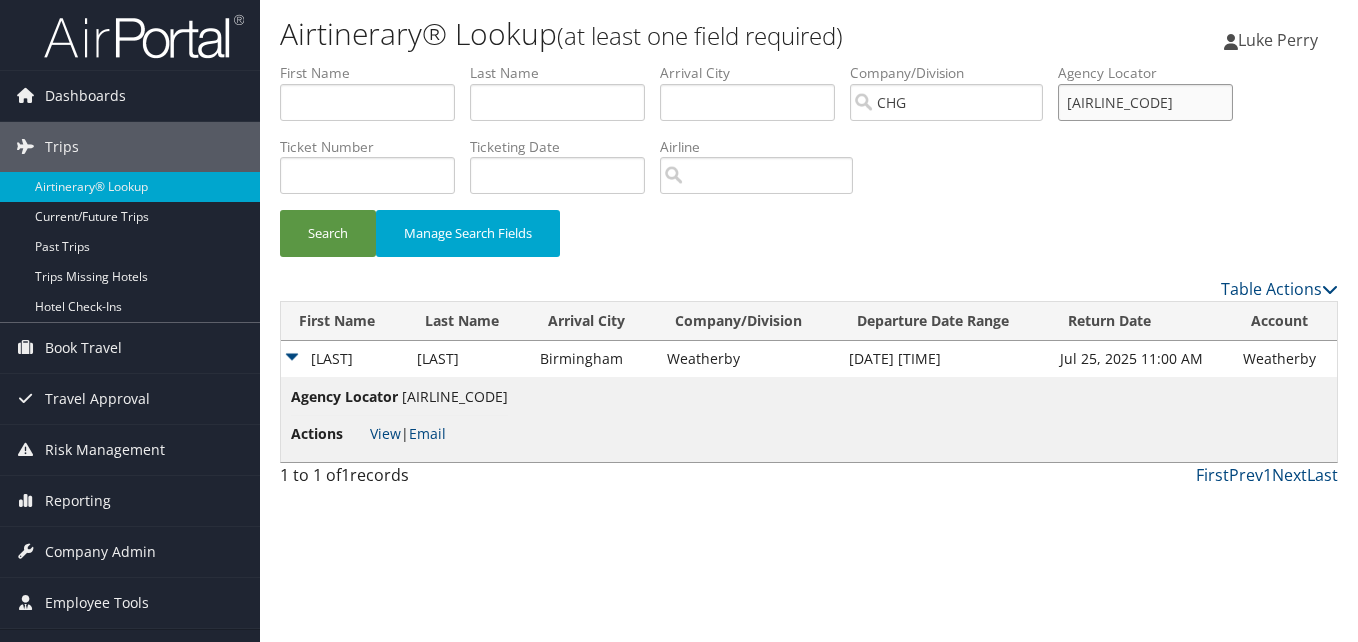 drag, startPoint x: 1167, startPoint y: 109, endPoint x: 937, endPoint y: 129, distance: 230.86794 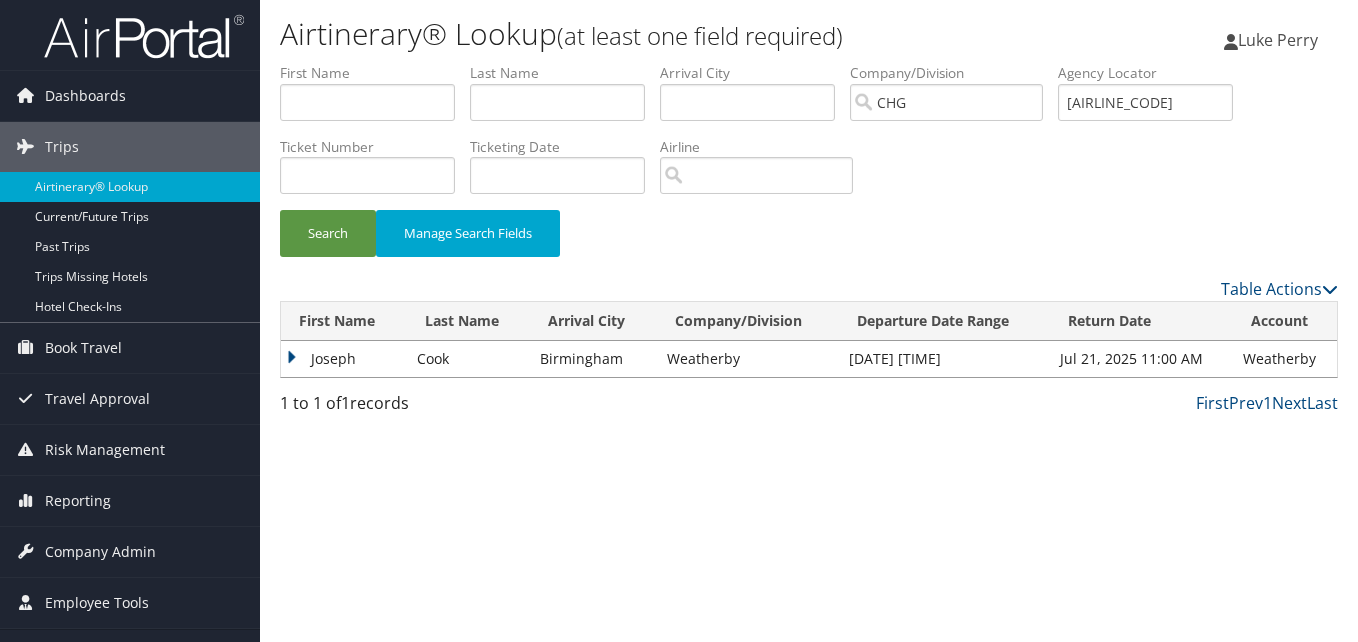 click on "Joseph" at bounding box center (344, 359) 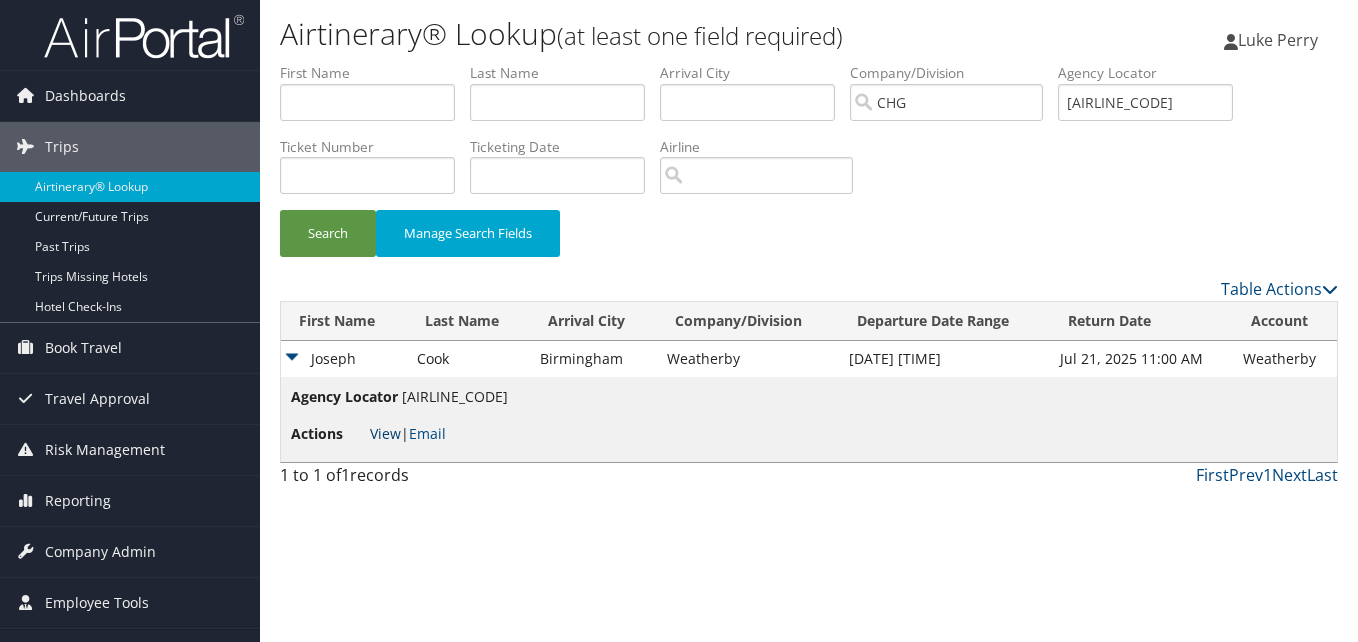 click on "View" at bounding box center (385, 433) 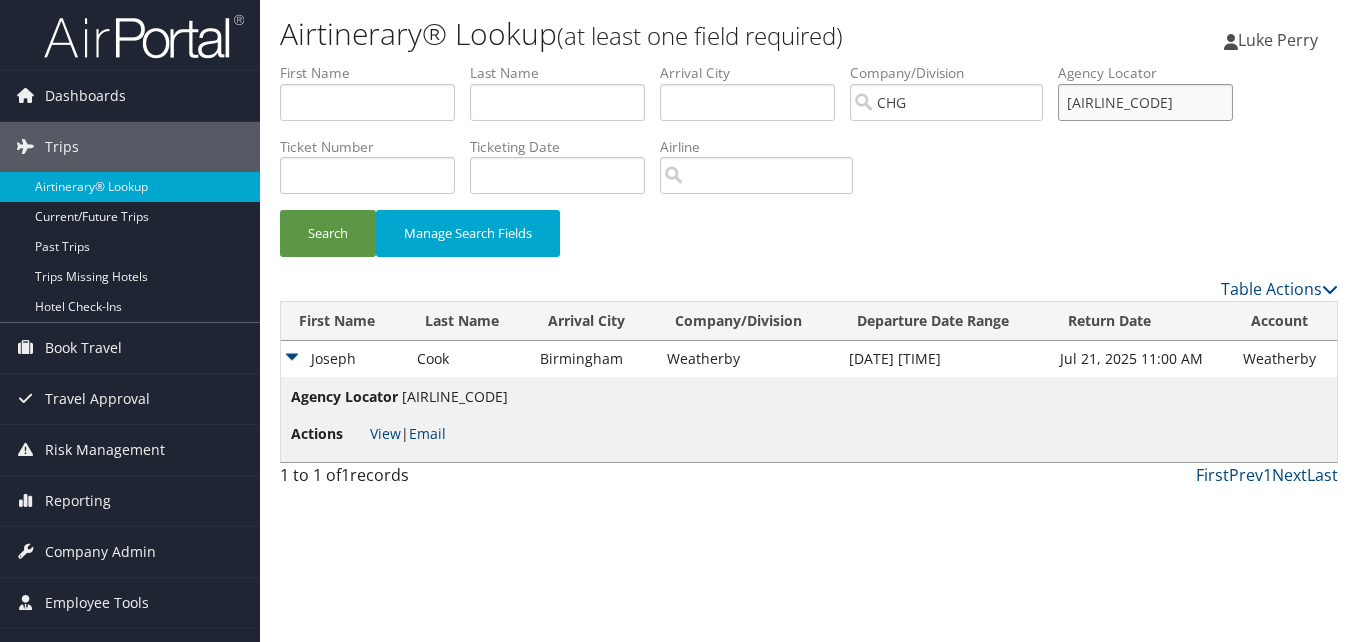 drag, startPoint x: 1202, startPoint y: 110, endPoint x: 945, endPoint y: 132, distance: 257.9399 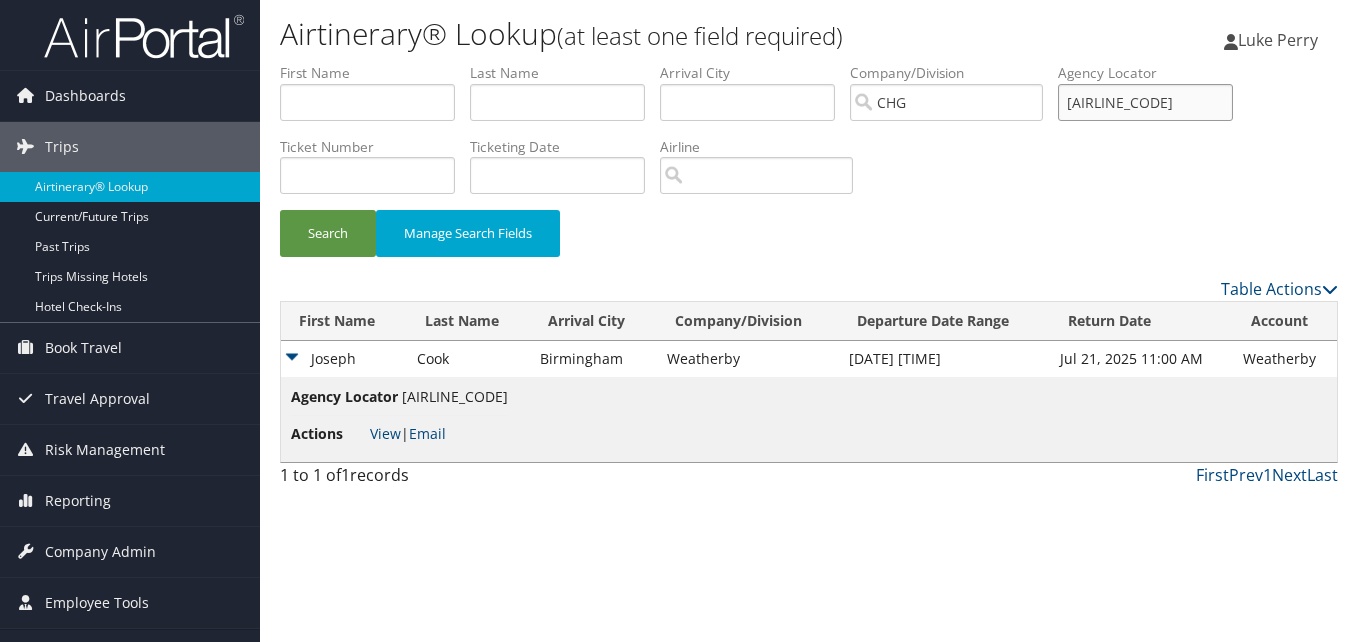 paste on "QLNKML" 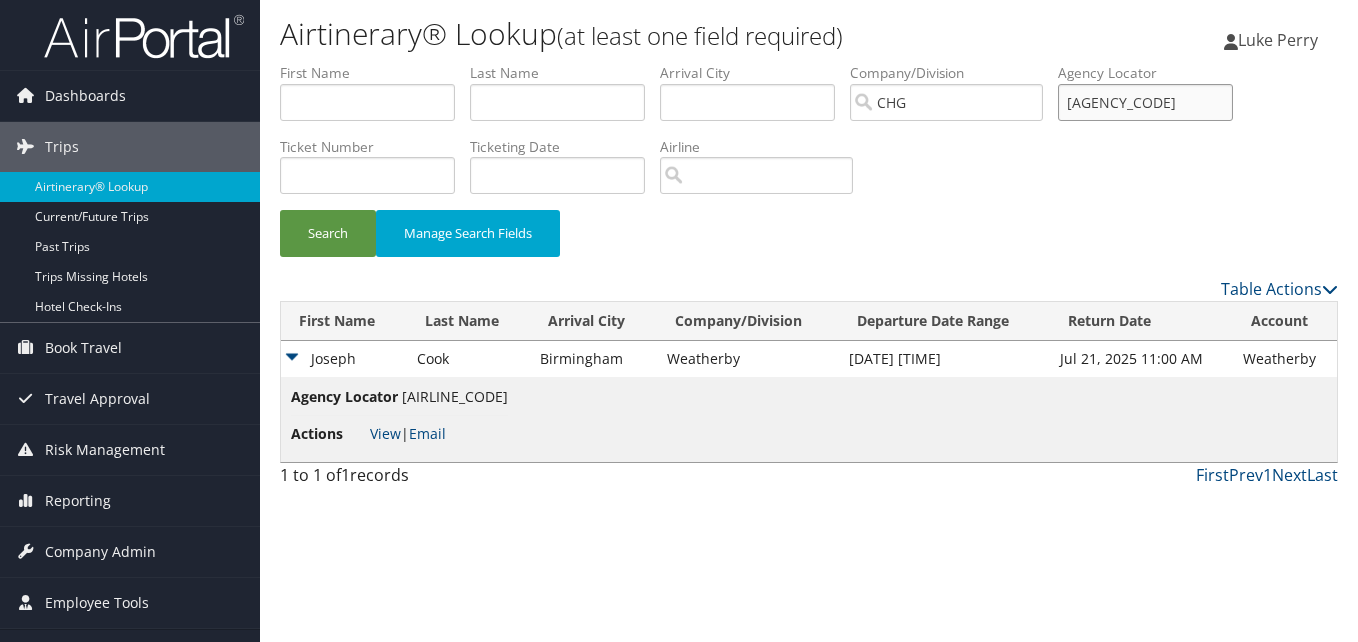 click on "Search" at bounding box center (328, 233) 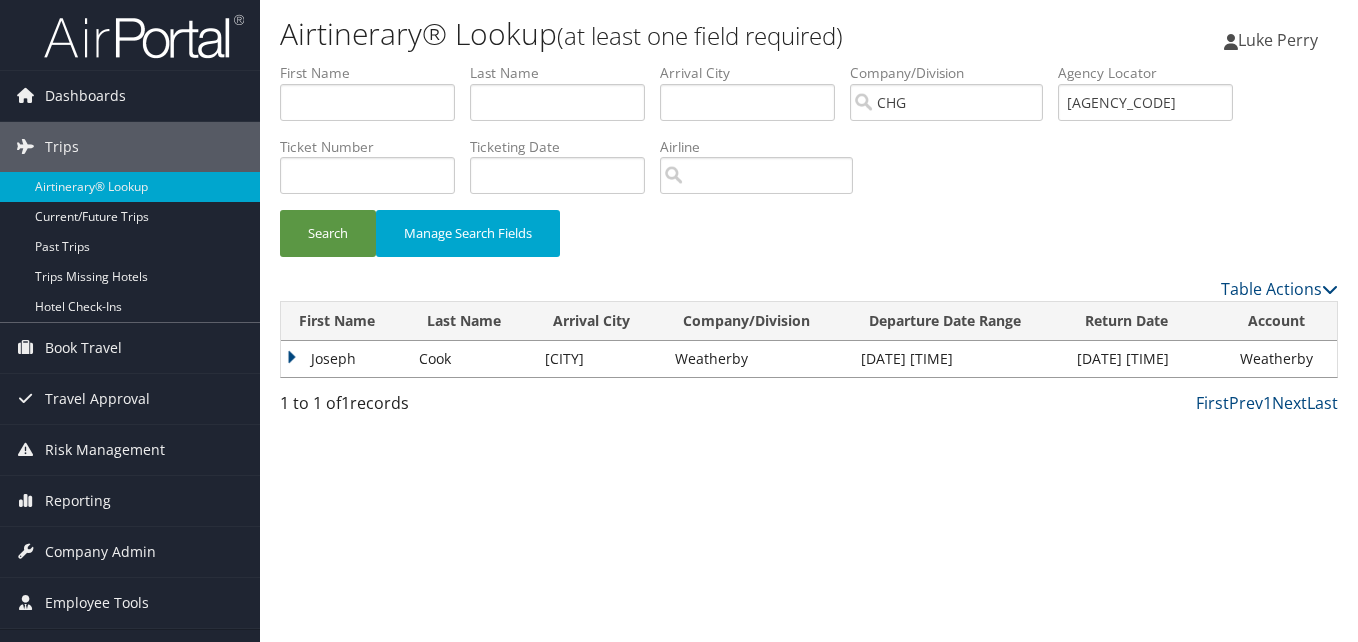 click on "Joseph" at bounding box center (345, 359) 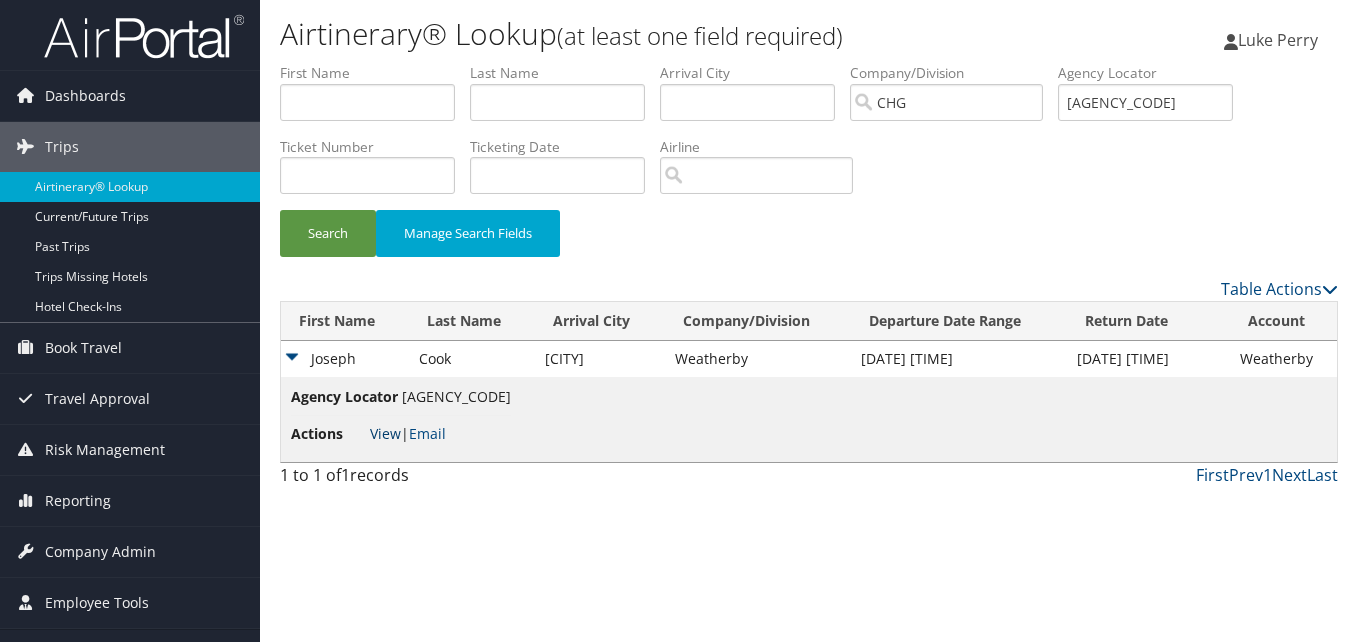 click on "View" at bounding box center (385, 433) 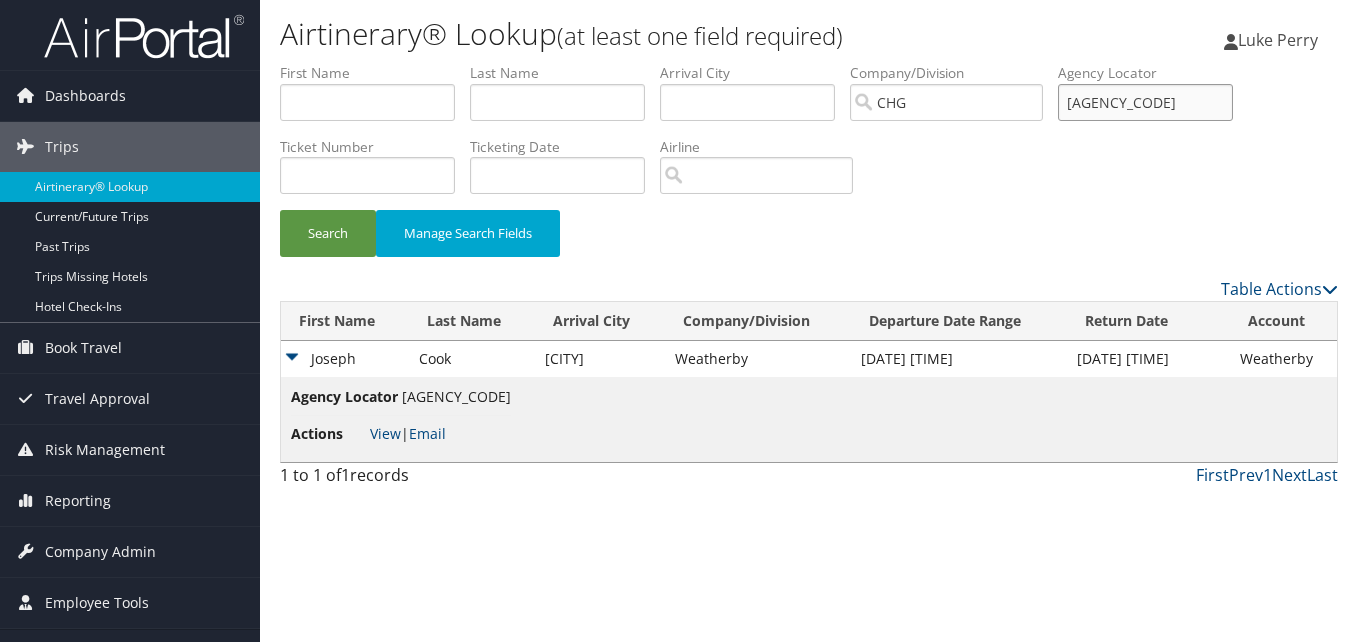 drag, startPoint x: 1161, startPoint y: 105, endPoint x: 869, endPoint y: 176, distance: 300.5079 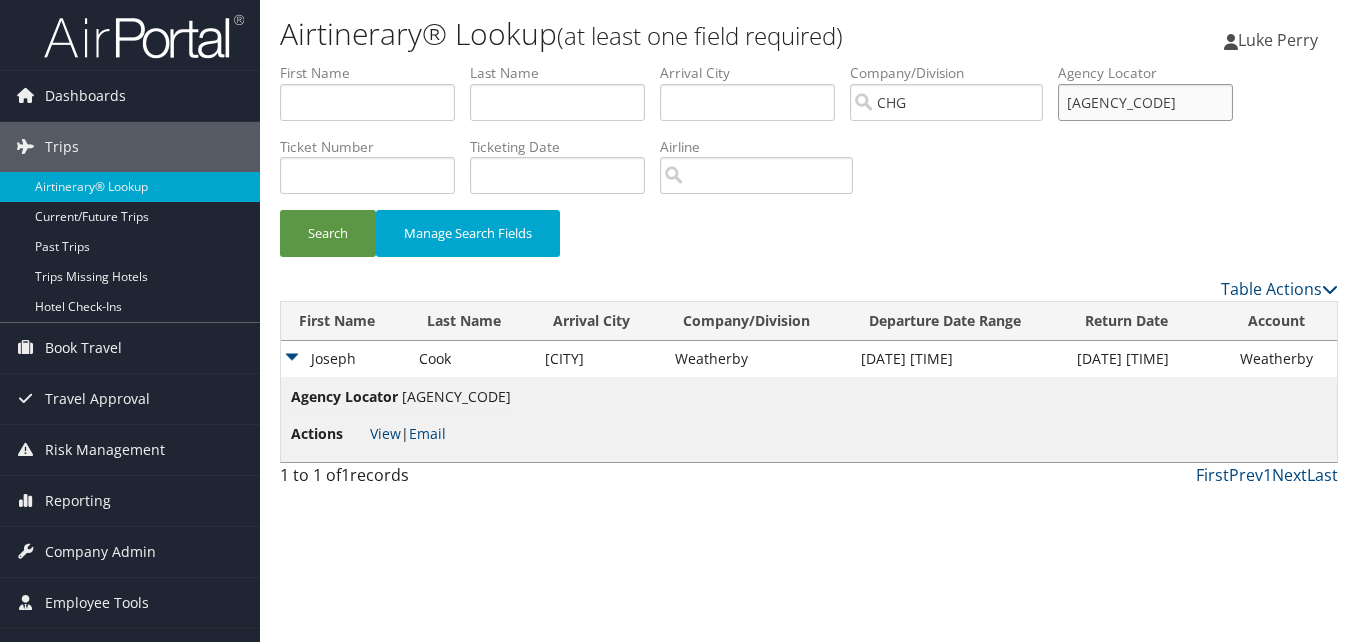 click on "First Name Last Name Departure City Arrival City Company/Division CHG Airport/City Code Departure Date Range Agency Locator QLNKML Ticket Number Ticketing Date Invoice Number Flight Number Agent Name Air Confirmation Hotel Confirmation Credit Card - Last 4 Digits Airline Car Rental Chain Hotel Chain Rail Vendor Authorization Billable Client Code Cost Center Department Explanation Manager ID Project Purpose Region Traveler ID" at bounding box center [809, 63] 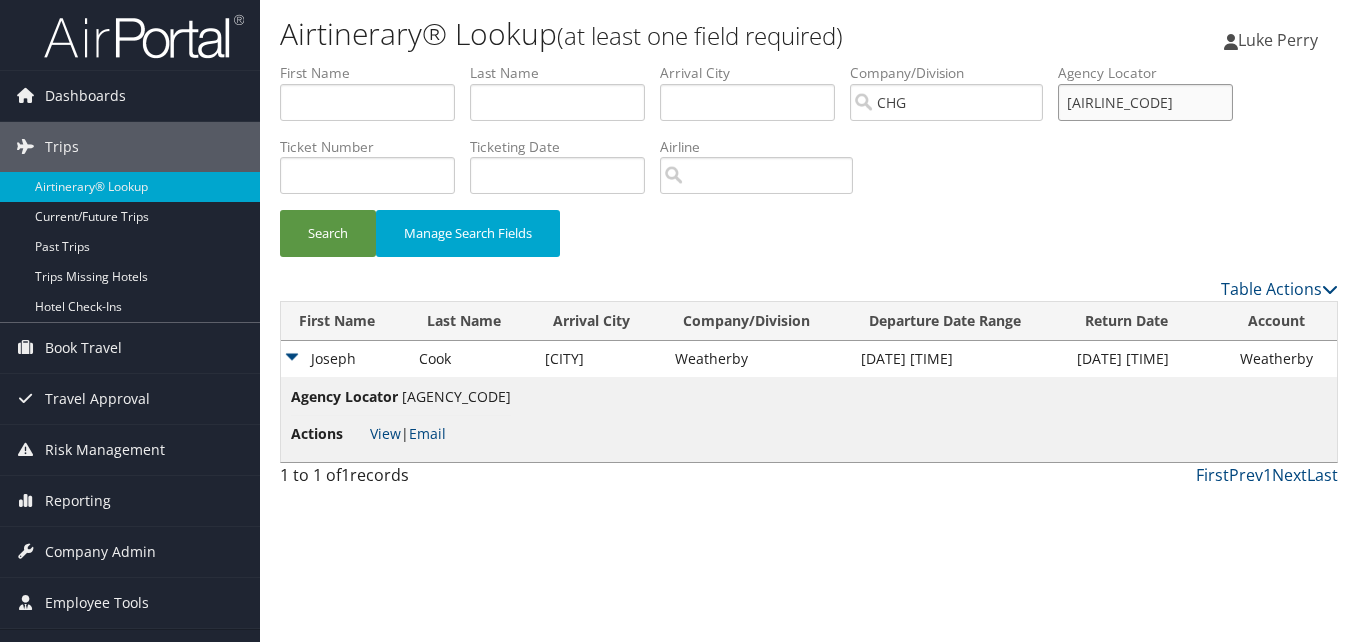 click on "Search" at bounding box center [328, 233] 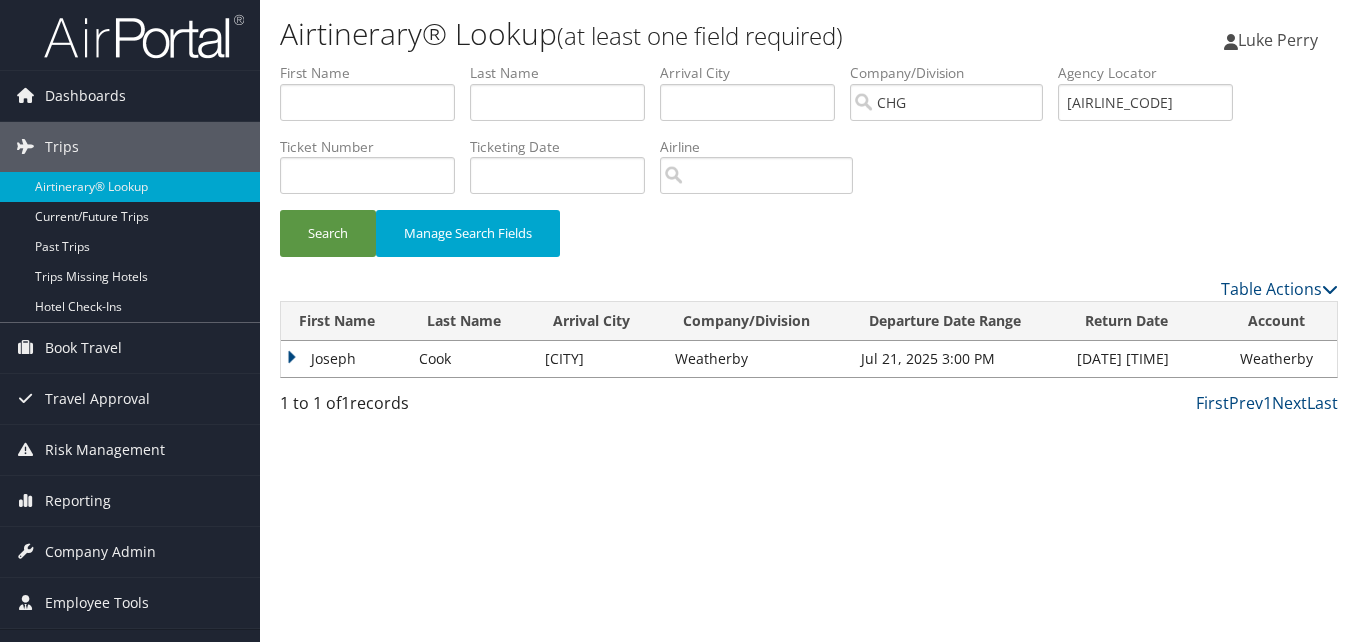 click on "Joseph" at bounding box center [345, 359] 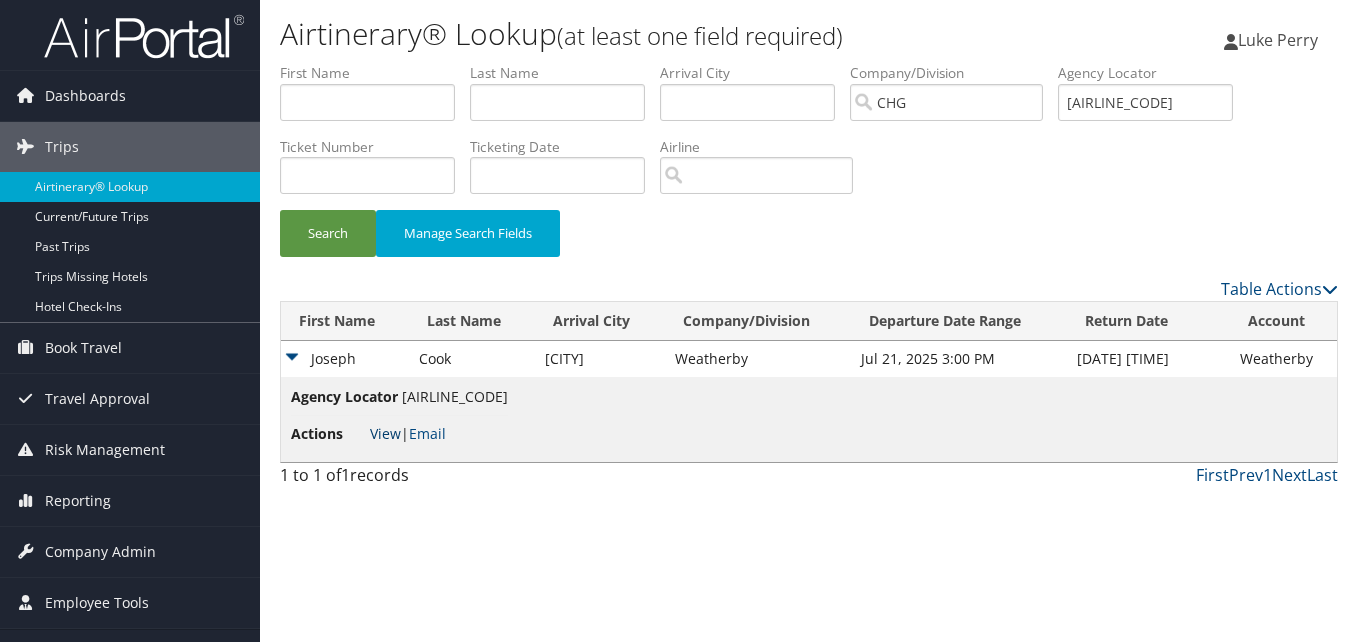 click on "View" at bounding box center [385, 433] 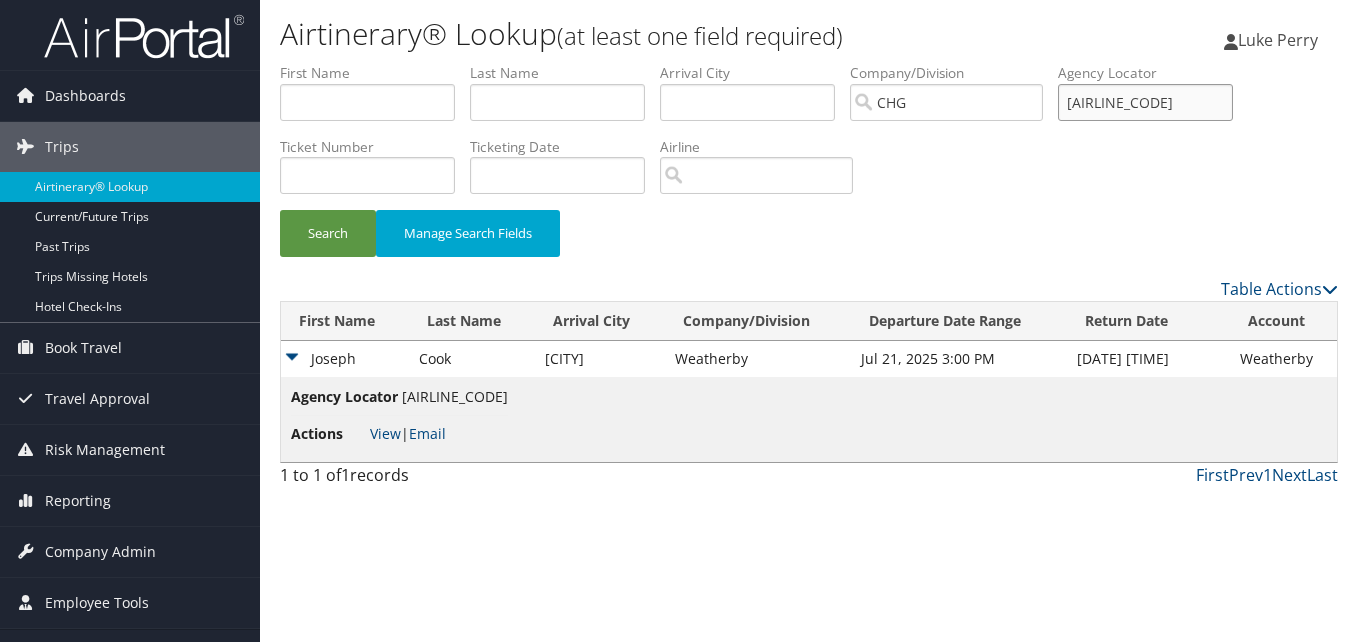 drag, startPoint x: 1194, startPoint y: 98, endPoint x: 778, endPoint y: 180, distance: 424.00473 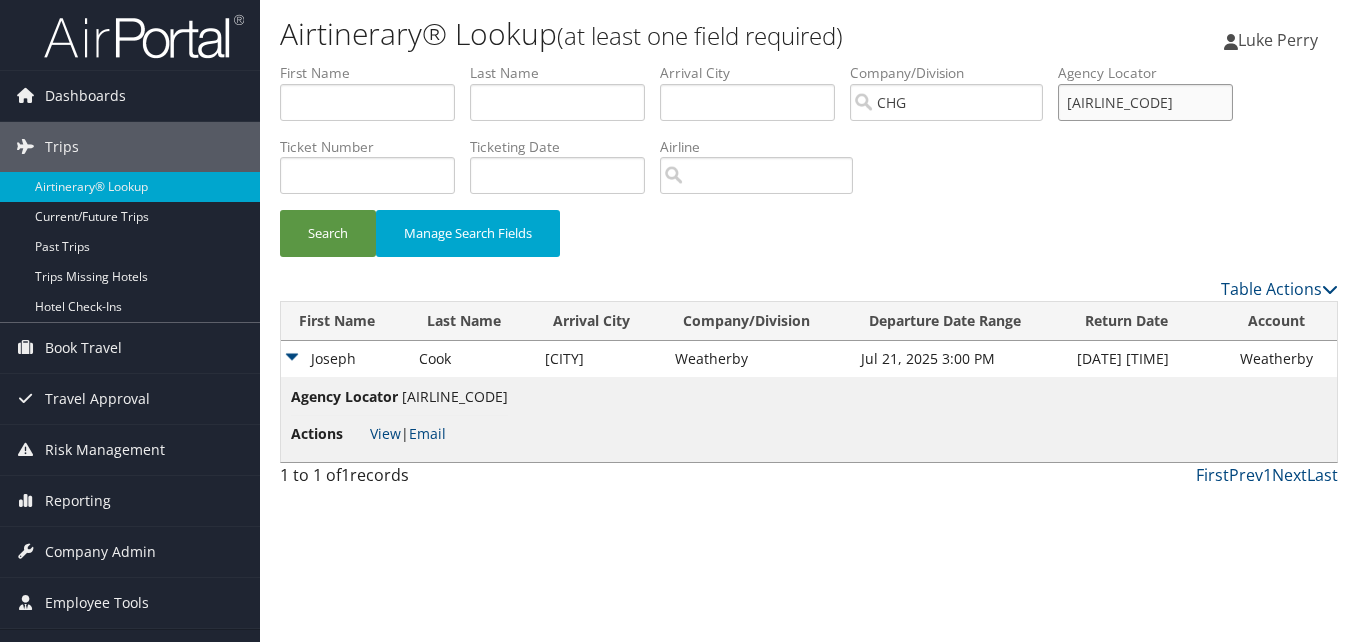 click on "First Name Last Name Departure City Arrival City Company/Division CHG Airport/City Code Departure Date Range Agency Locator FREKUF Ticket Number Ticketing Date Invoice Number Flight Number Agent Name Air Confirmation Hotel Confirmation Credit Card - Last 4 Digits Airline Car Rental Chain Hotel Chain Rail Vendor Authorization Billable Client Code Cost Center Department Explanation Manager ID Project Purpose Region Traveler ID" at bounding box center [809, 63] 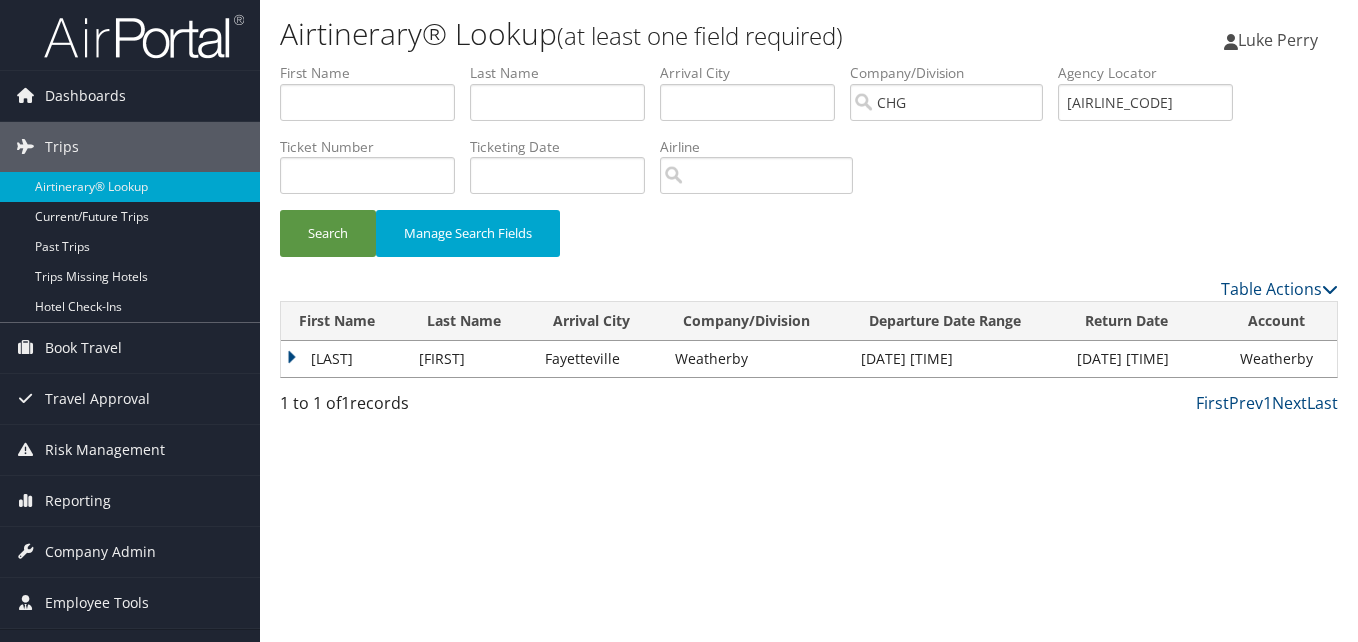 click on "Nauman" at bounding box center (345, 359) 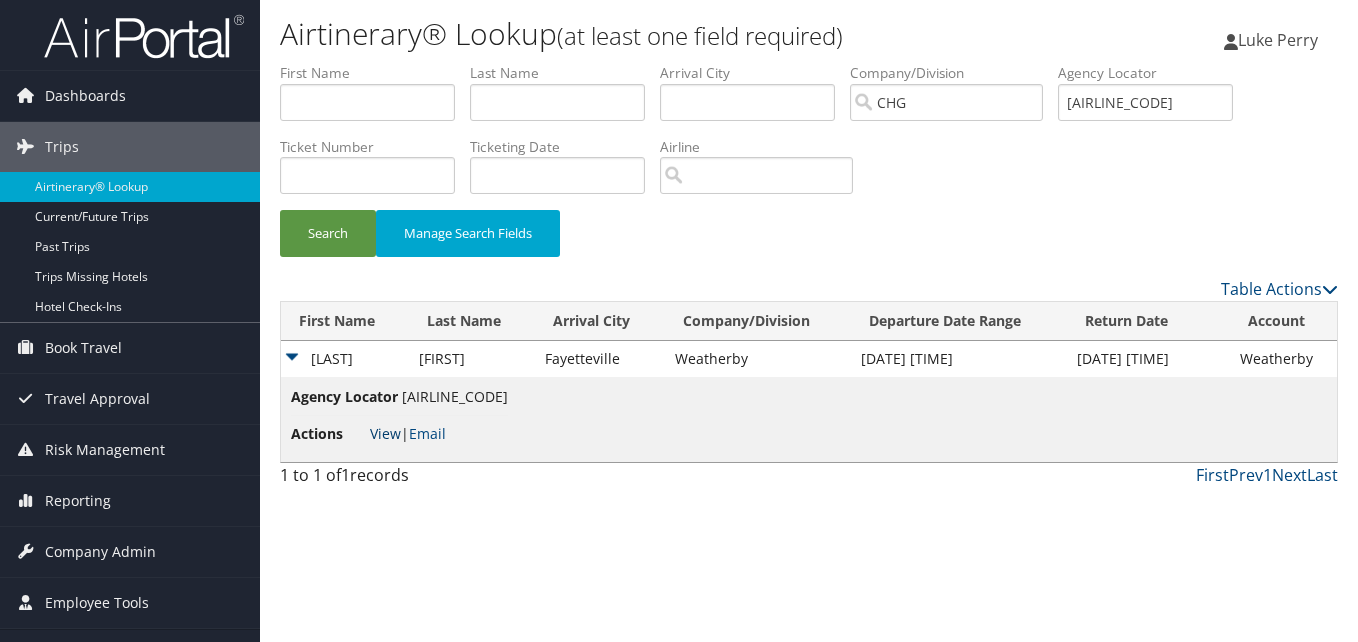 click on "View" at bounding box center (385, 433) 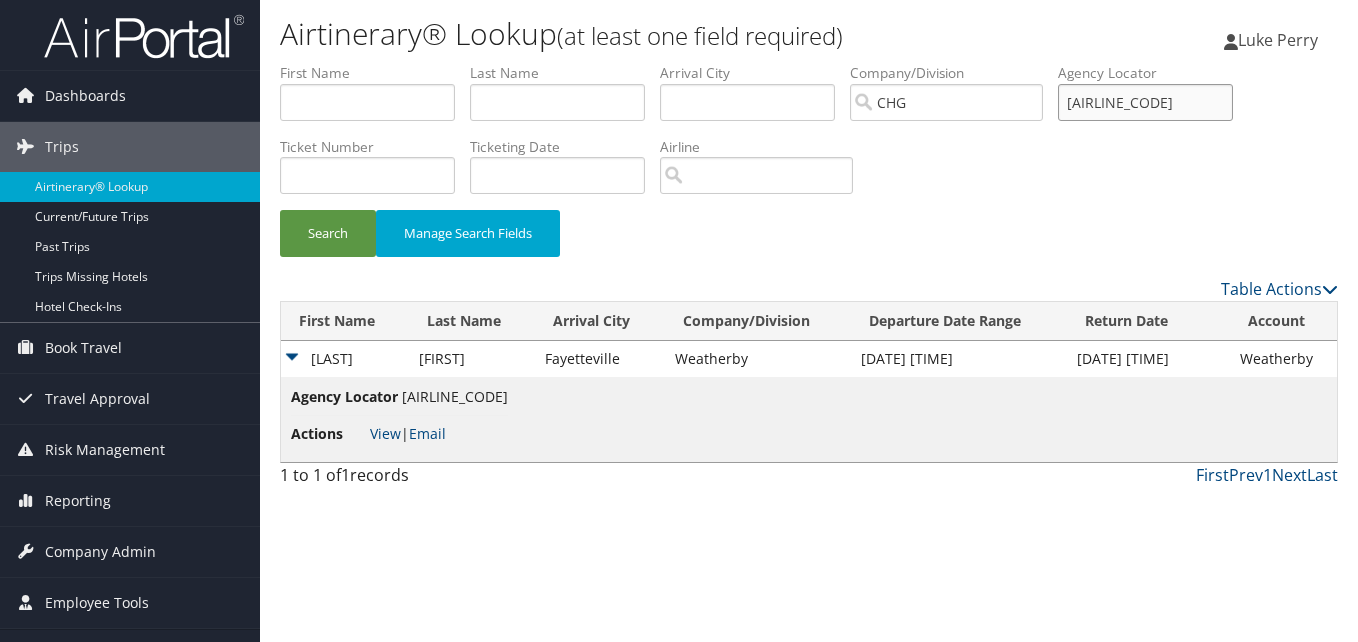 drag, startPoint x: 1166, startPoint y: 101, endPoint x: 782, endPoint y: 147, distance: 386.7454 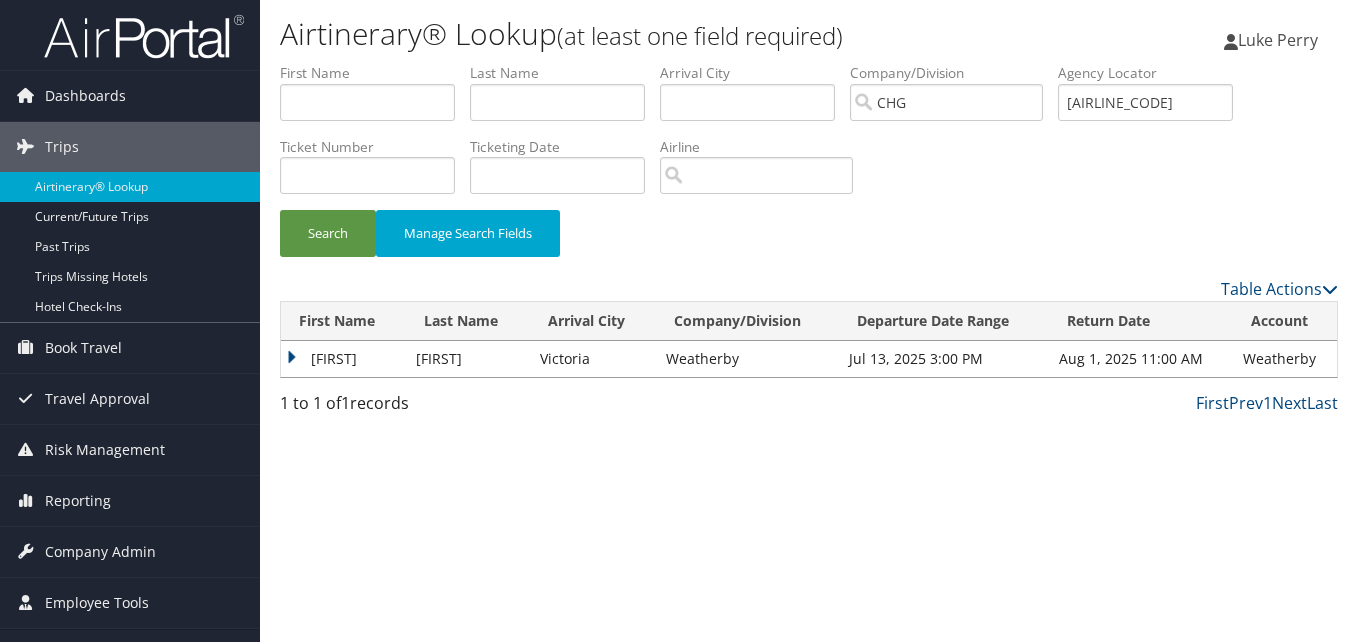 click on "Ritsuko" at bounding box center (343, 359) 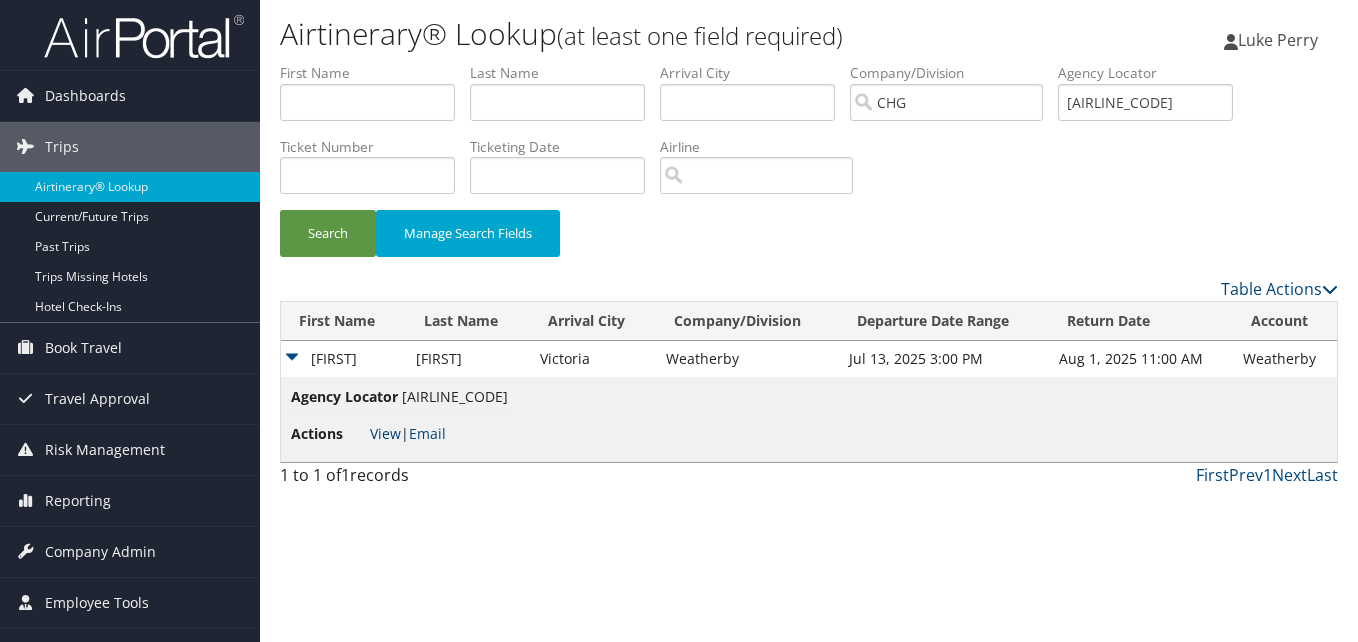 click on "View" at bounding box center [385, 433] 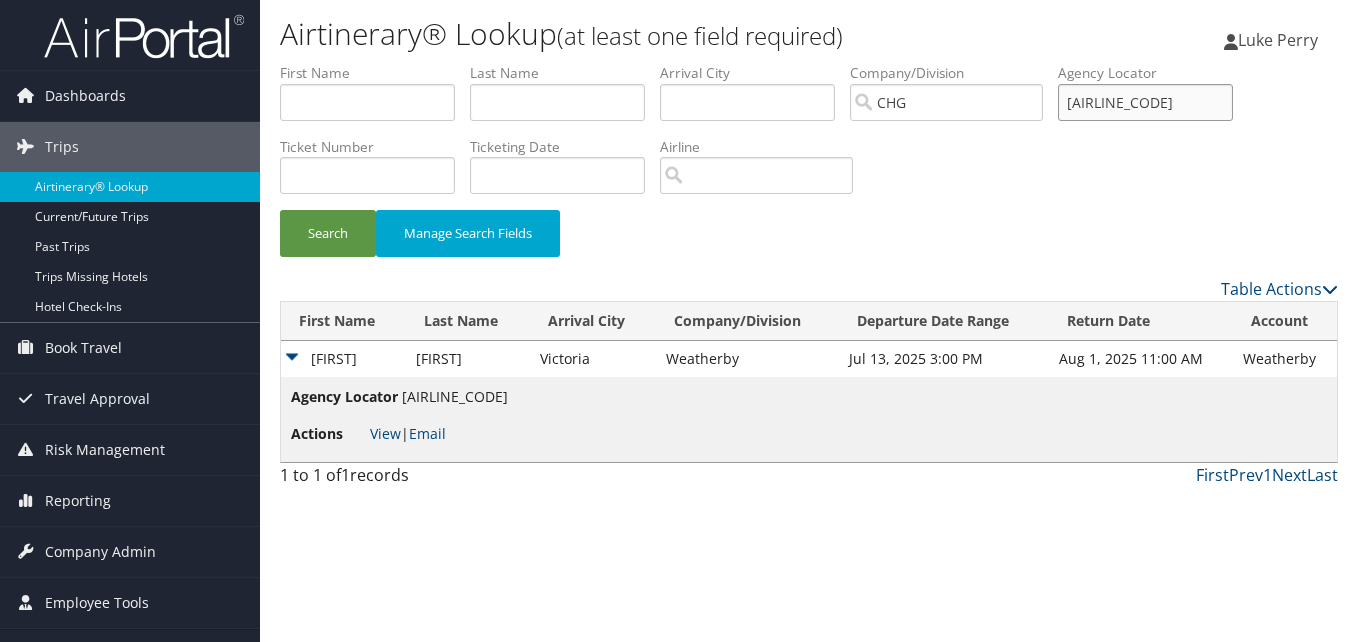 drag, startPoint x: 1225, startPoint y: 116, endPoint x: 1070, endPoint y: 145, distance: 157.68958 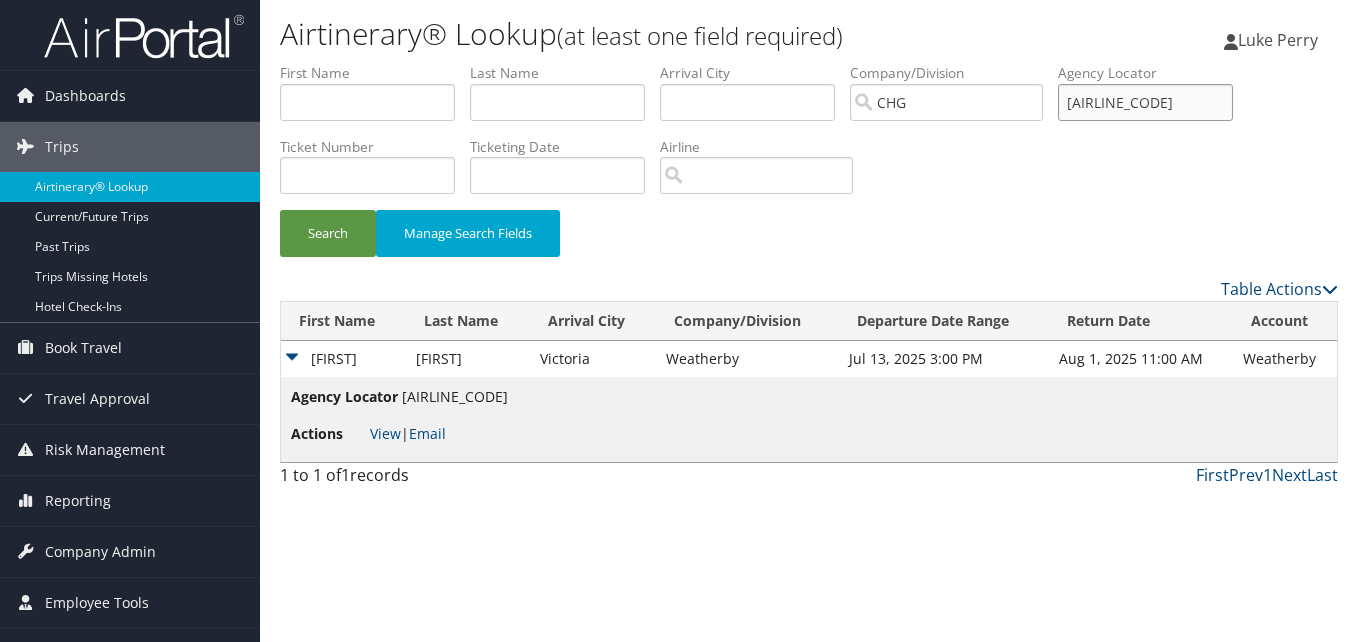 click on "First Name Last Name Departure City Arrival City Company/Division CHG Airport/City Code Departure Date Range Agency Locator JQUXWU Ticket Number Ticketing Date Invoice Number Flight Number Agent Name Air Confirmation Hotel Confirmation Credit Card - Last 4 Digits Airline Car Rental Chain Hotel Chain Rail Vendor Authorization Billable Client Code Cost Center Department Explanation Manager ID Project Purpose Region Traveler ID Search Manage Search Fields" at bounding box center [809, 170] 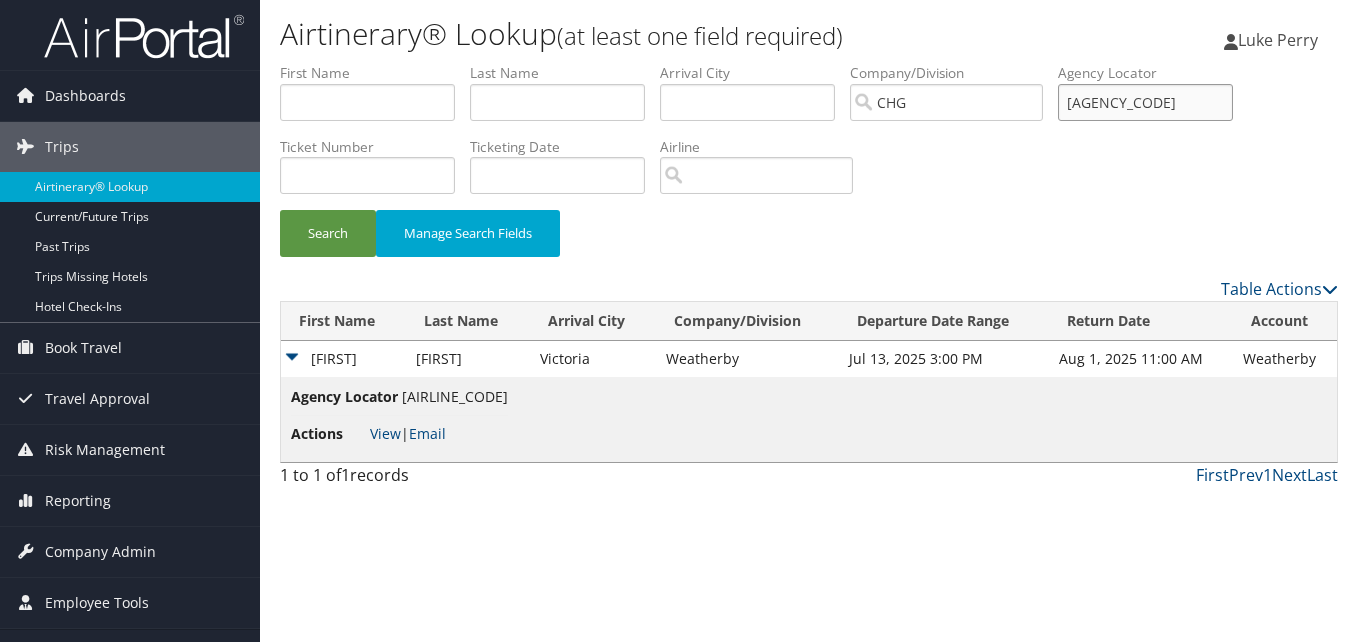 click on "Search" at bounding box center [328, 233] 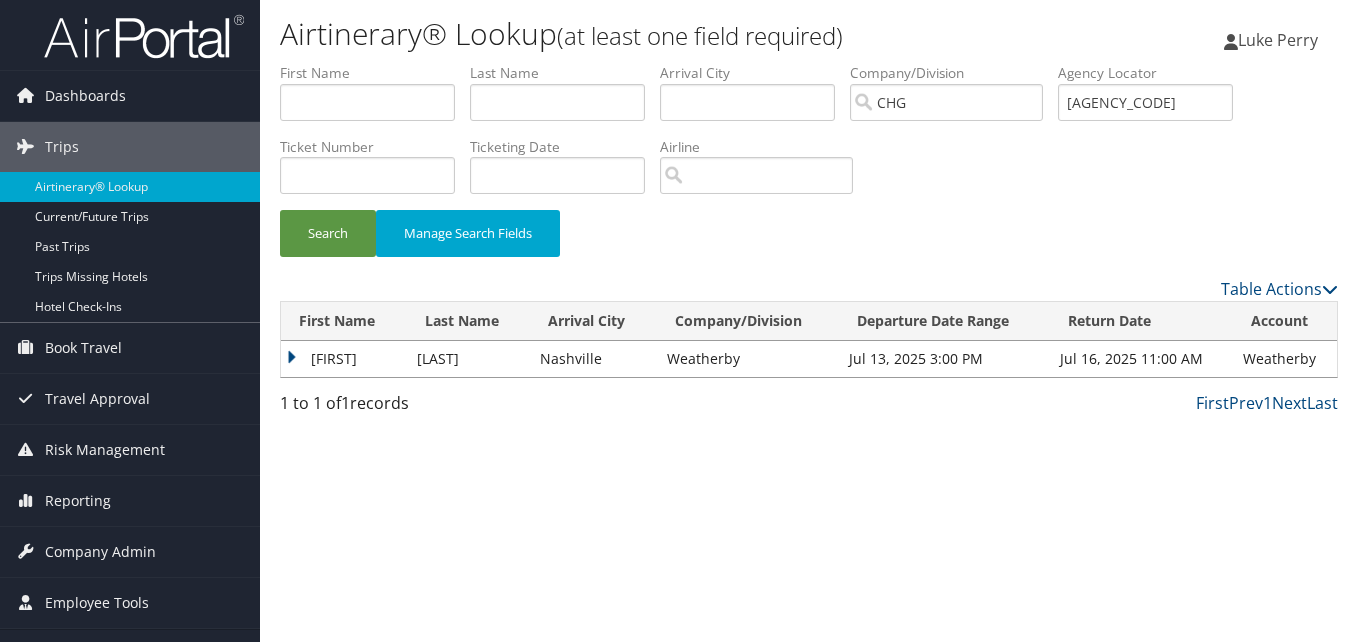 click on "Salil" at bounding box center (344, 359) 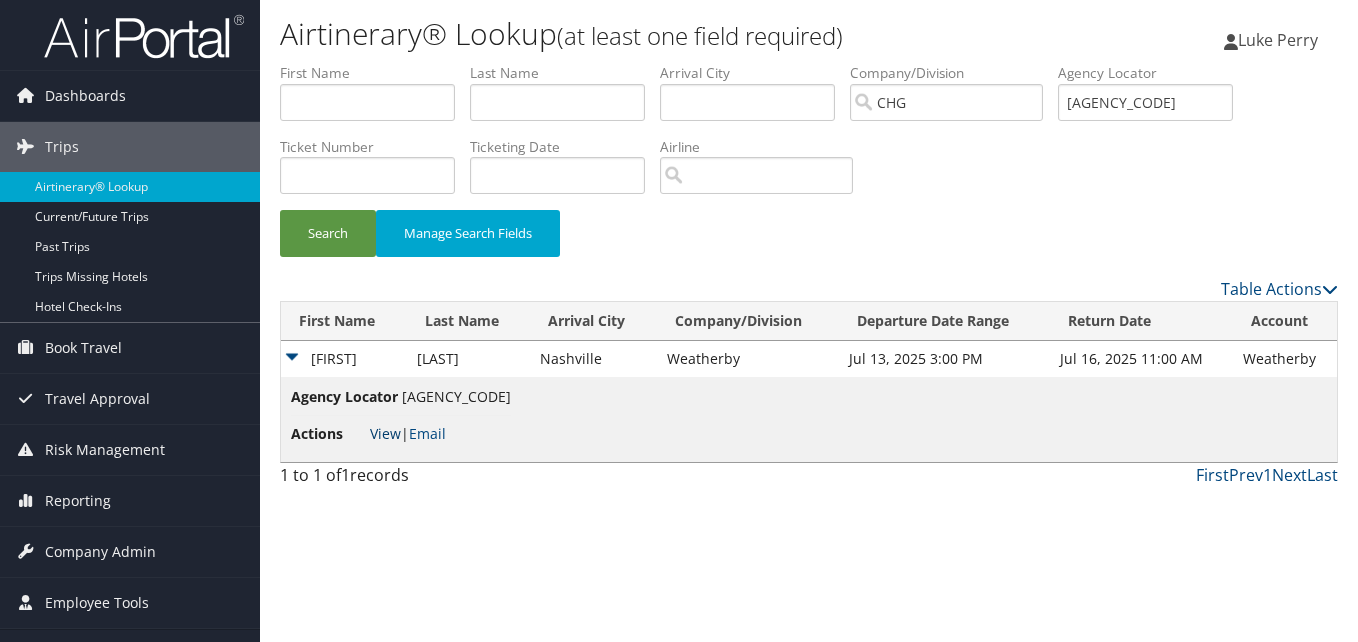 click on "View" at bounding box center [385, 433] 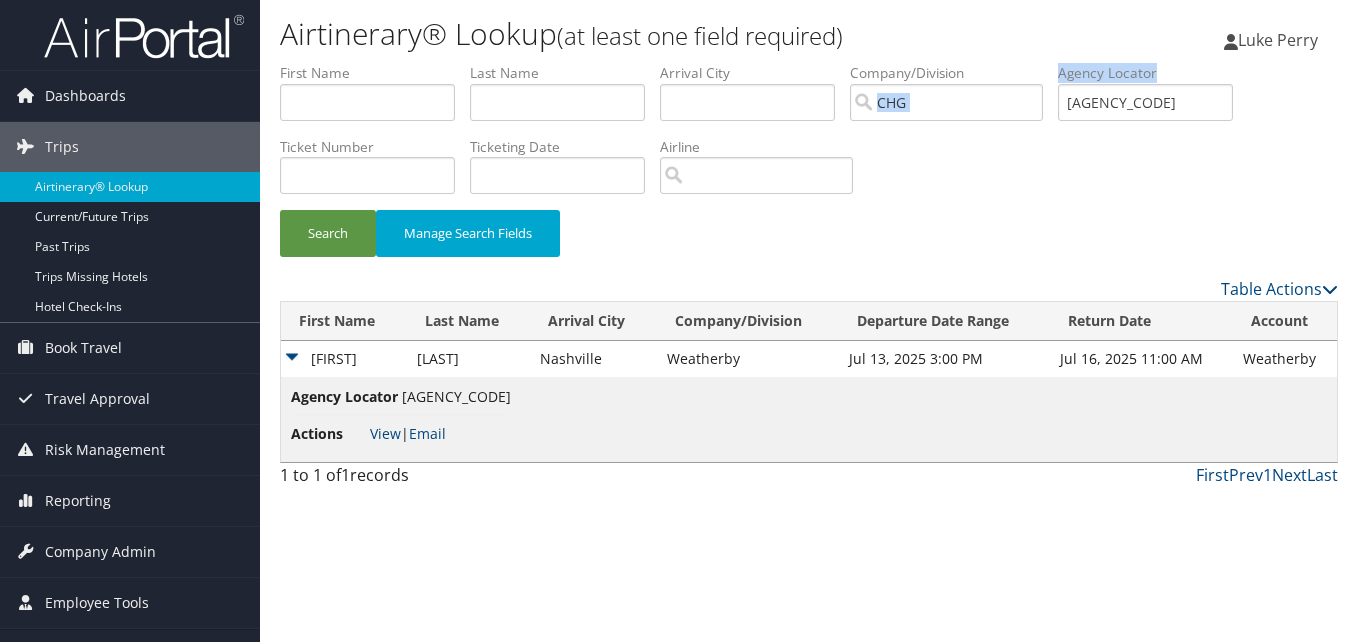 drag, startPoint x: 1184, startPoint y: 122, endPoint x: 992, endPoint y: 124, distance: 192.01042 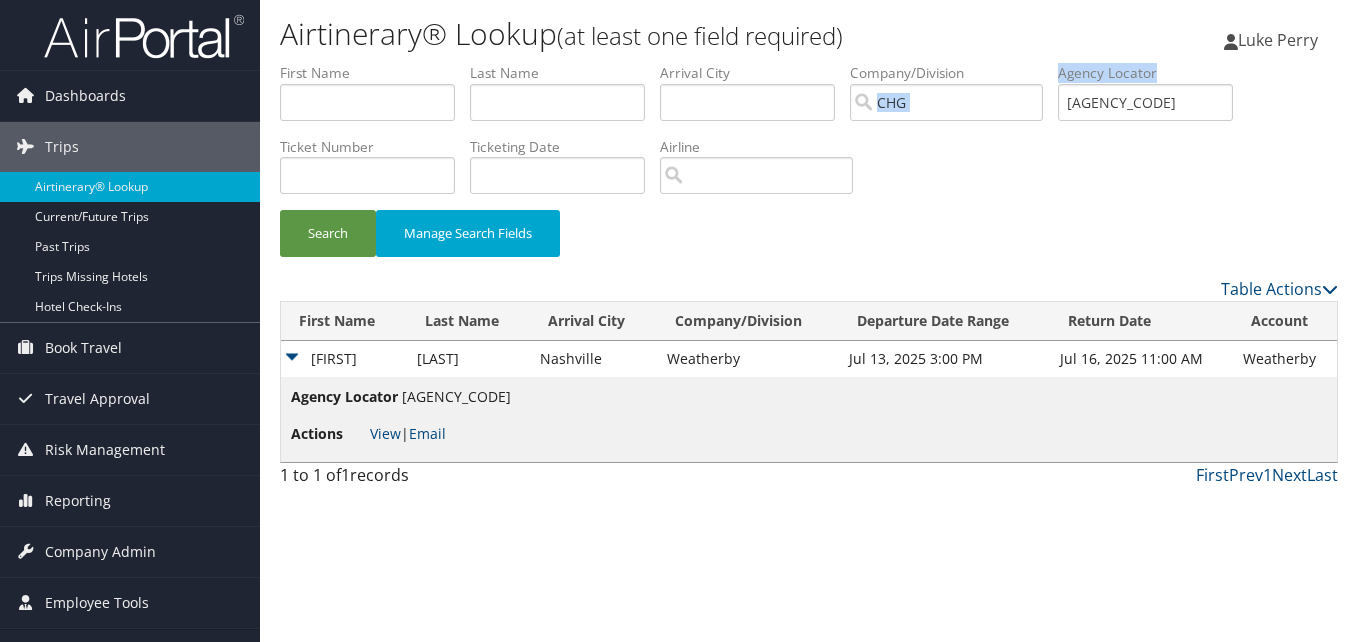 click on "First Name Last Name Departure City Arrival City Company/Division CHG Airport/City Code Departure Date Range Agency Locator QZWUPG Ticket Number Ticketing Date Invoice Number Flight Number Agent Name Air Confirmation Hotel Confirmation Credit Card - Last 4 Digits Airline Car Rental Chain Hotel Chain Rail Vendor Authorization Billable Client Code Cost Center Department Explanation Manager ID Project Purpose Region Traveler ID" at bounding box center [809, 63] 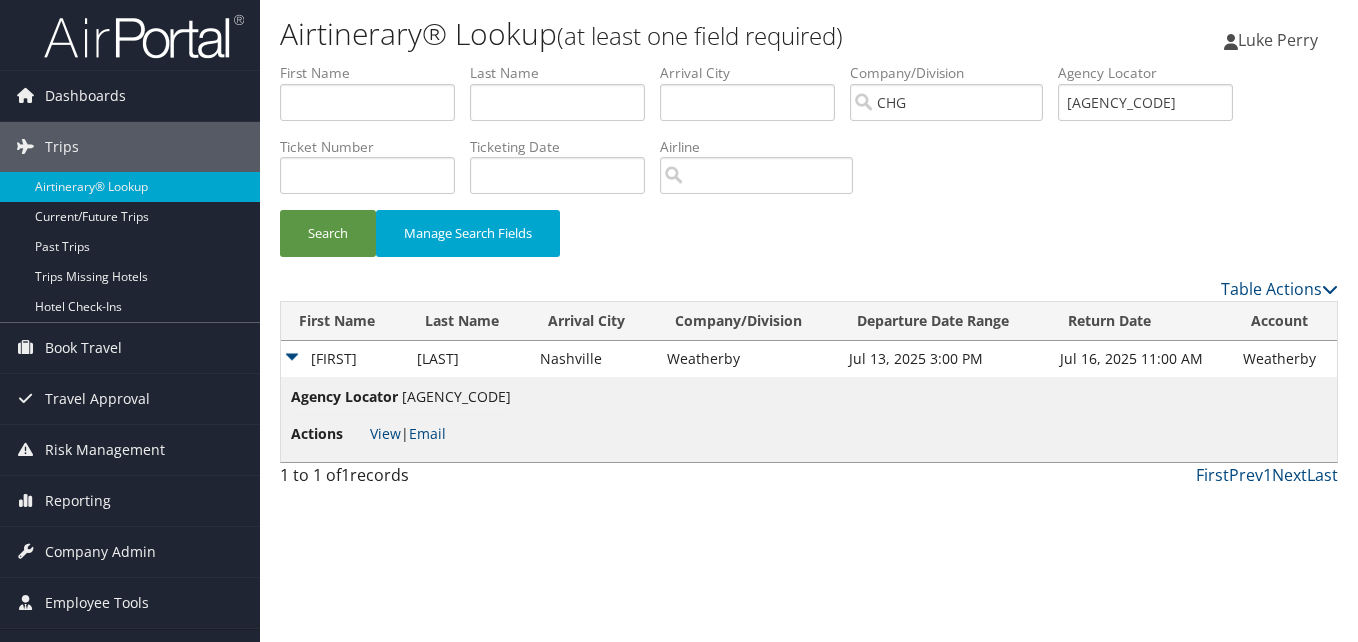 drag, startPoint x: 992, startPoint y: 124, endPoint x: 1176, endPoint y: 187, distance: 194.4865 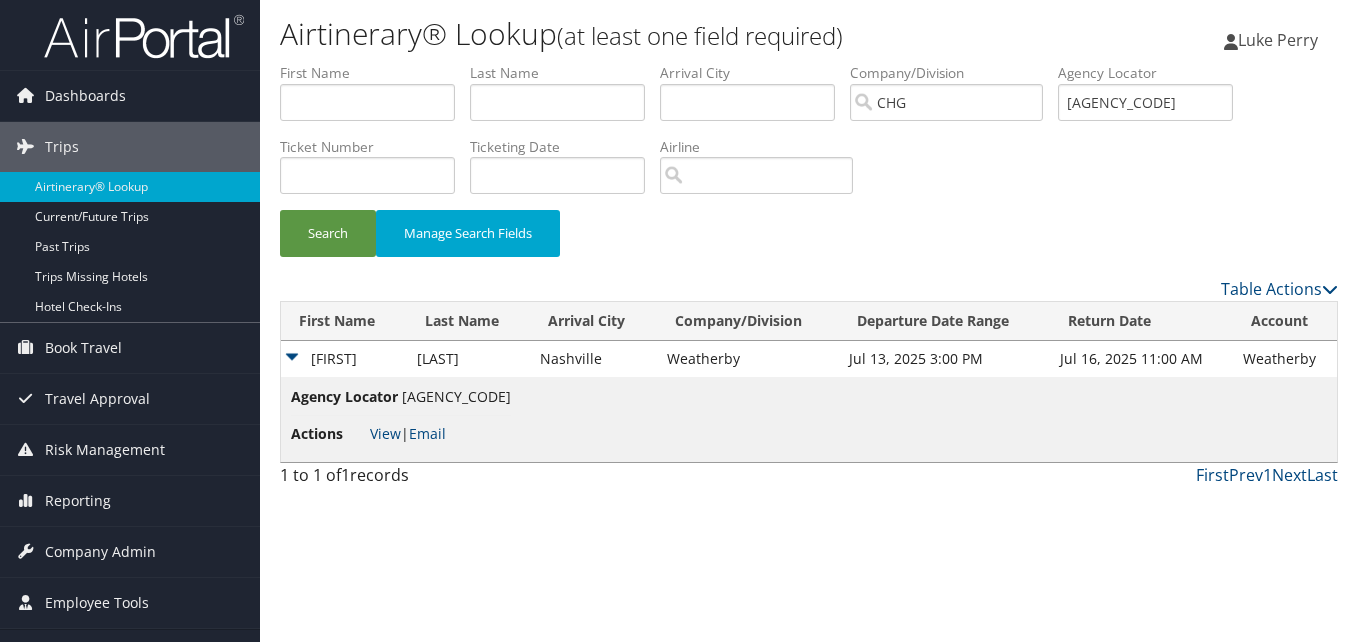click on "Search Manage Search Fields" at bounding box center (809, 243) 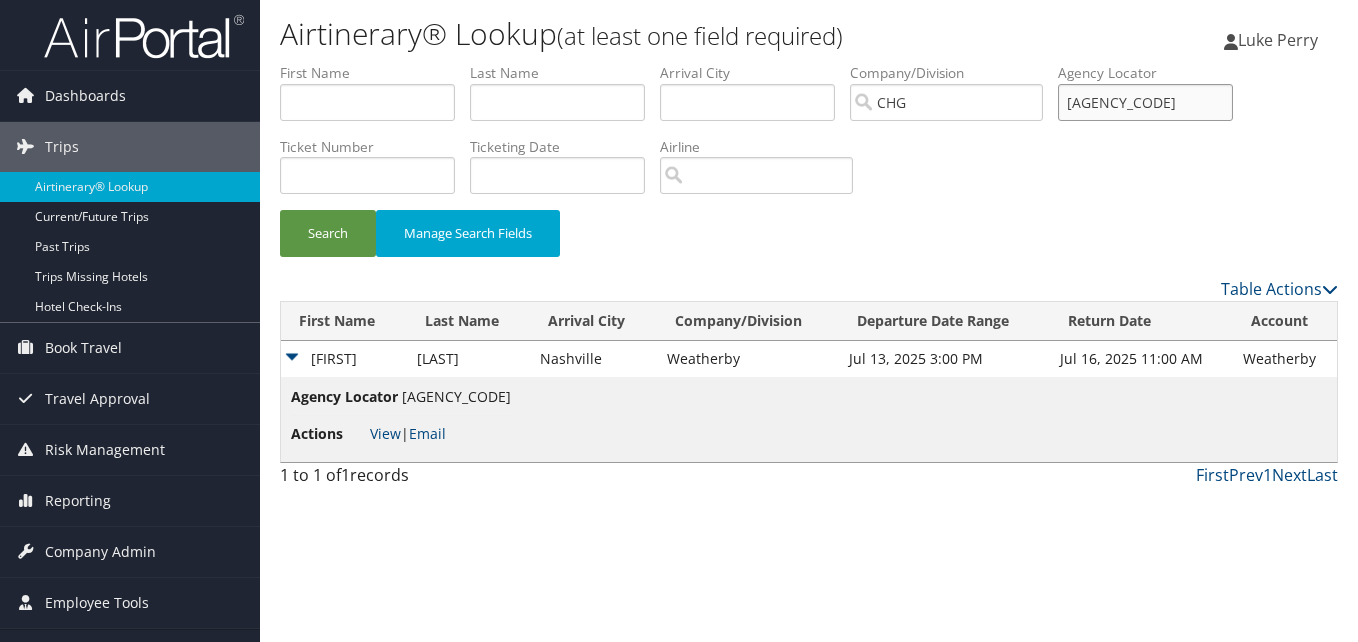 drag, startPoint x: 1226, startPoint y: 106, endPoint x: 985, endPoint y: 149, distance: 244.80605 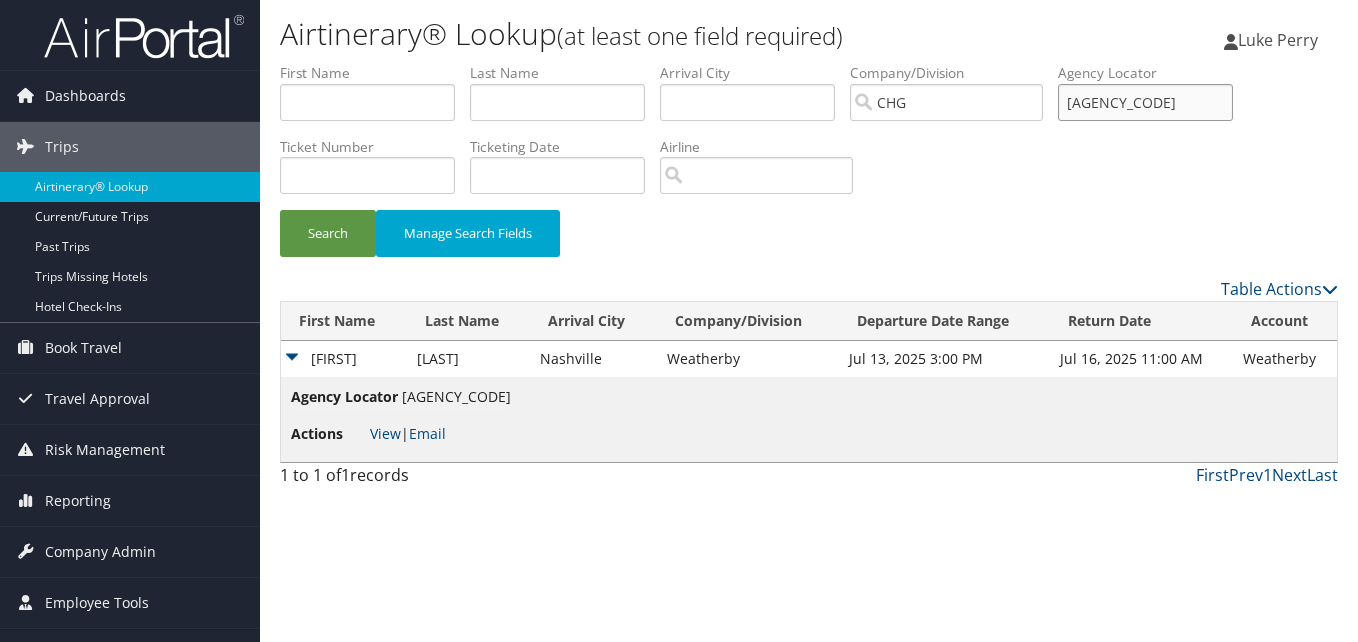 click on "First Name Last Name Departure City Arrival City Company/Division CHG Airport/City Code Departure Date Range Agency Locator QZWUPG Ticket Number Ticketing Date Invoice Number Flight Number Agent Name Air Confirmation Hotel Confirmation Credit Card - Last 4 Digits Airline Car Rental Chain Hotel Chain Rail Vendor Authorization Billable Client Code Cost Center Department Explanation Manager ID Project Purpose Region Traveler ID Search Manage Search Fields" at bounding box center [809, 170] 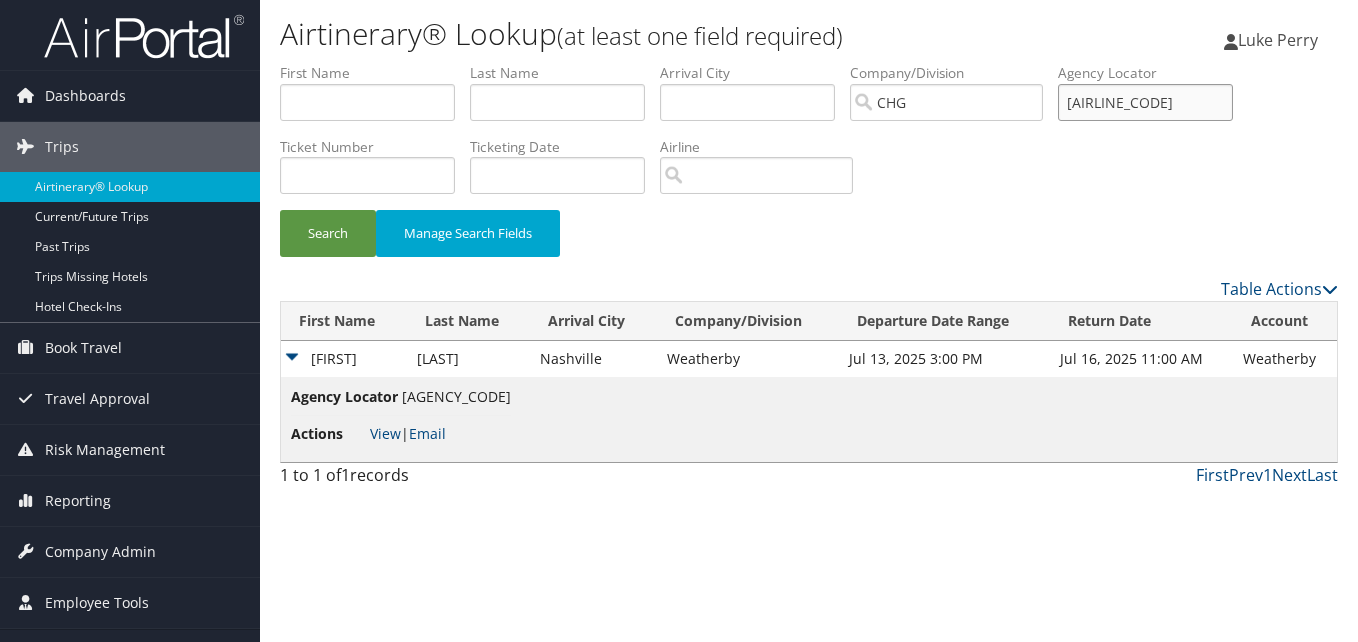 click on "Search" at bounding box center [328, 233] 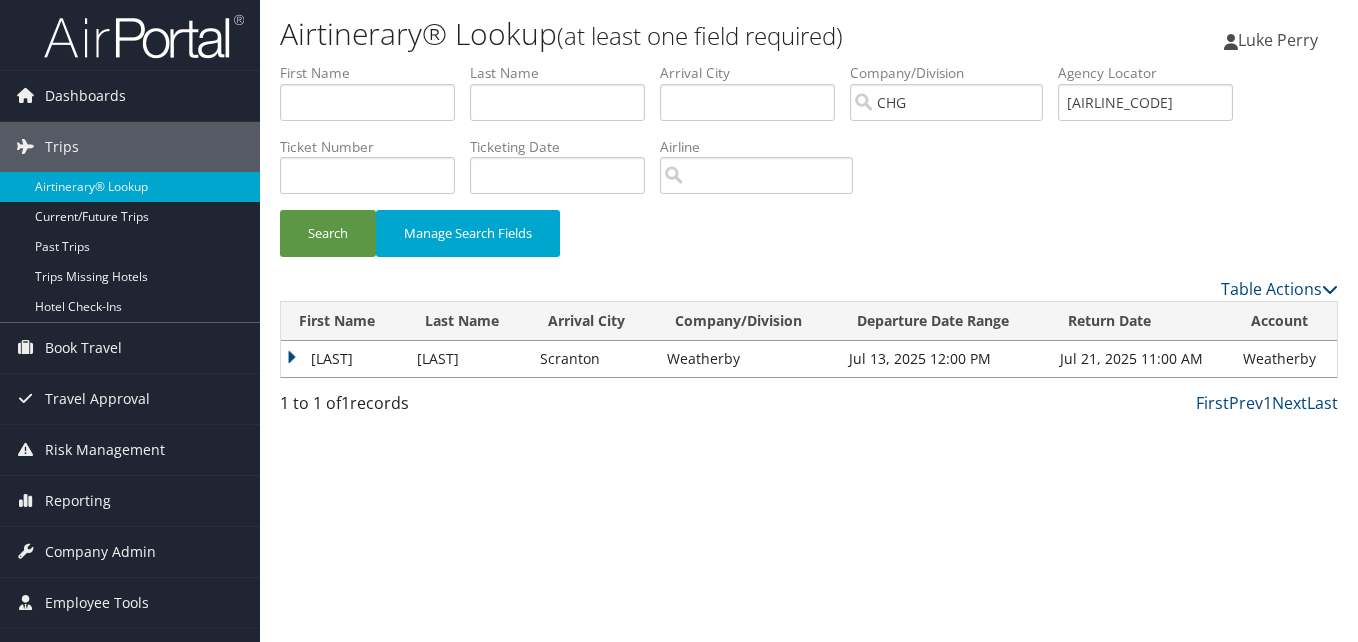 click on "Aalpen" at bounding box center [344, 359] 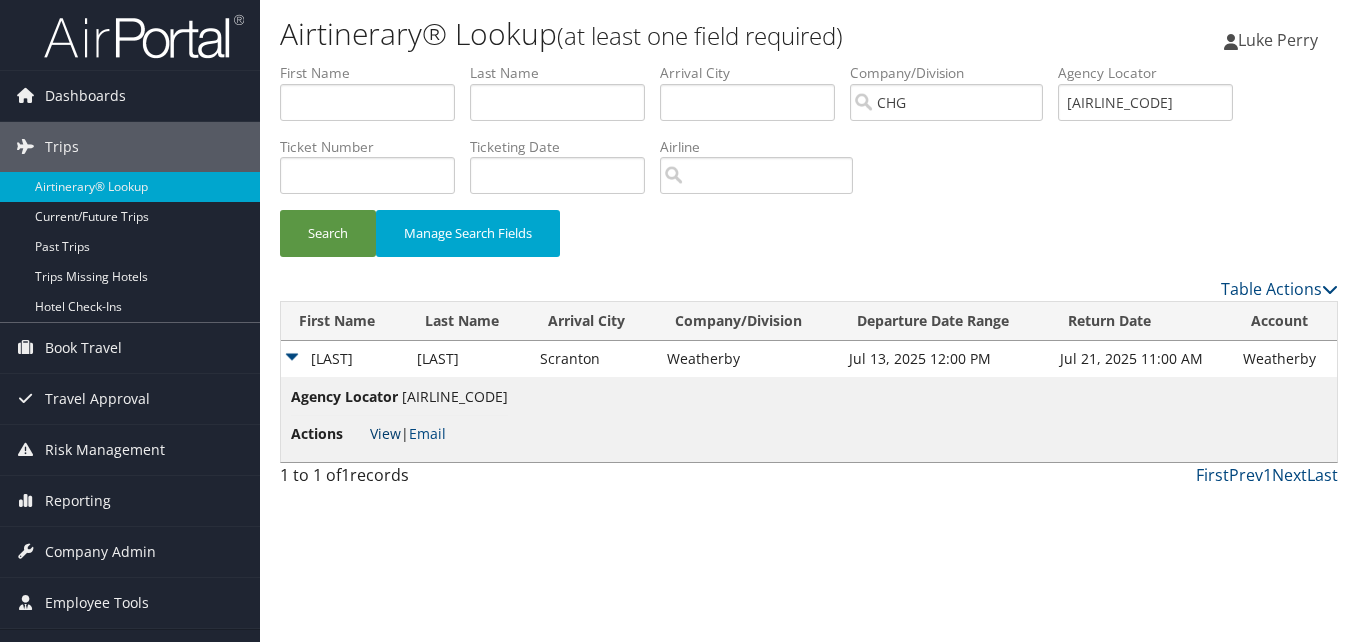 click on "View" at bounding box center (385, 433) 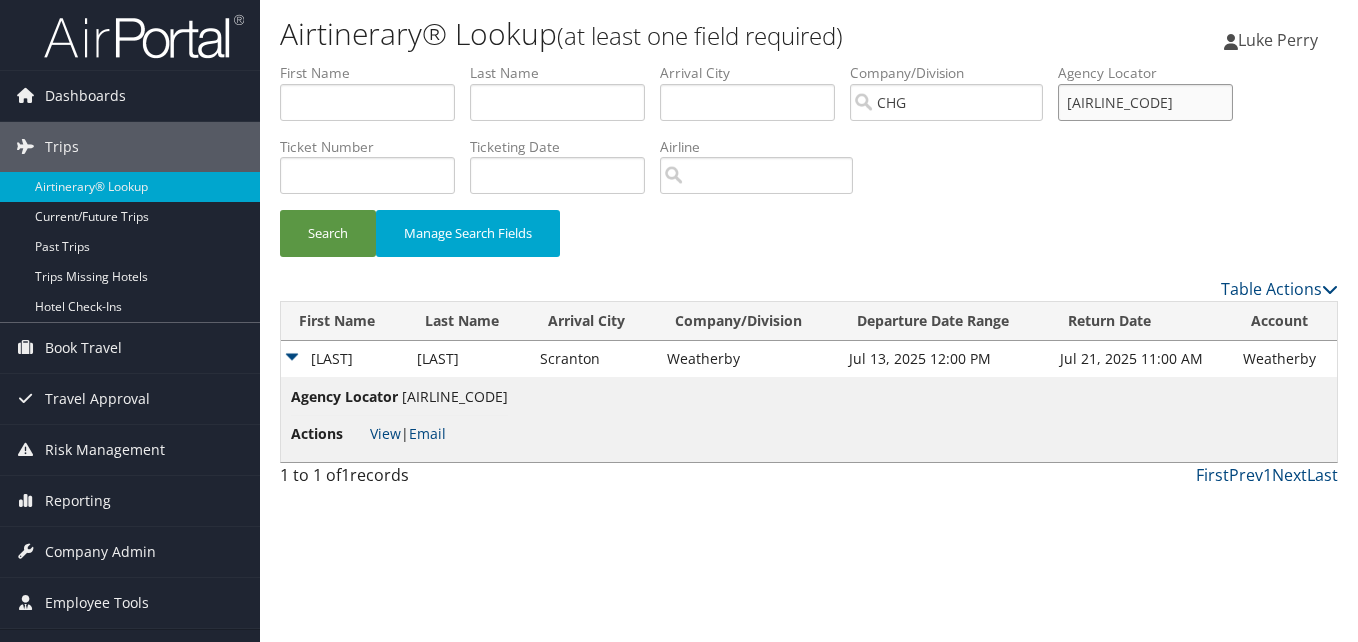drag, startPoint x: 1172, startPoint y: 114, endPoint x: 884, endPoint y: 149, distance: 290.11893 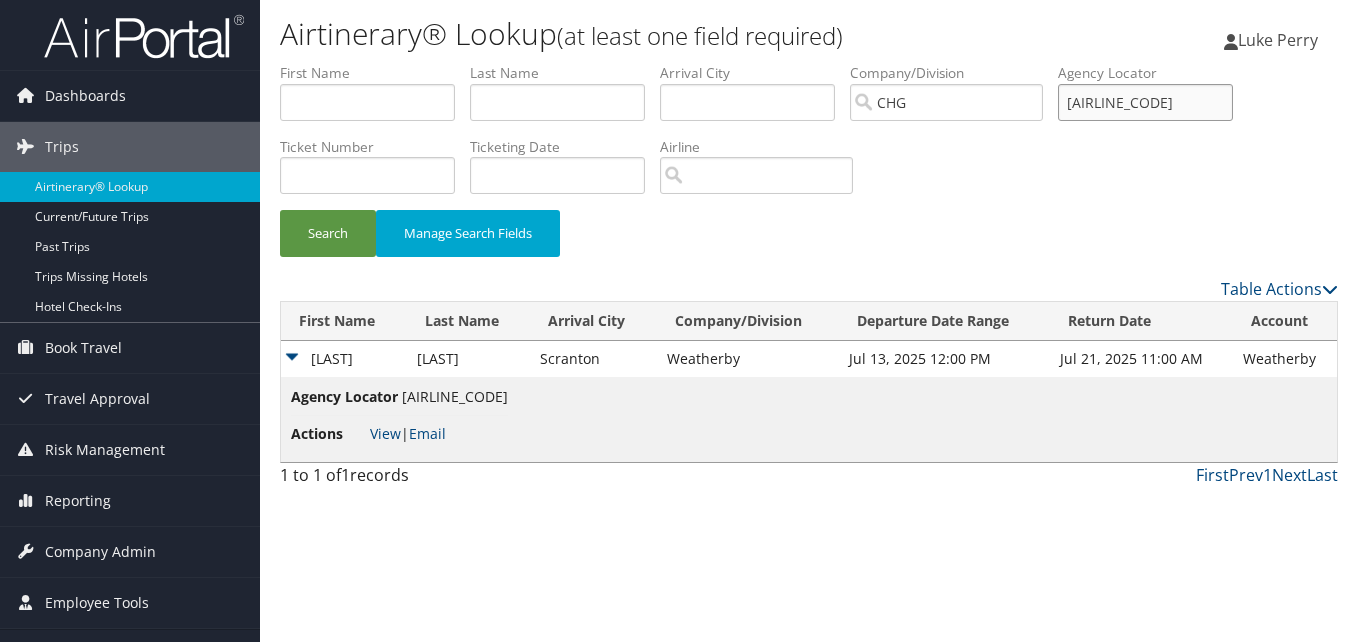 click on "First Name Last Name Departure City Arrival City Company/Division CHG Airport/City Code Departure Date Range Agency Locator QAKLGQ Ticket Number Ticketing Date Invoice Number Flight Number Agent Name Air Confirmation Hotel Confirmation Credit Card - Last 4 Digits Airline Car Rental Chain Hotel Chain Rail Vendor Authorization Billable Client Code Cost Center Department Explanation Manager ID Project Purpose Region Traveler ID Search Manage Search Fields" at bounding box center [809, 170] 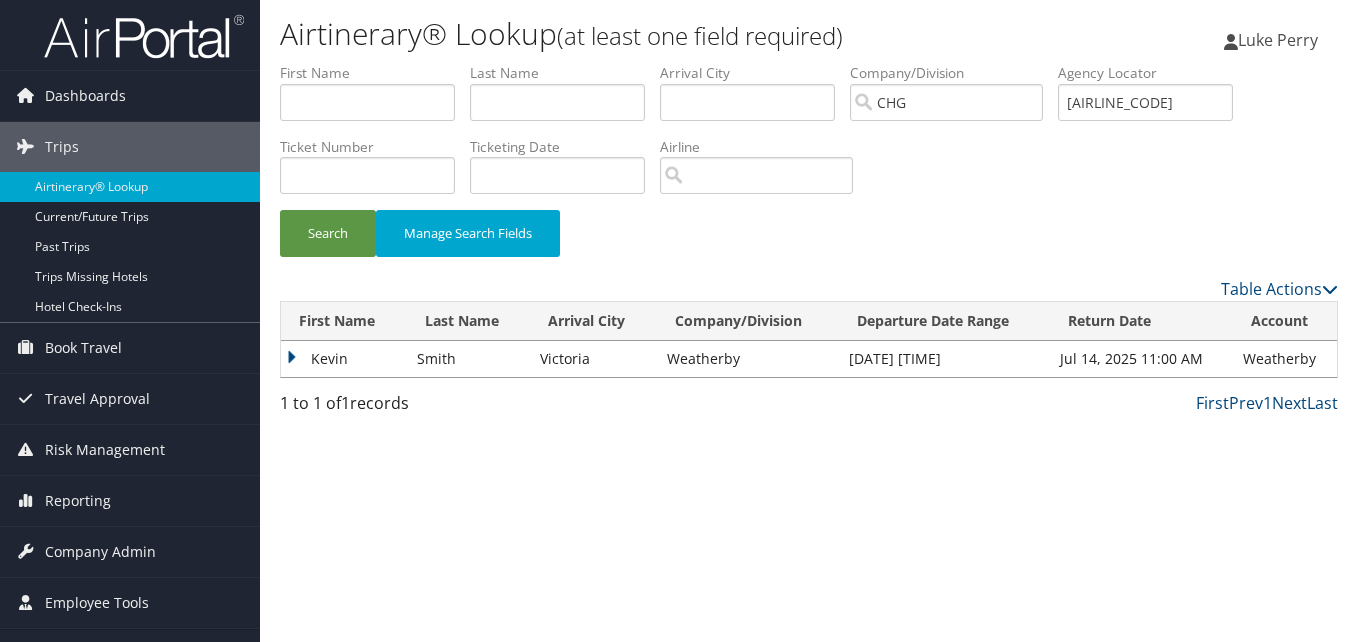 click on "Kevin" at bounding box center (344, 359) 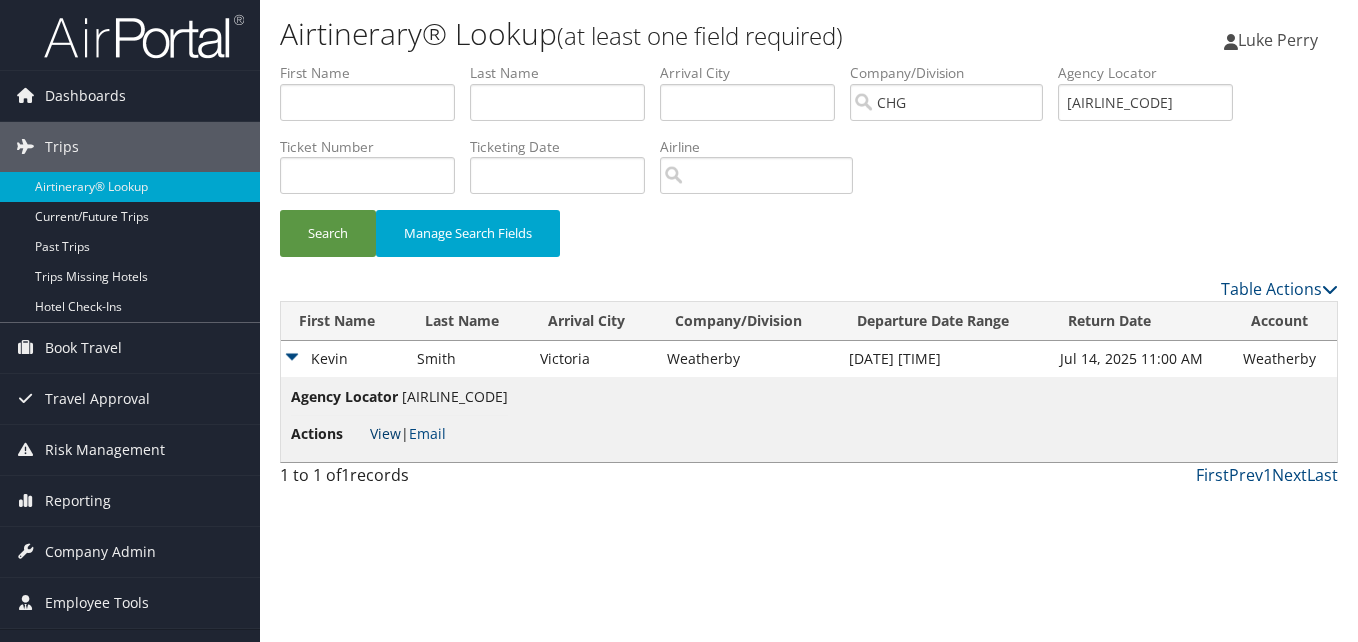 click on "View" at bounding box center (385, 433) 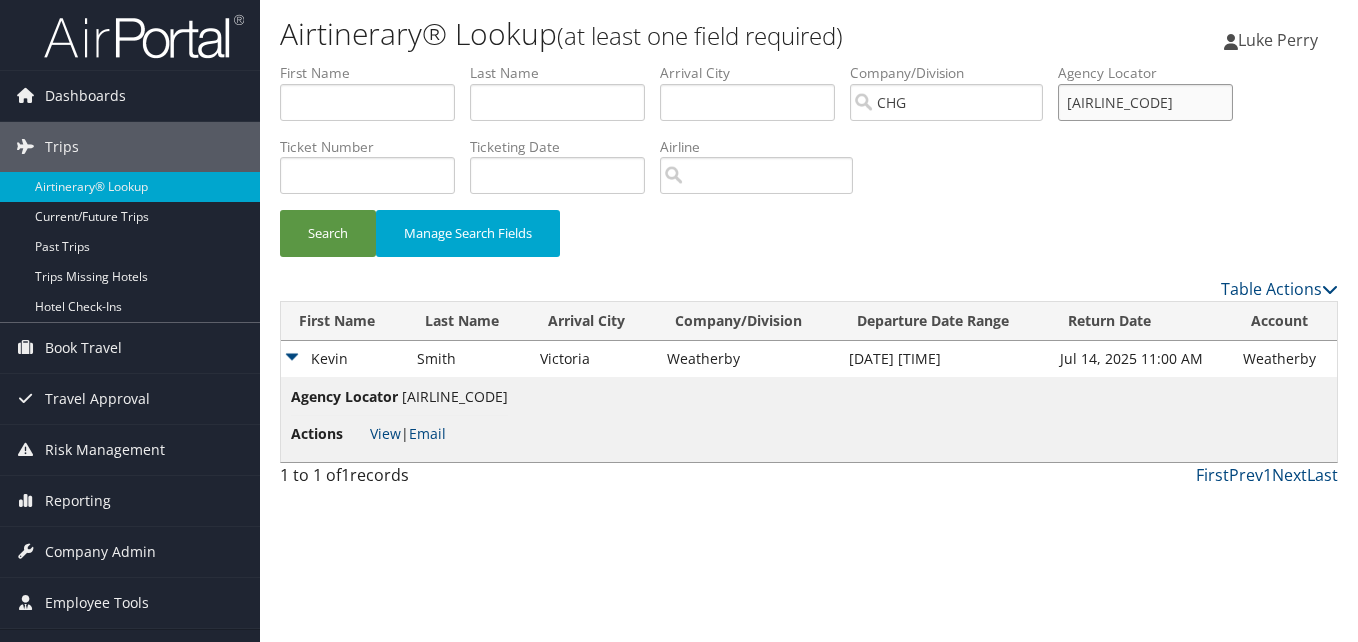 drag, startPoint x: 1219, startPoint y: 101, endPoint x: 843, endPoint y: 129, distance: 377.0411 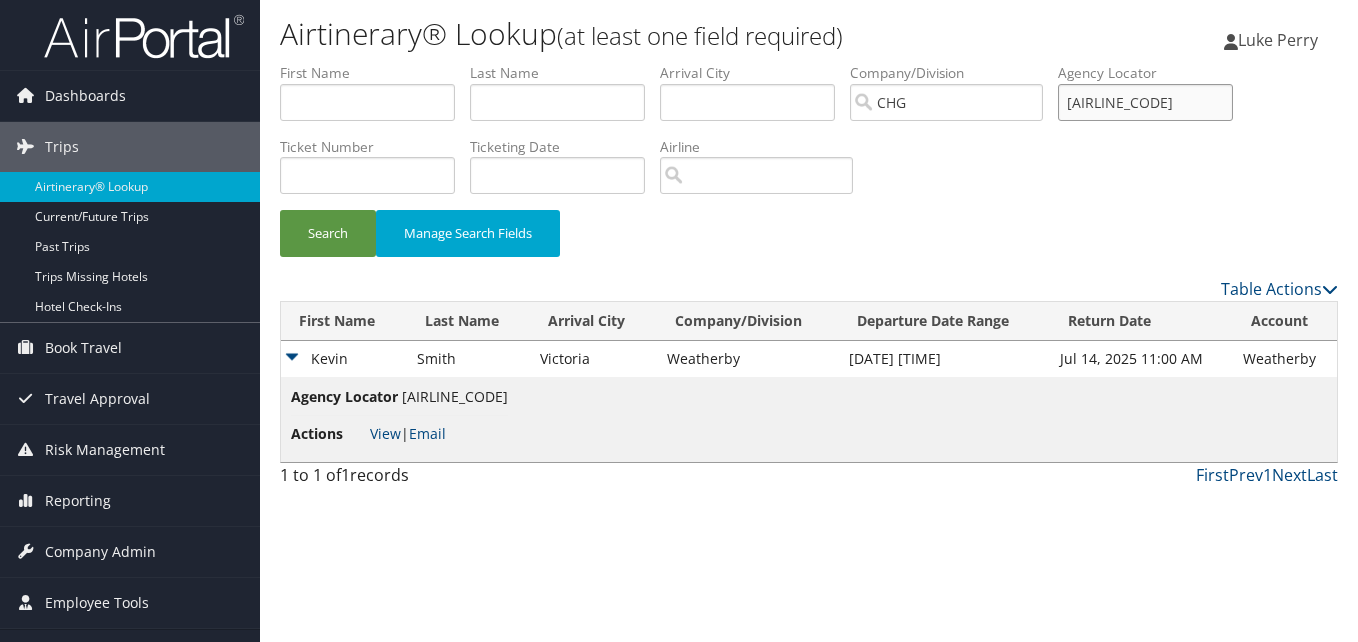 click on "First Name Last Name Departure City Arrival City Company/Division CHG Airport/City Code Departure Date Range Agency Locator MMJAMY Ticket Number Ticketing Date Invoice Number Flight Number Agent Name Air Confirmation Hotel Confirmation Credit Card - Last 4 Digits Airline Car Rental Chain Hotel Chain Rail Vendor Authorization Billable Client Code Cost Center Department Explanation Manager ID Project Purpose Region Traveler ID" at bounding box center [809, 63] 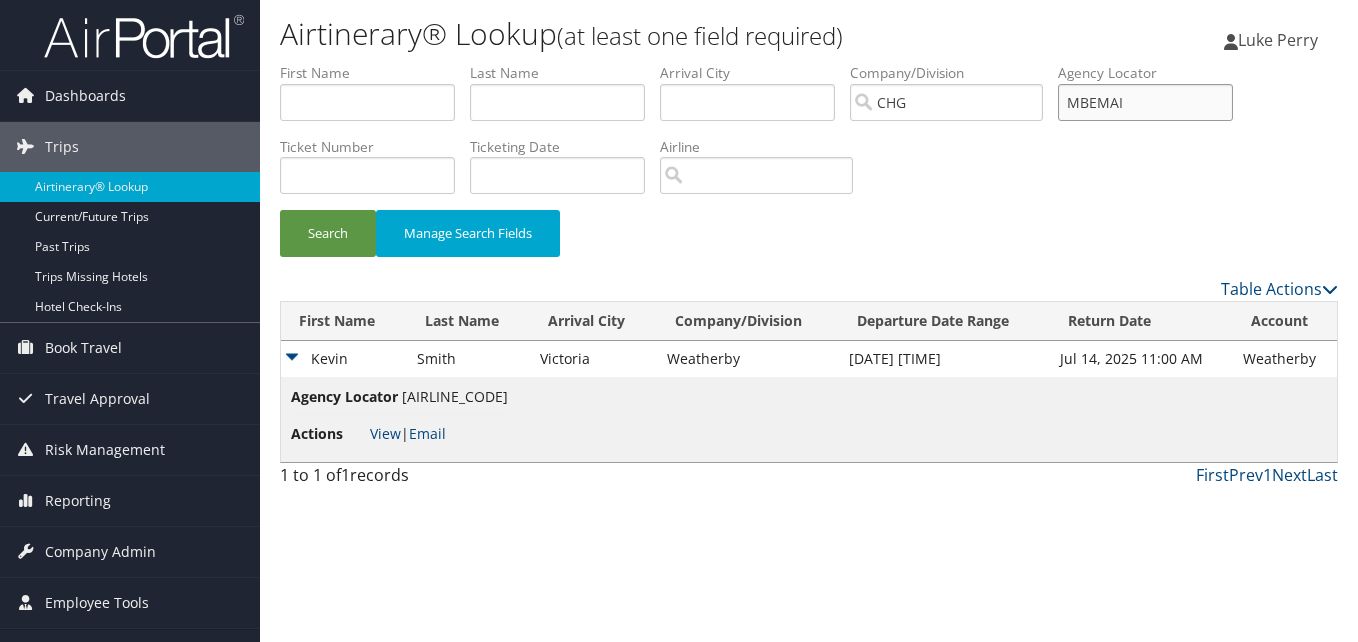 type on "MBEMAI" 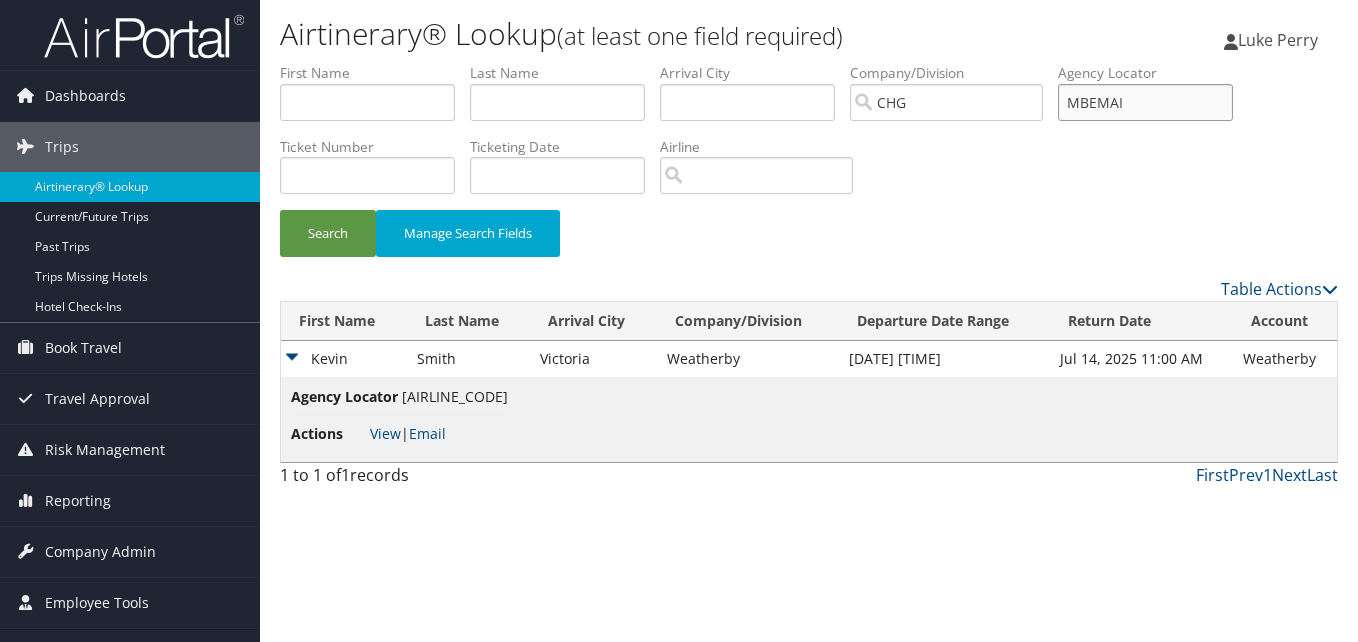 click on "Search" at bounding box center [328, 233] 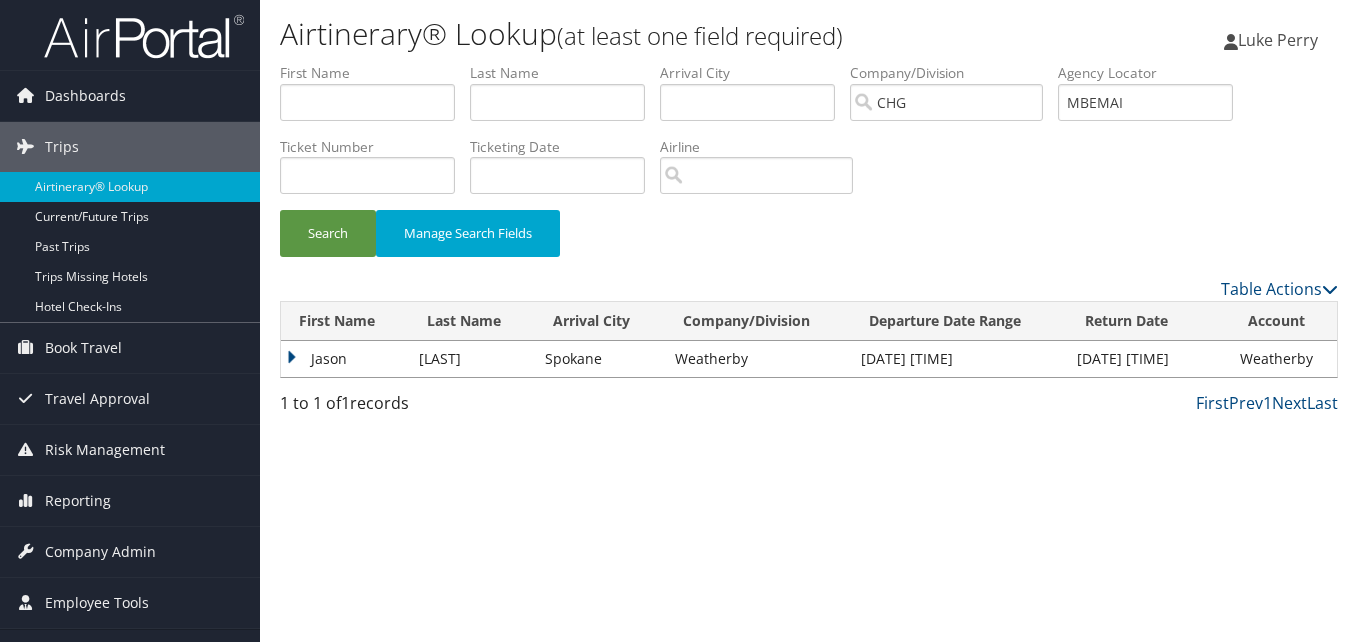click on "Jason" at bounding box center (345, 359) 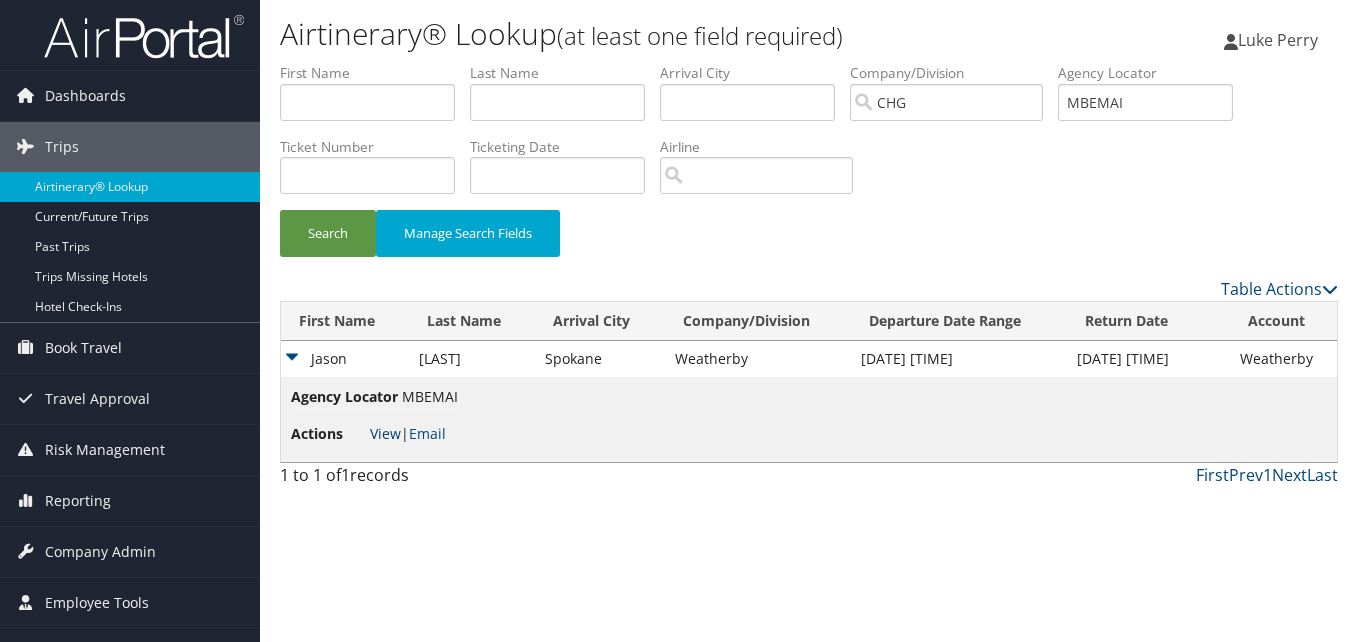 click on "View" at bounding box center (385, 433) 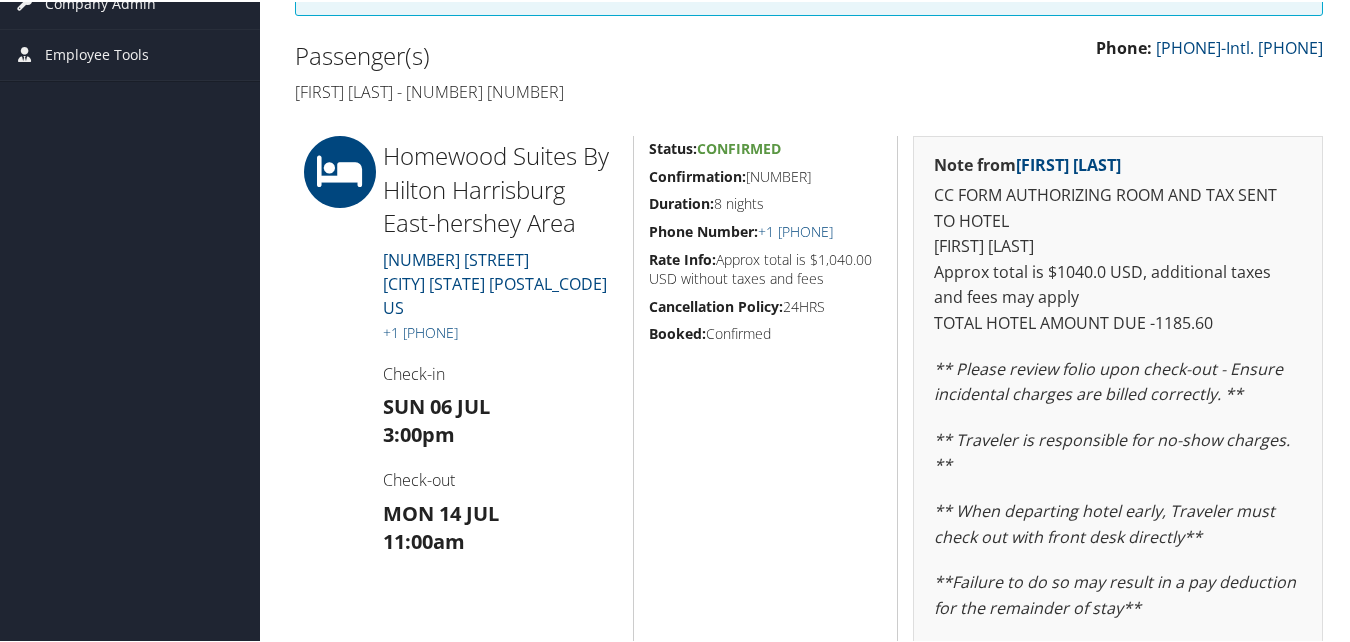 scroll, scrollTop: 300, scrollLeft: 0, axis: vertical 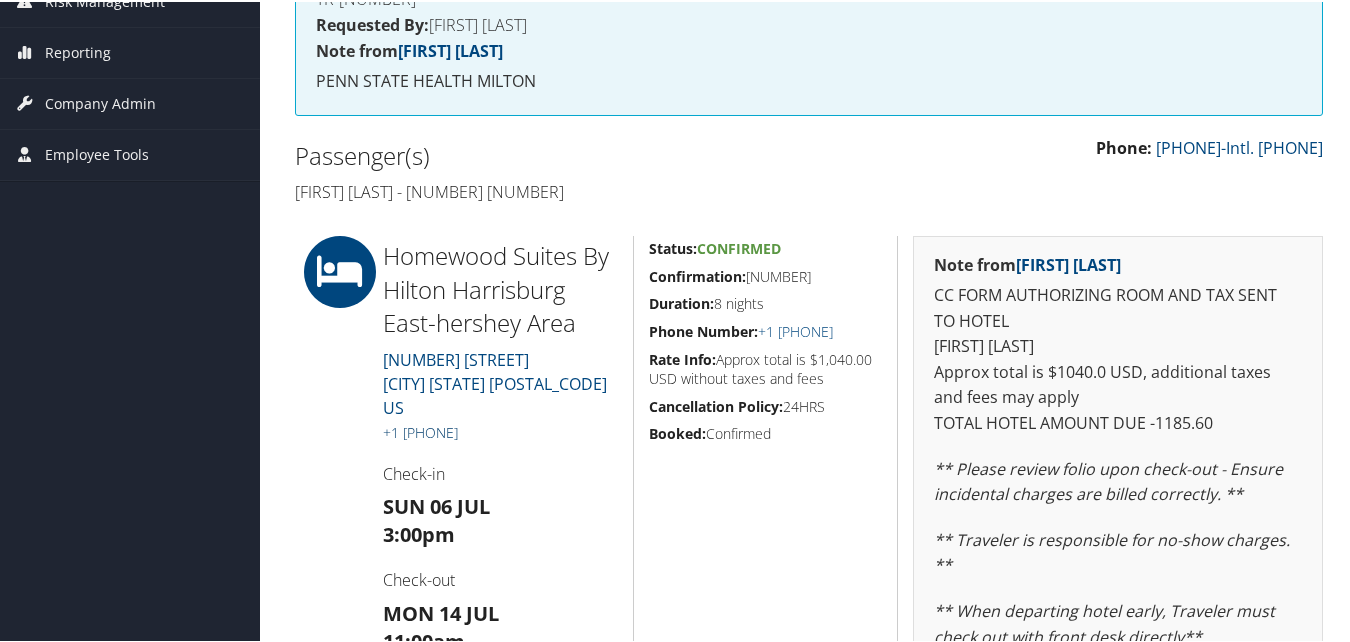 drag, startPoint x: 515, startPoint y: 414, endPoint x: 408, endPoint y: 407, distance: 107.22873 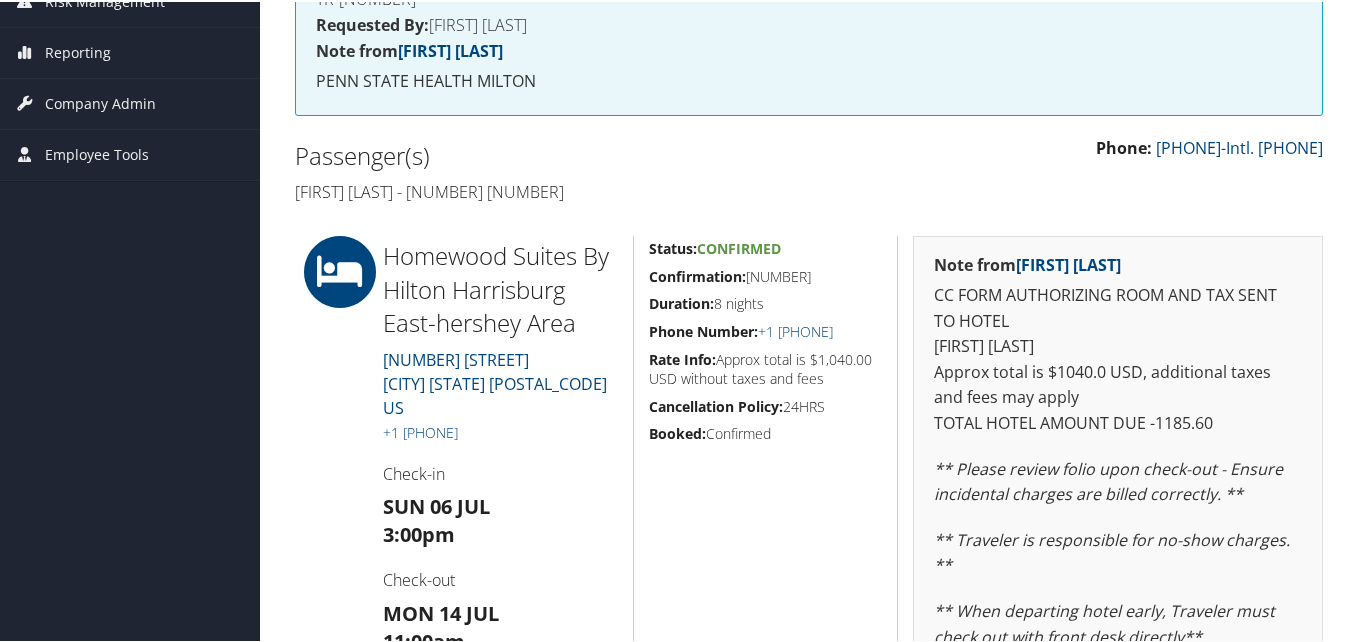 copy on "717) 909-4663" 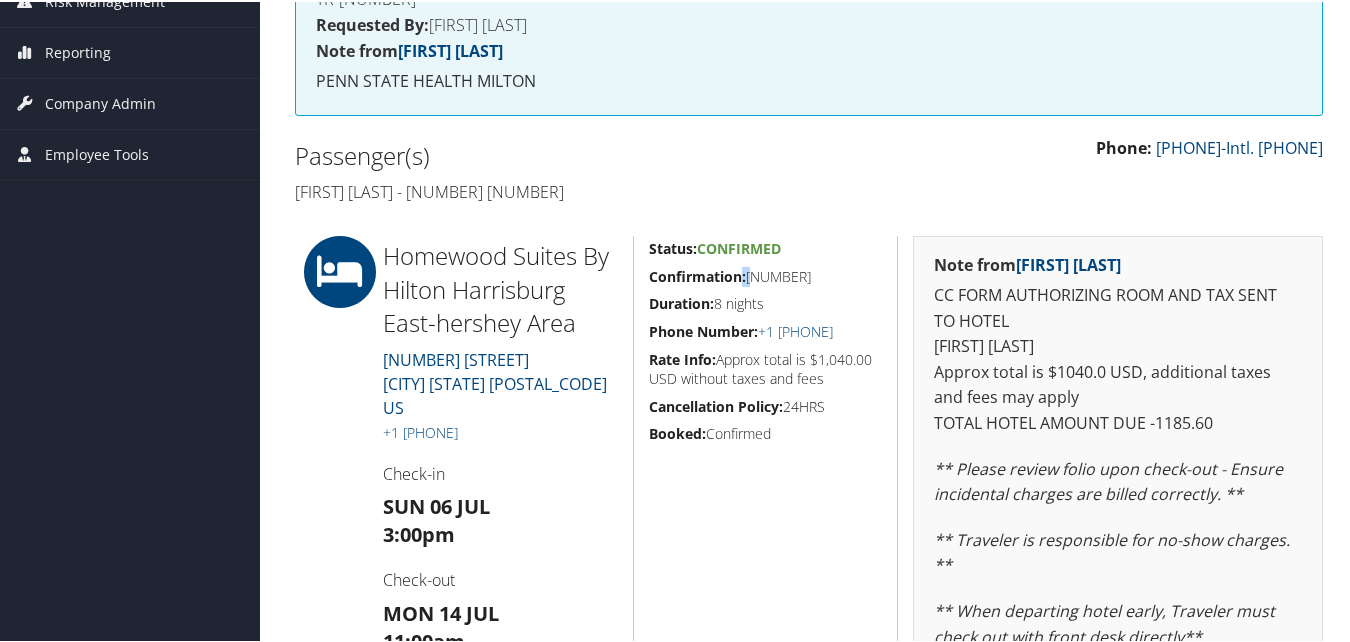 click on "Confirmation:" at bounding box center [697, 274] 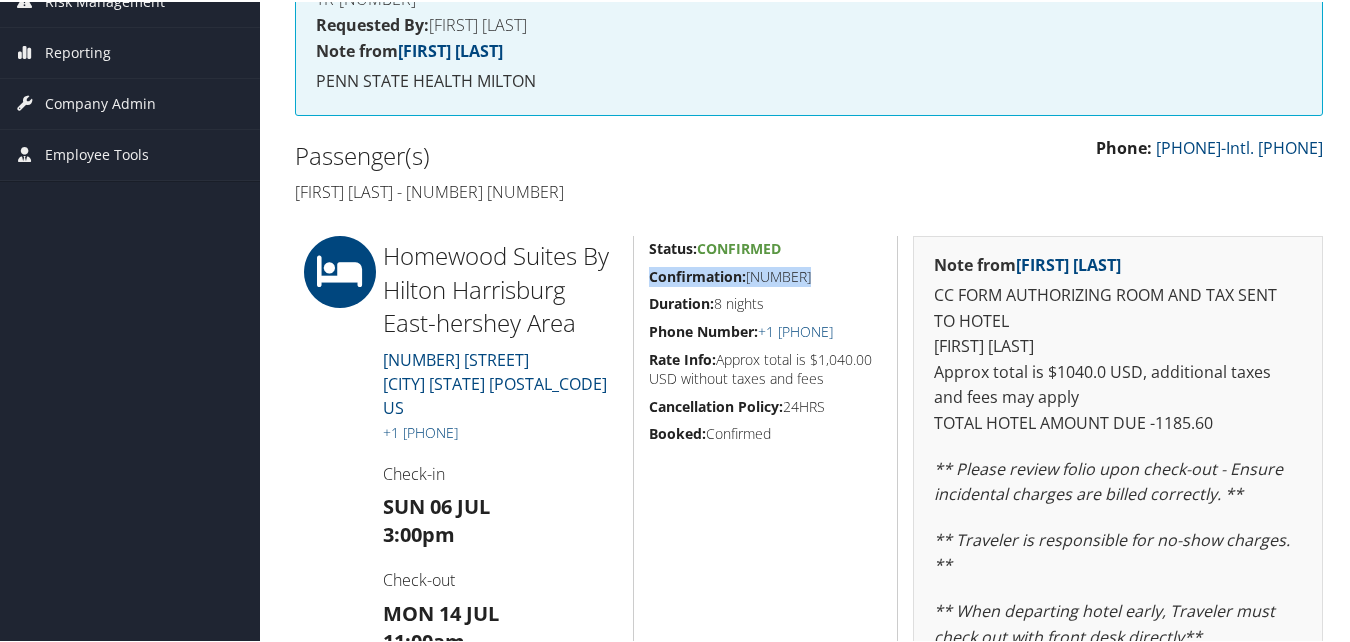 click on "Confirmation:" at bounding box center (697, 274) 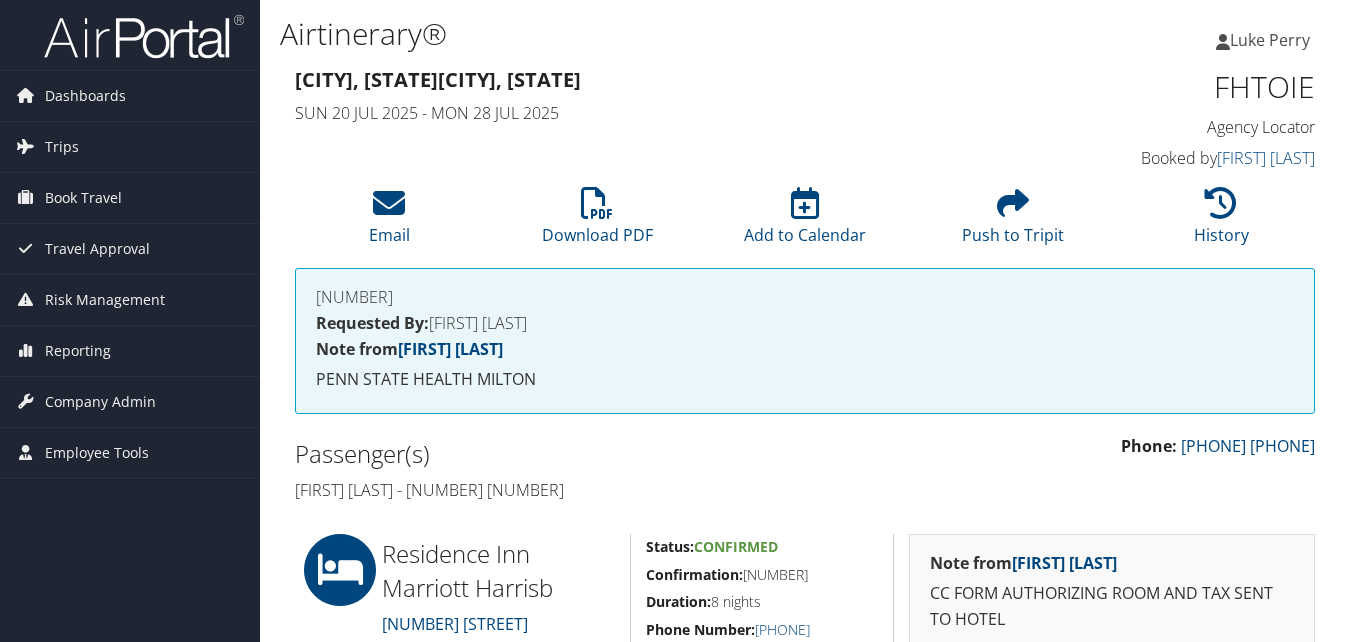 scroll, scrollTop: 566, scrollLeft: 0, axis: vertical 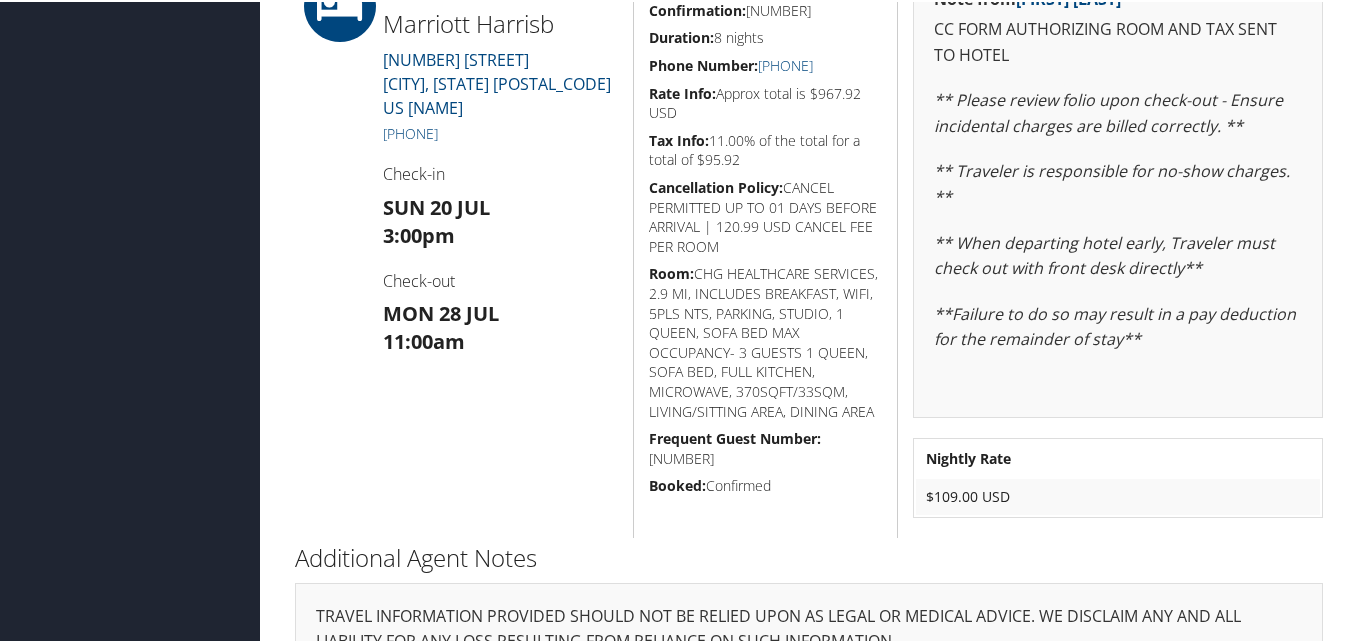 drag, startPoint x: 524, startPoint y: 111, endPoint x: 405, endPoint y: 117, distance: 119.15116 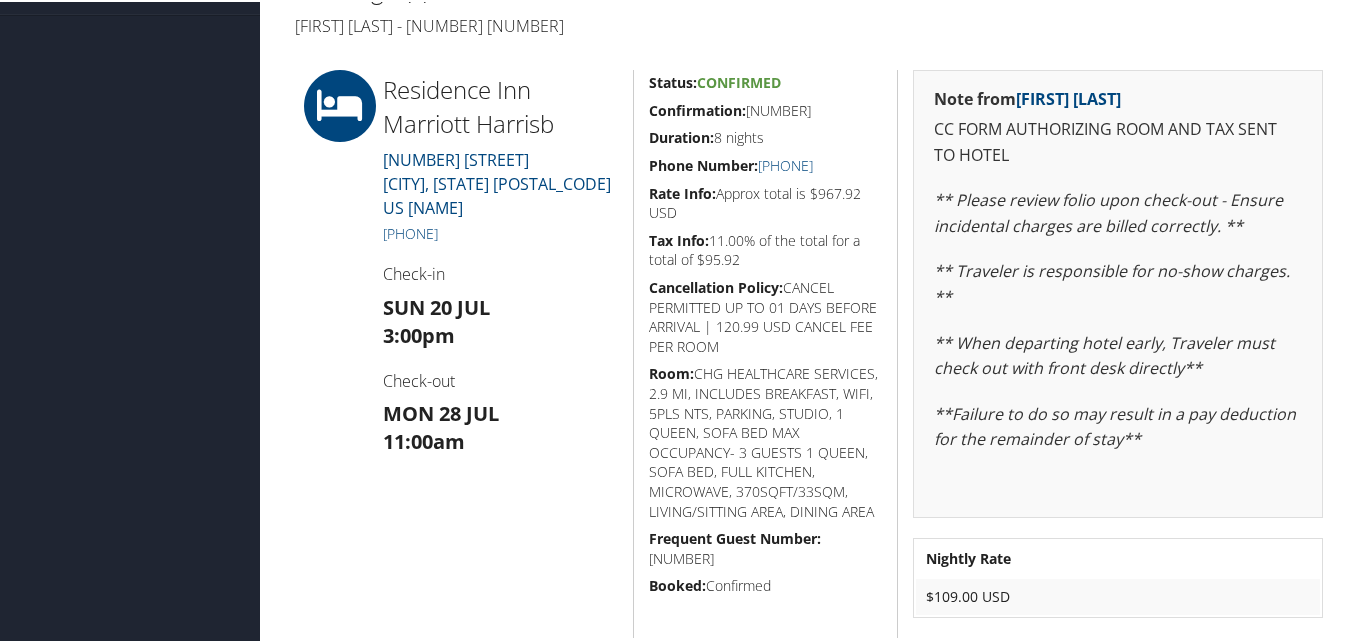 click on "Confirmation:" at bounding box center (697, 108) 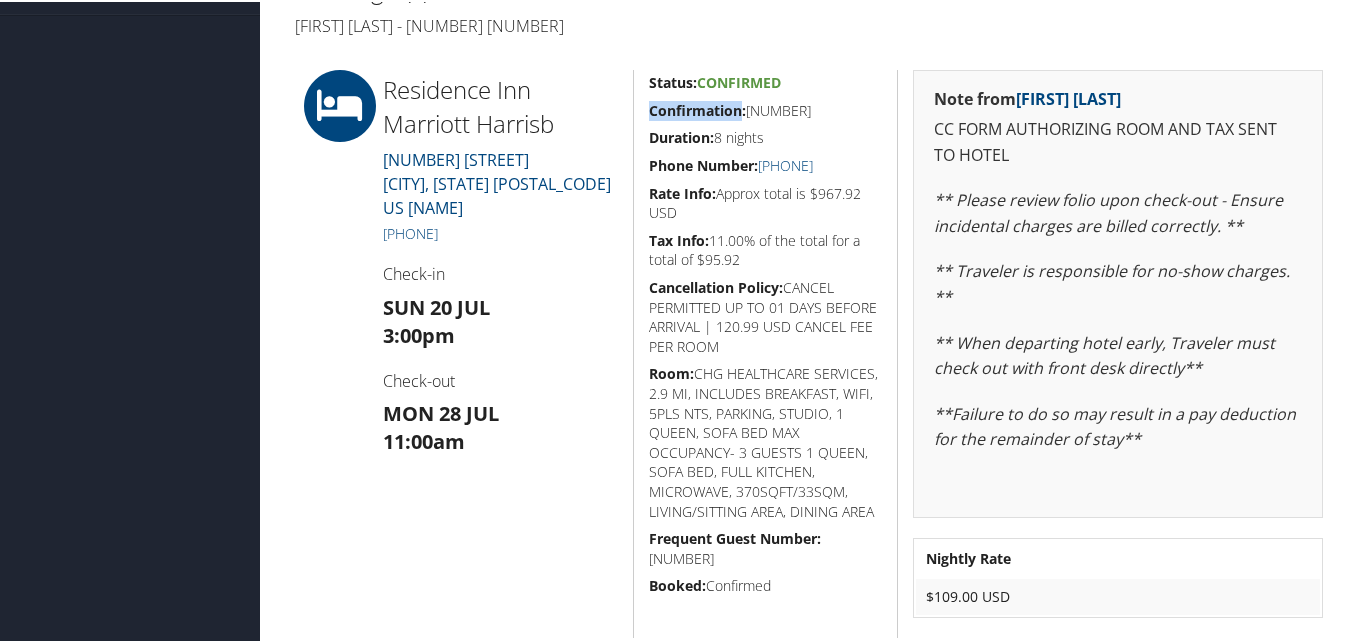 click on "Confirmation:" at bounding box center (697, 108) 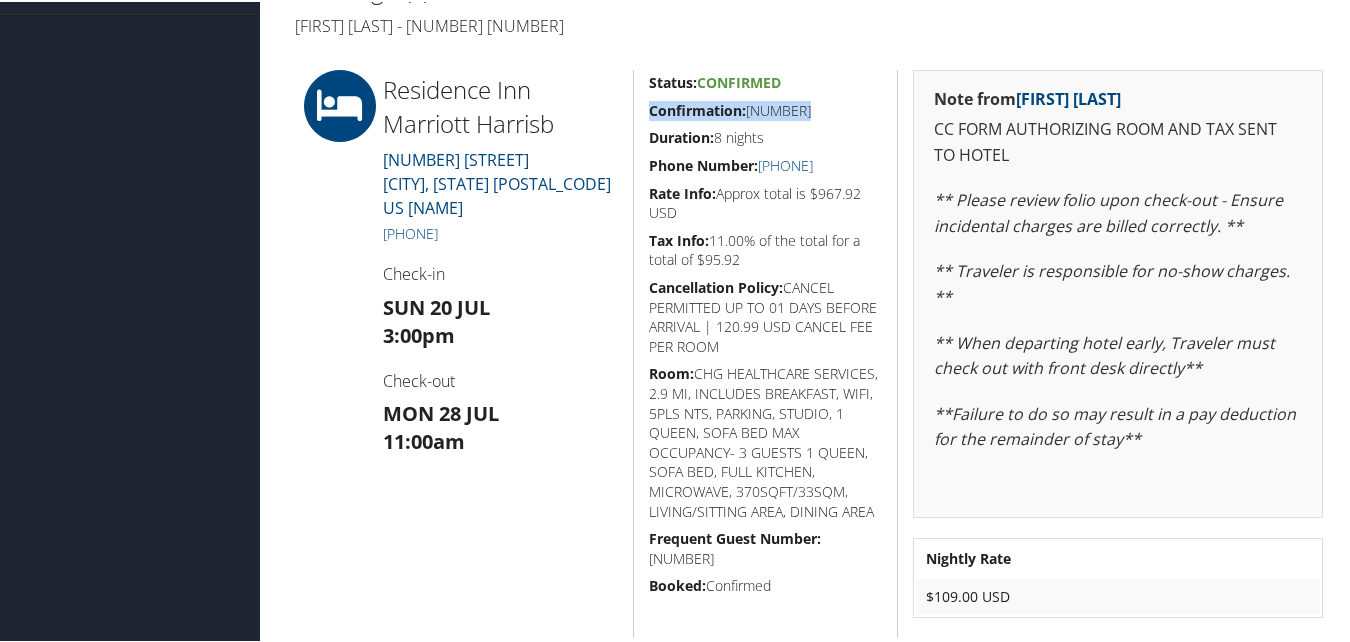 click on "Confirmation:" at bounding box center [697, 108] 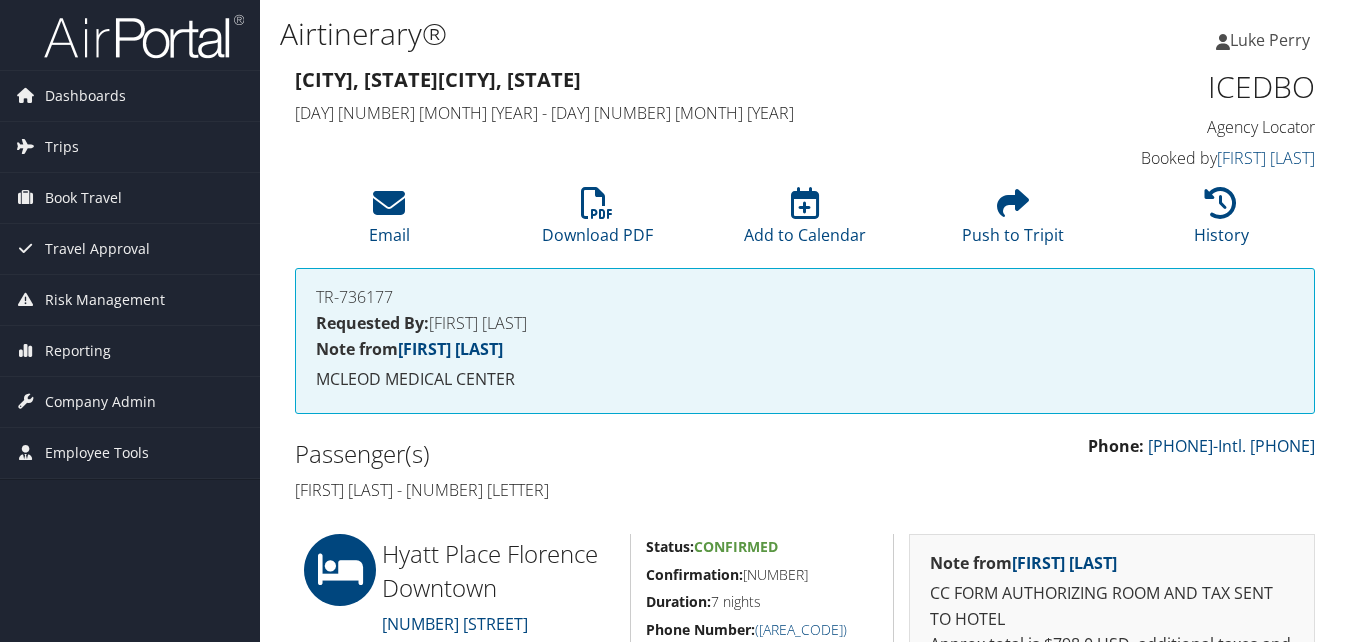 scroll, scrollTop: 400, scrollLeft: 0, axis: vertical 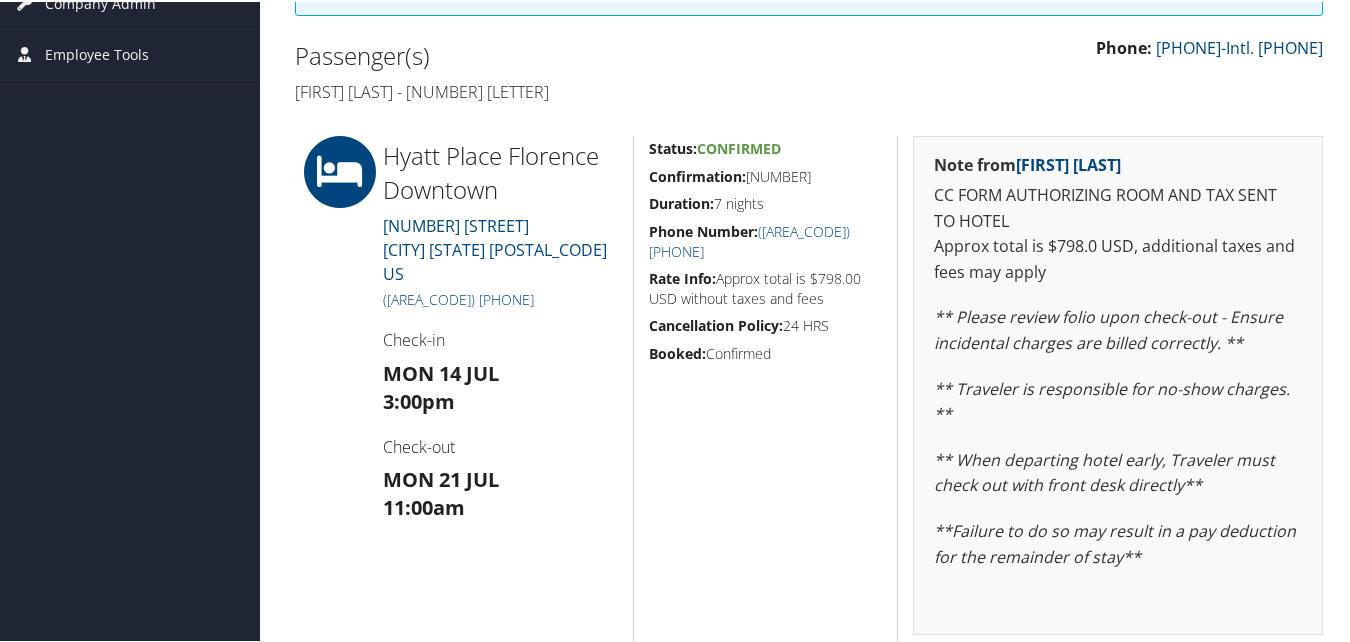 click on "Confirmation:  5025706" at bounding box center [766, 175] 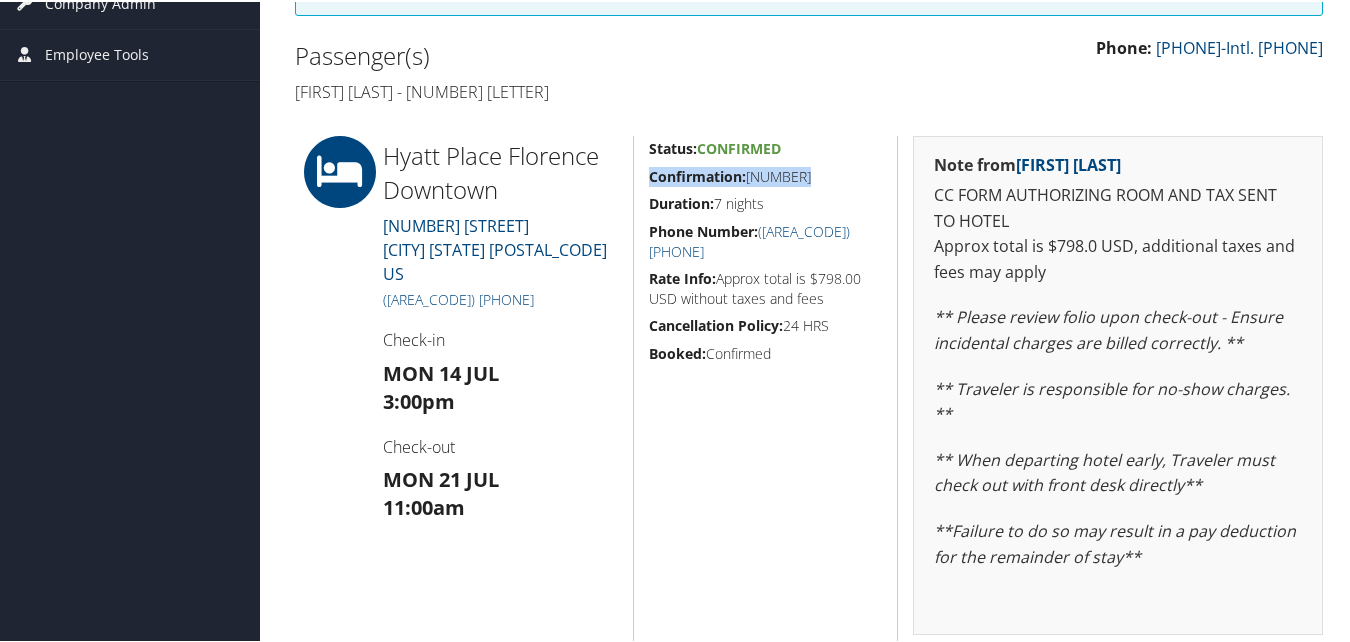 click on "Confirmation:  5025706" at bounding box center (766, 175) 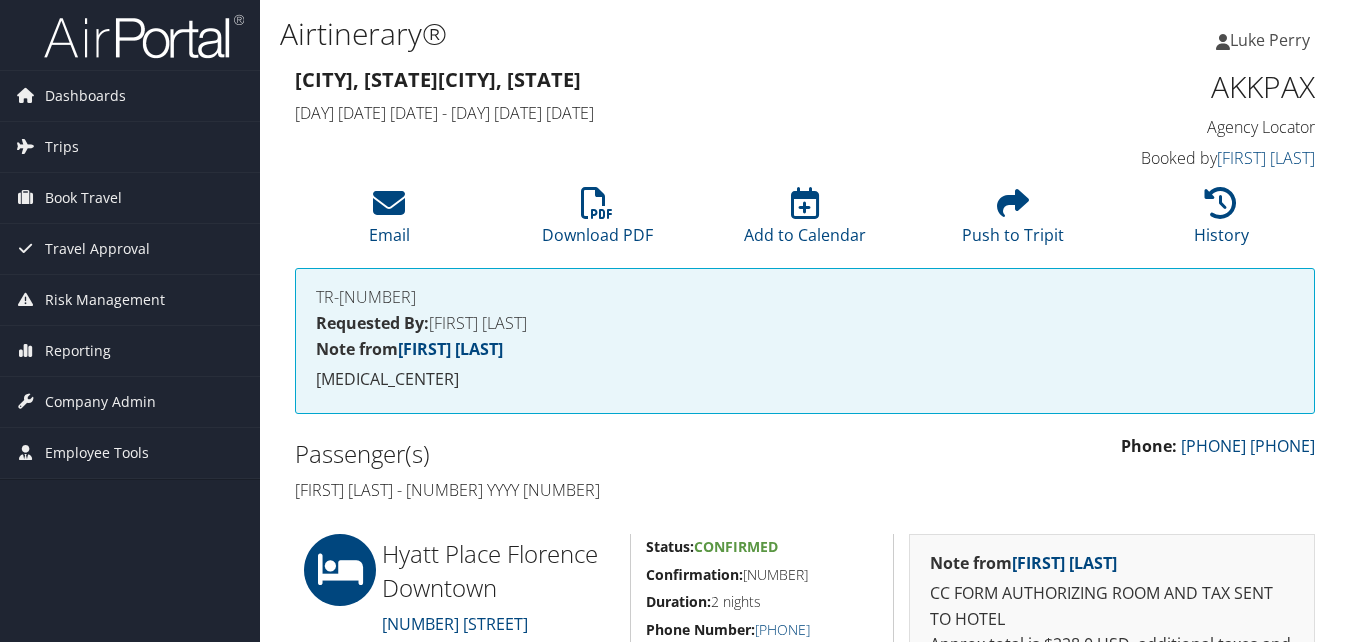scroll, scrollTop: 400, scrollLeft: 0, axis: vertical 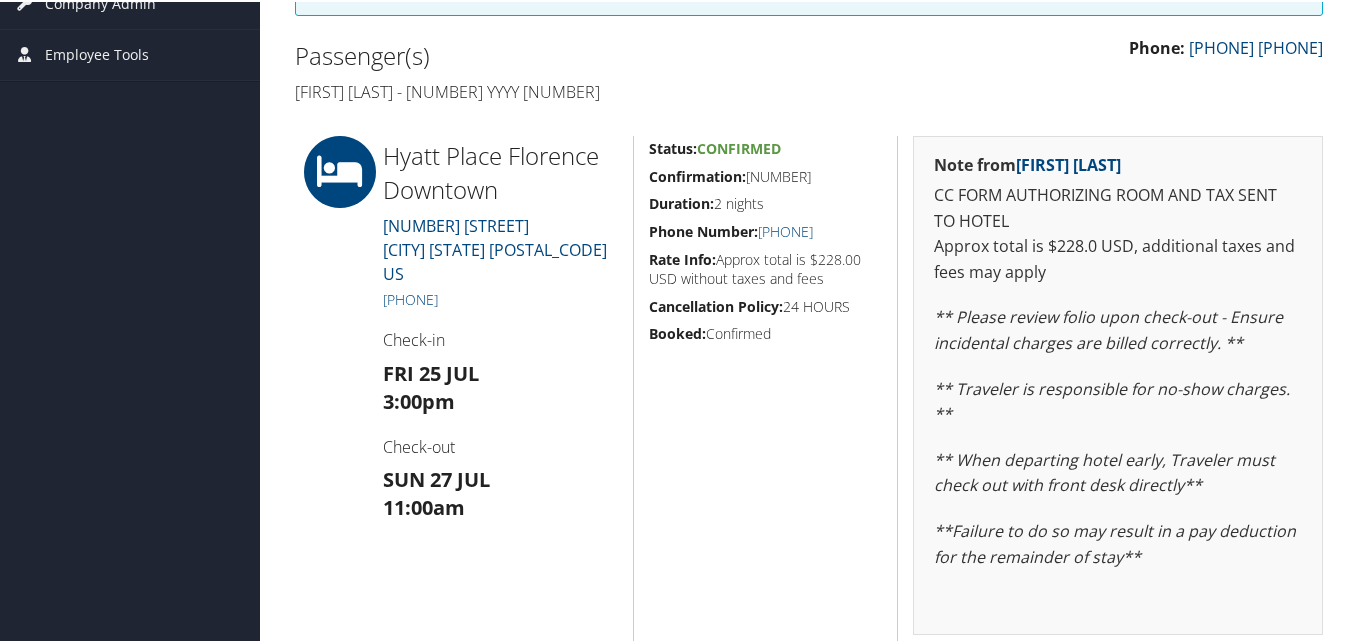 click on "Confirmation:" at bounding box center [697, 174] 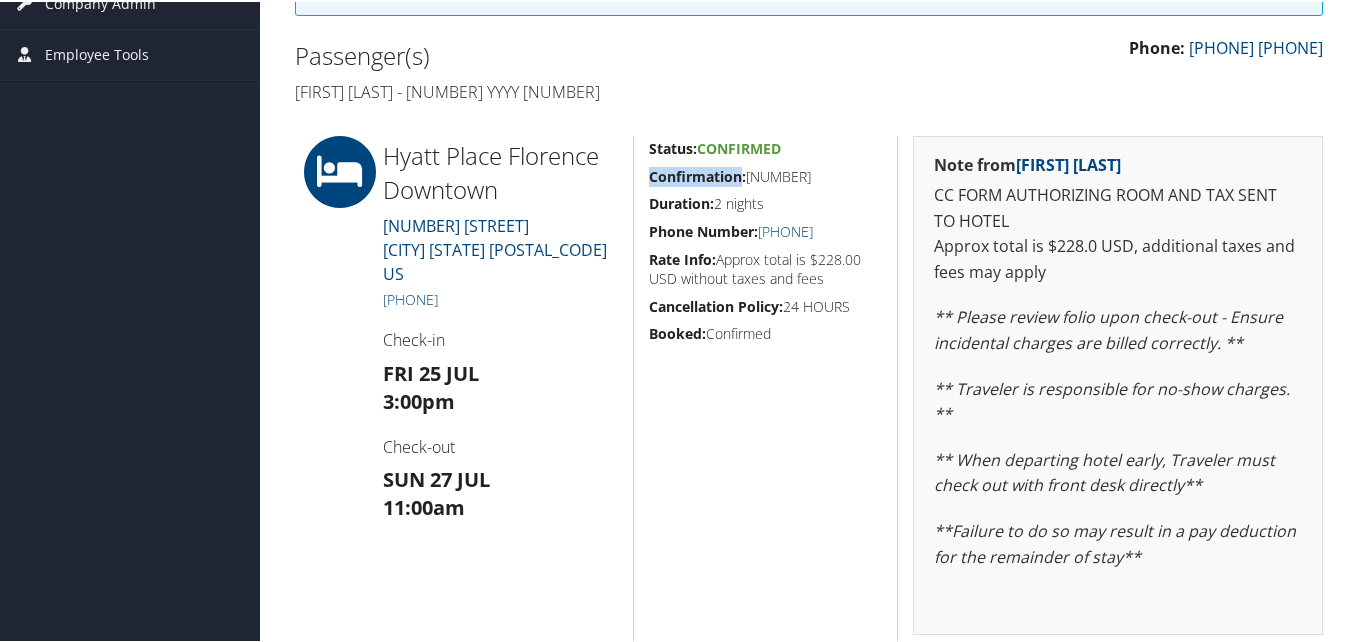 click on "Confirmation:" at bounding box center [697, 174] 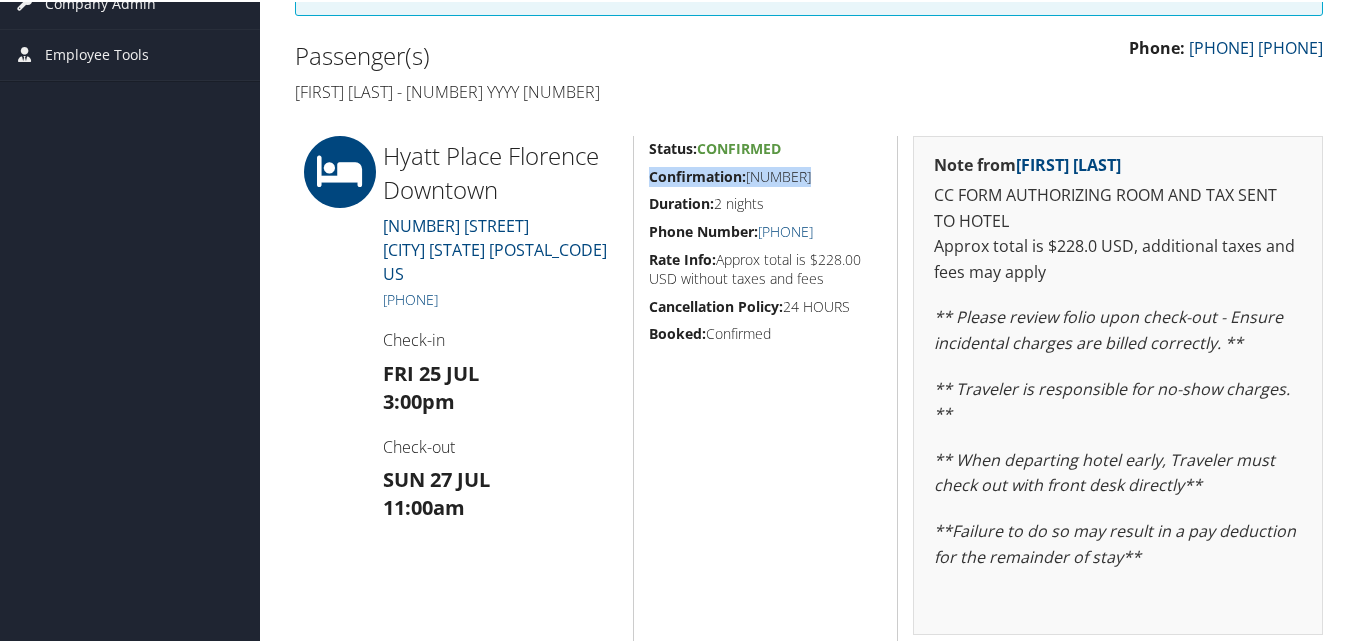 click on "Confirmation:" at bounding box center (697, 174) 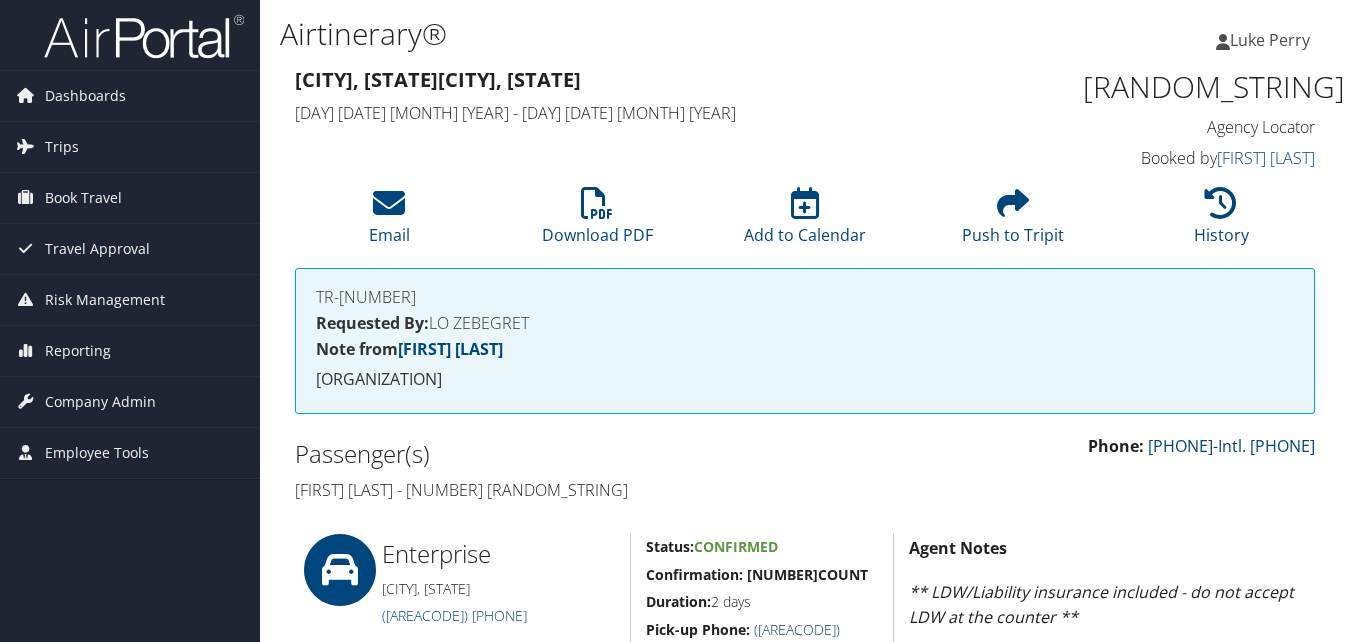 scroll, scrollTop: 900, scrollLeft: 0, axis: vertical 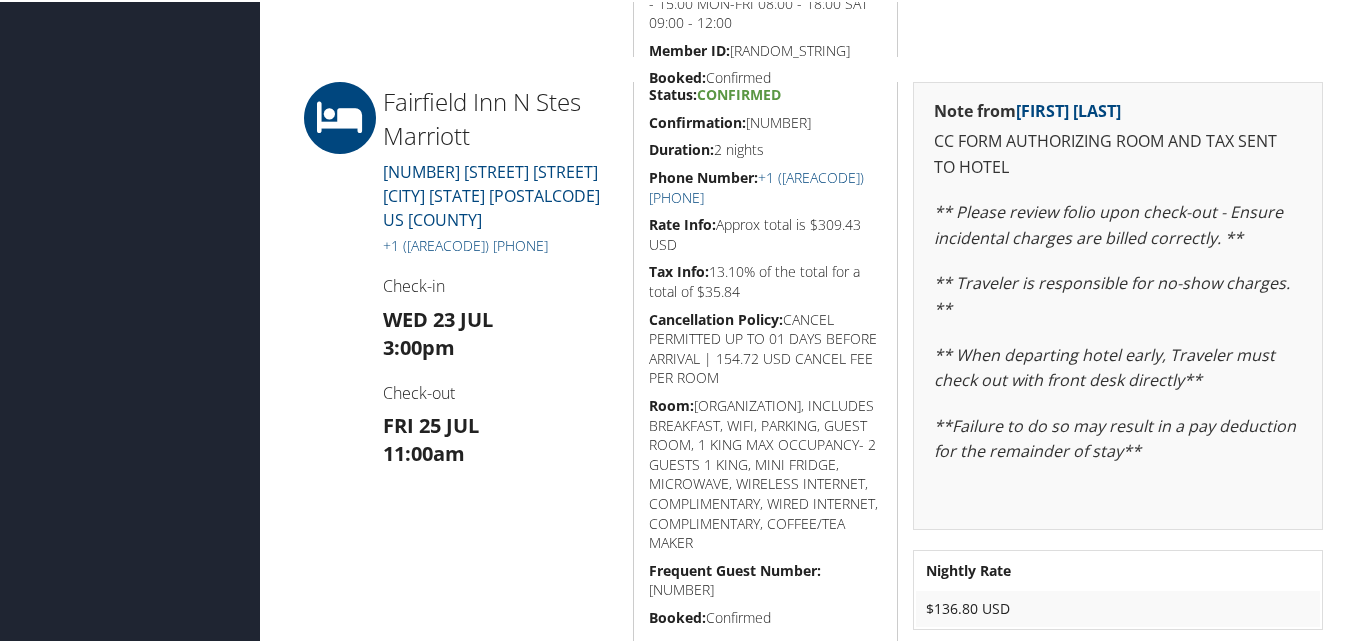 click on "Confirmation:" at bounding box center [697, 120] 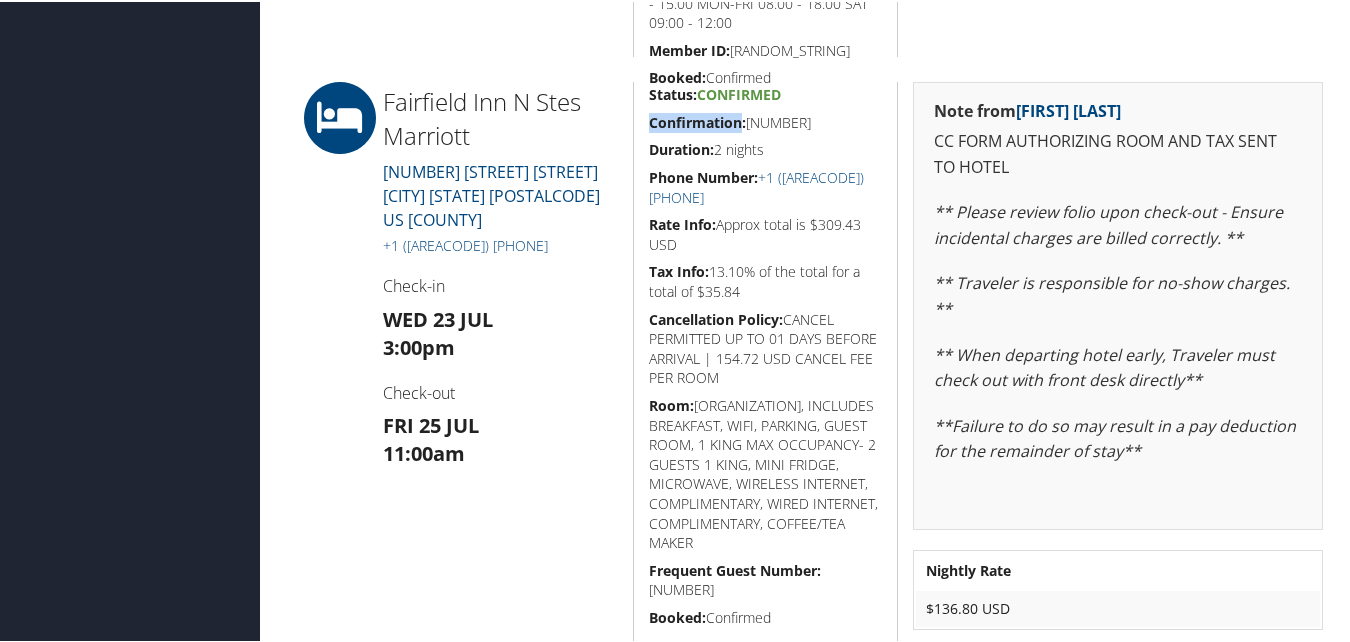 click on "Confirmation:" at bounding box center (697, 120) 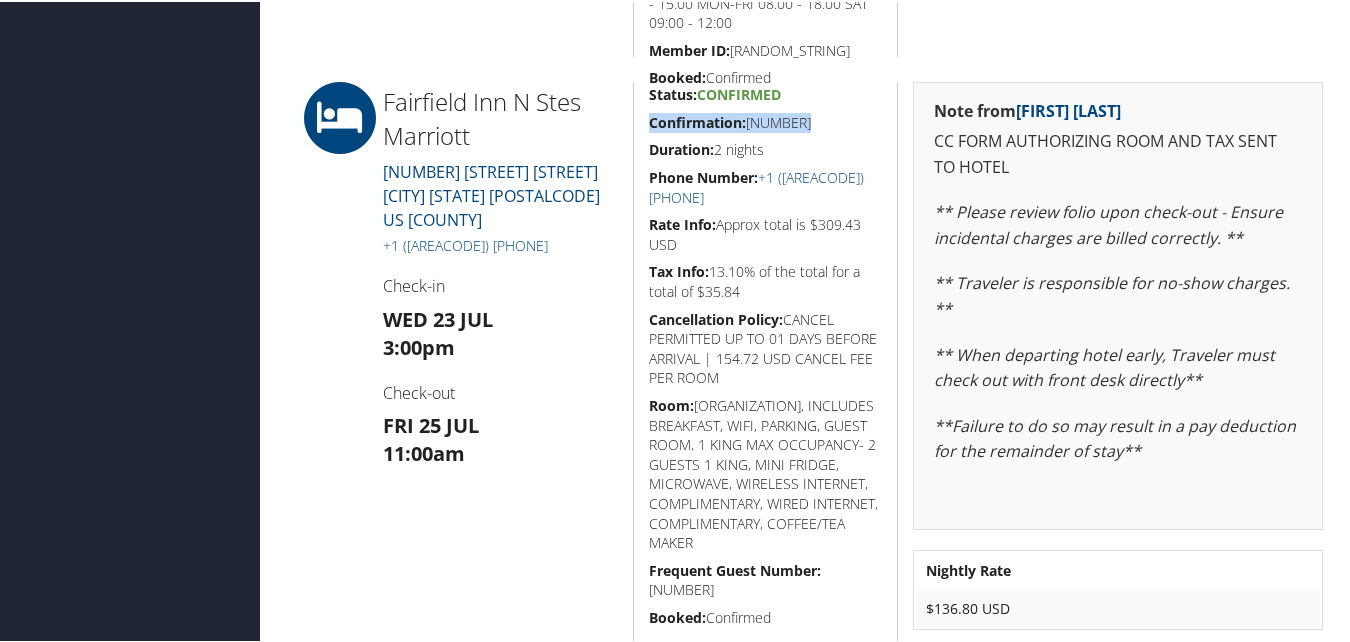 click on "Confirmation:" at bounding box center (697, 120) 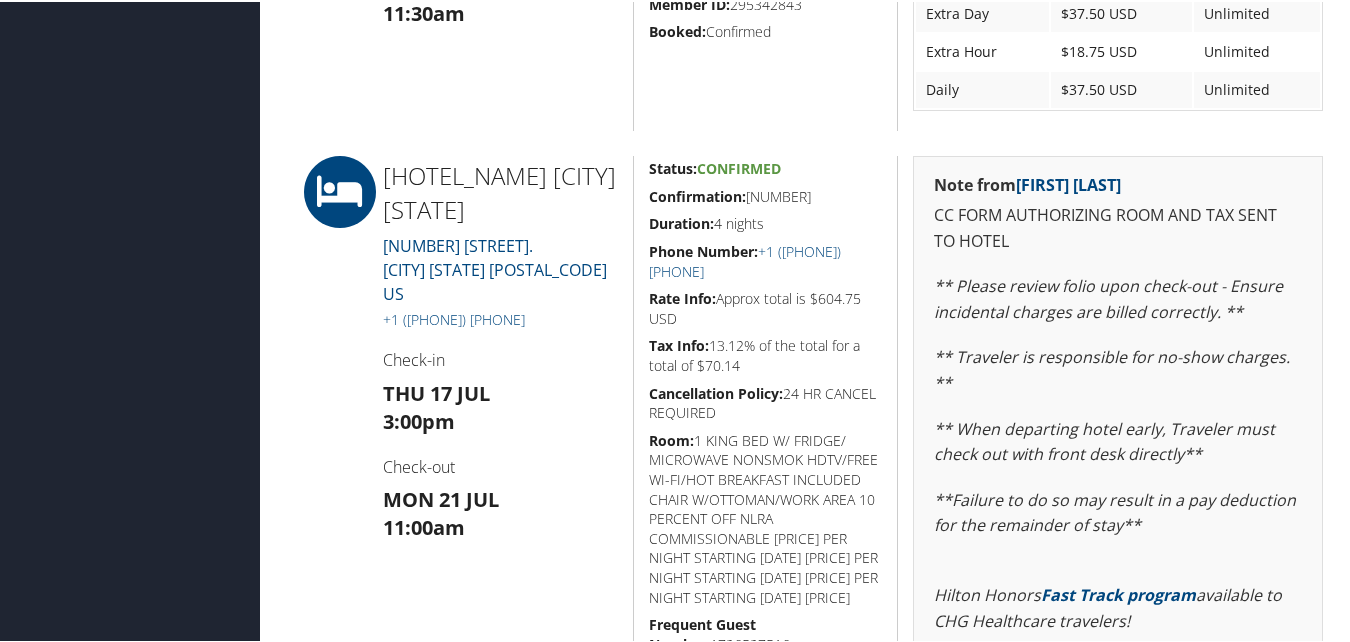 scroll, scrollTop: 1600, scrollLeft: 0, axis: vertical 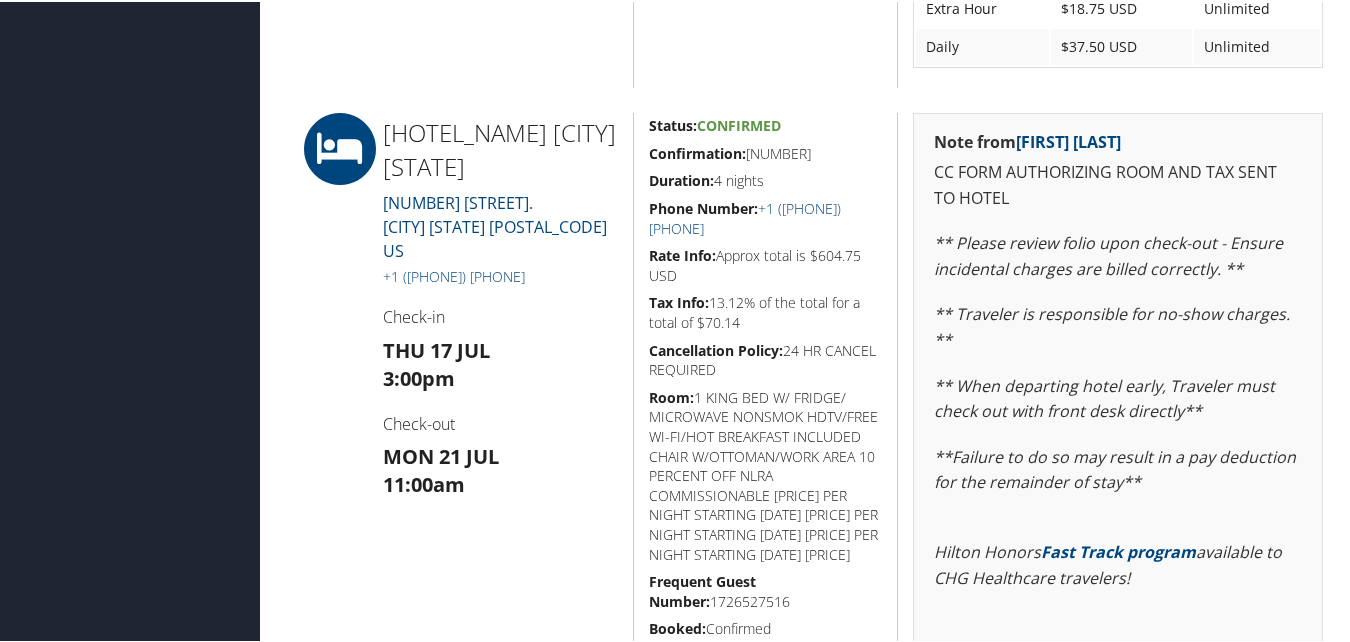click on "Confirmation:" at bounding box center (697, 151) 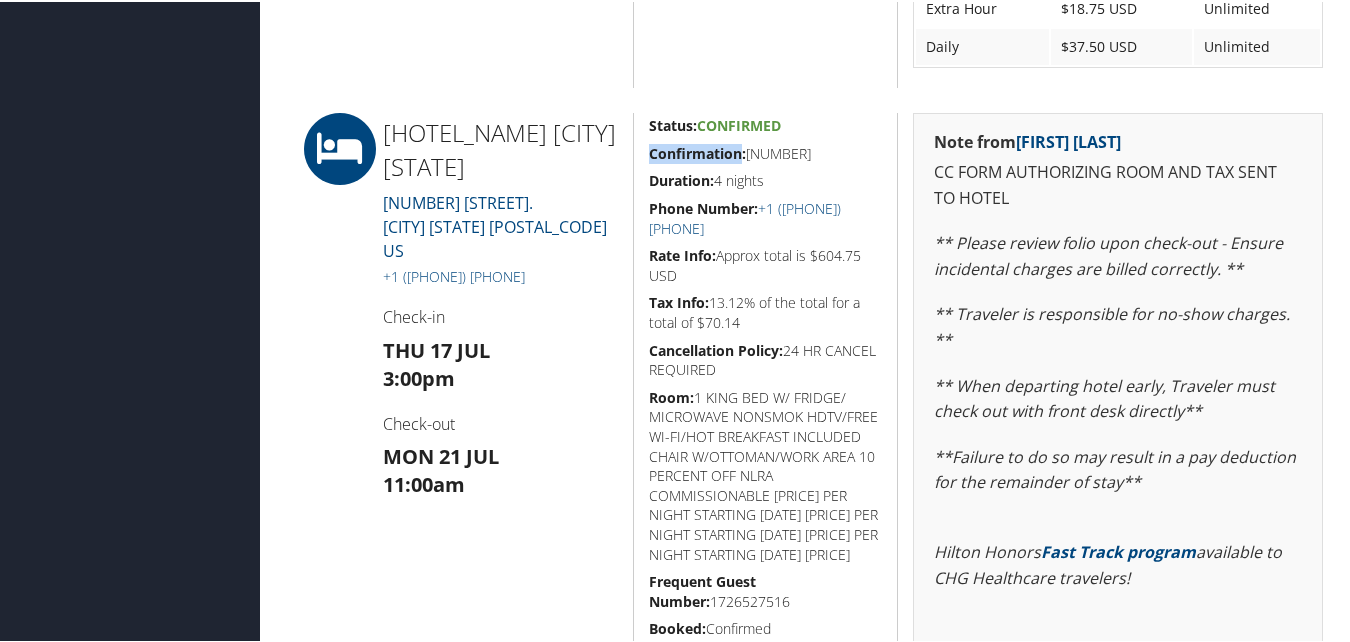click on "Confirmation:" at bounding box center (697, 151) 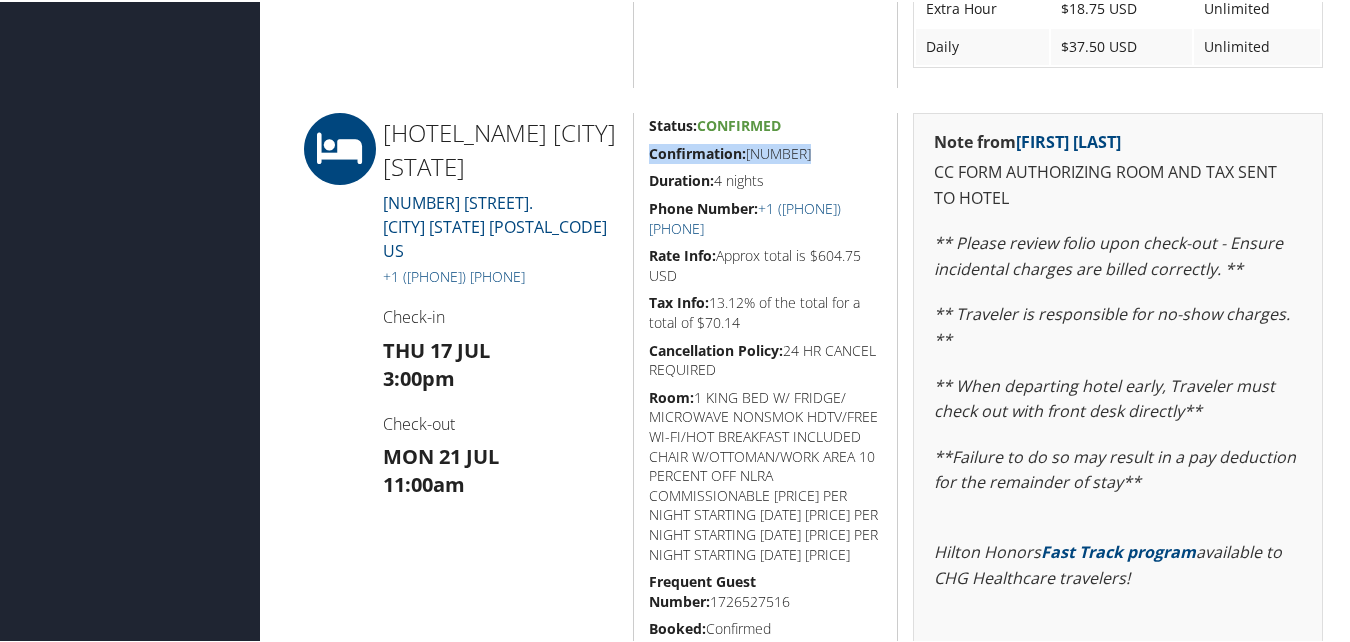 click on "Confirmation:" at bounding box center (697, 151) 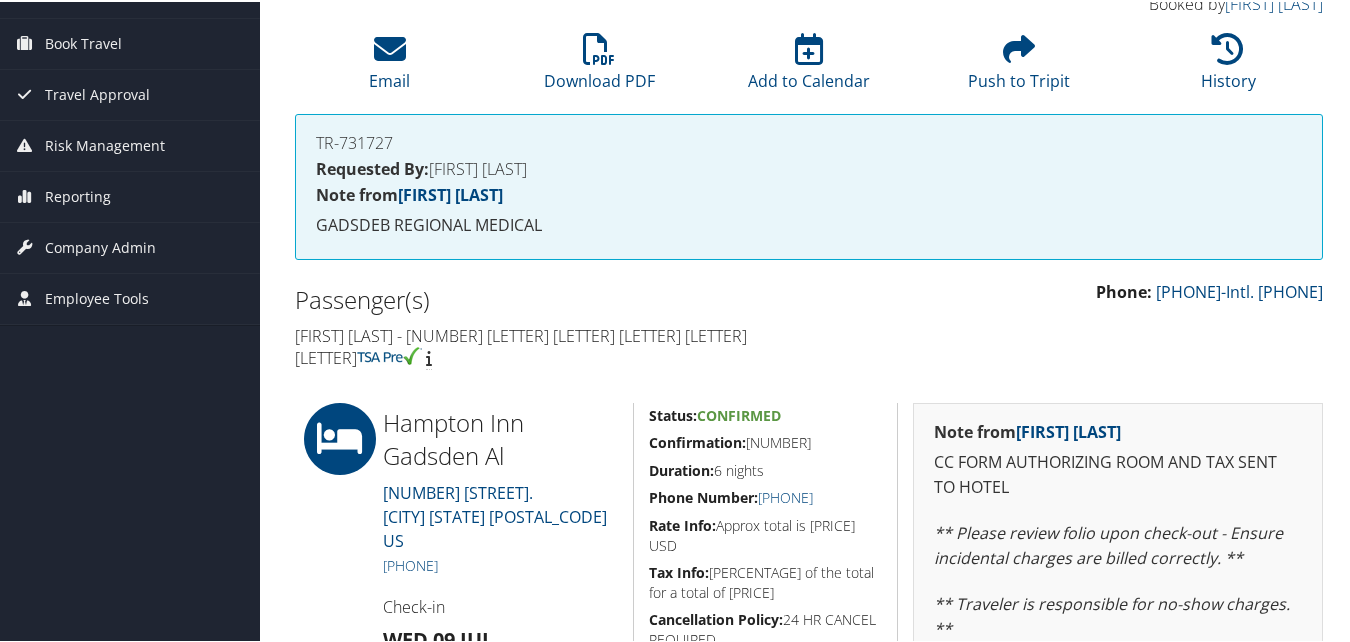 scroll, scrollTop: 400, scrollLeft: 0, axis: vertical 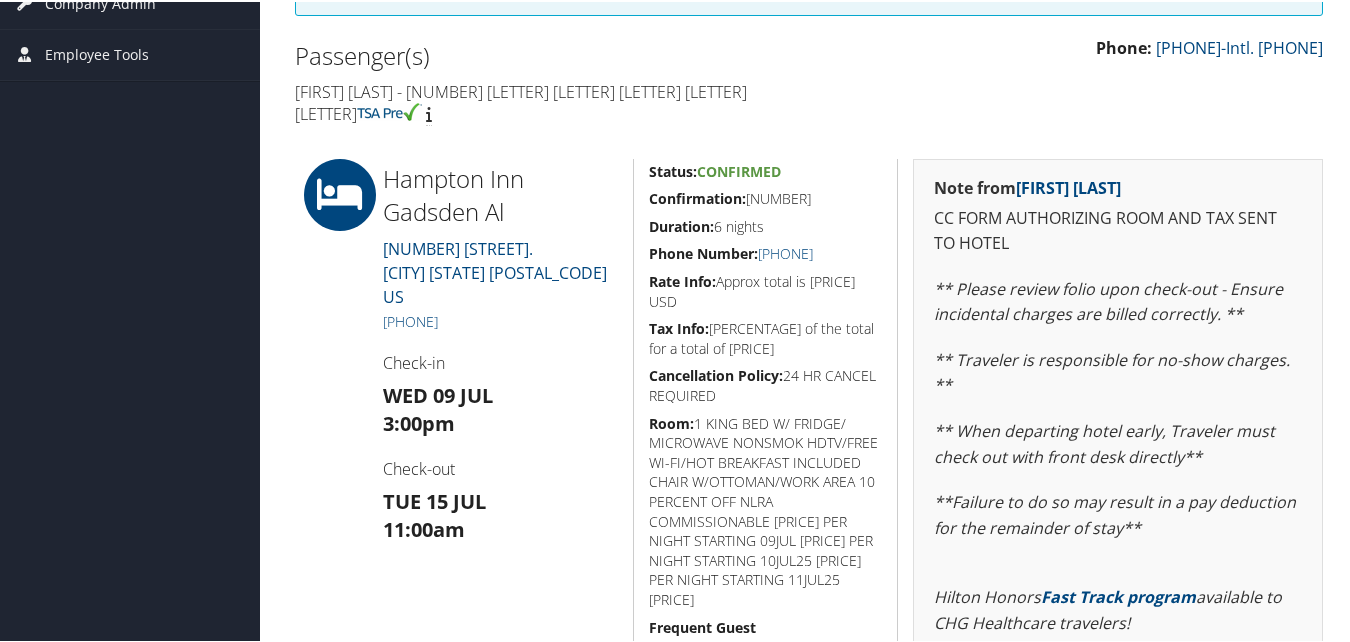 click on "Status:  Confirmed          Confirmation:  54796458          Duration:  6 nights          Phone Number:  +1 (256) 546-2337          Rate Info:  Approx total is $934.34 USD            Tax Info:  13.09% of the total for a total of $108.15          Cancellation Policy:  24 HR CANCEL REQUIRED                  Room:  1 KING BED W/ FRIDGE/ MICROWAVE NONSMOK HDTV/FREE WI-FI/HOT BREAKFAST INCLUDED CHAIR W/OTTOMAN/WORK AREA 10 PERCENT OFF NLRA COMMISSIONABLE 136.80 PER NIGHT STARTING 09JUL 135.00 PER NIGHT STARTING 10JUL25 140.40 PER NIGHT STARTING 11JUL25 127.8          Frequent Guest Number:  1726527516                          Booked:  Confirmed" at bounding box center (765, 583) 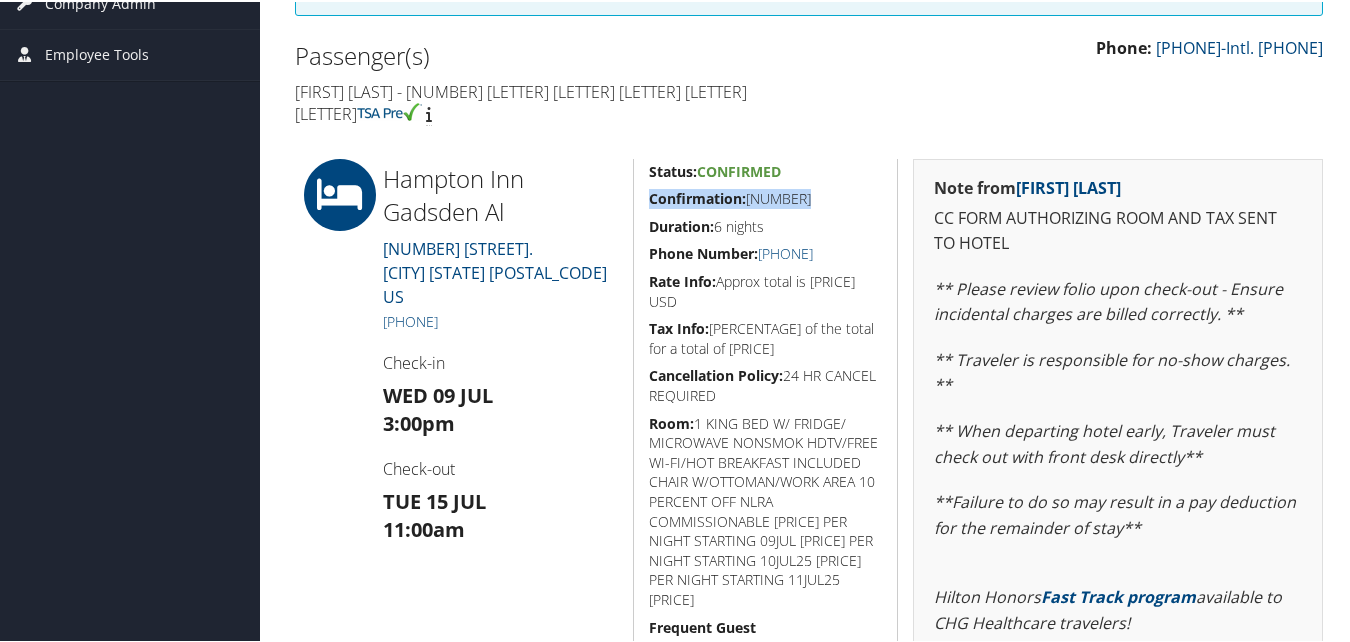 click on "Confirmation:  54796458" at bounding box center (766, 197) 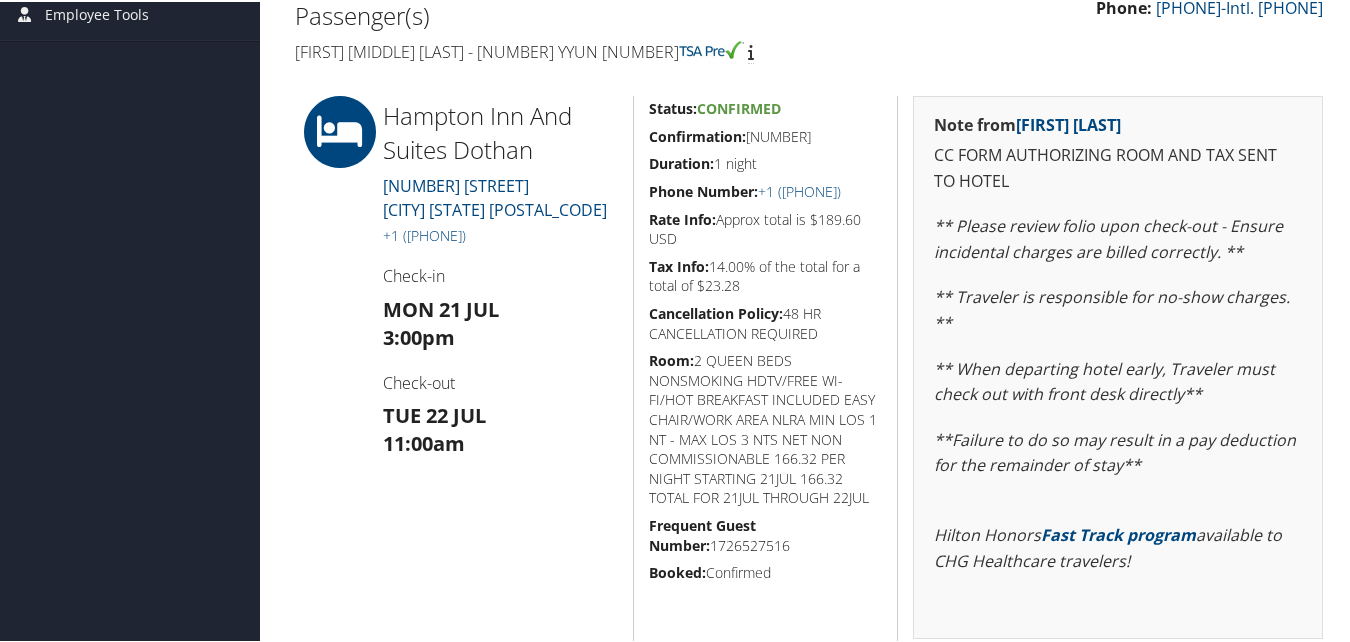 scroll, scrollTop: 500, scrollLeft: 0, axis: vertical 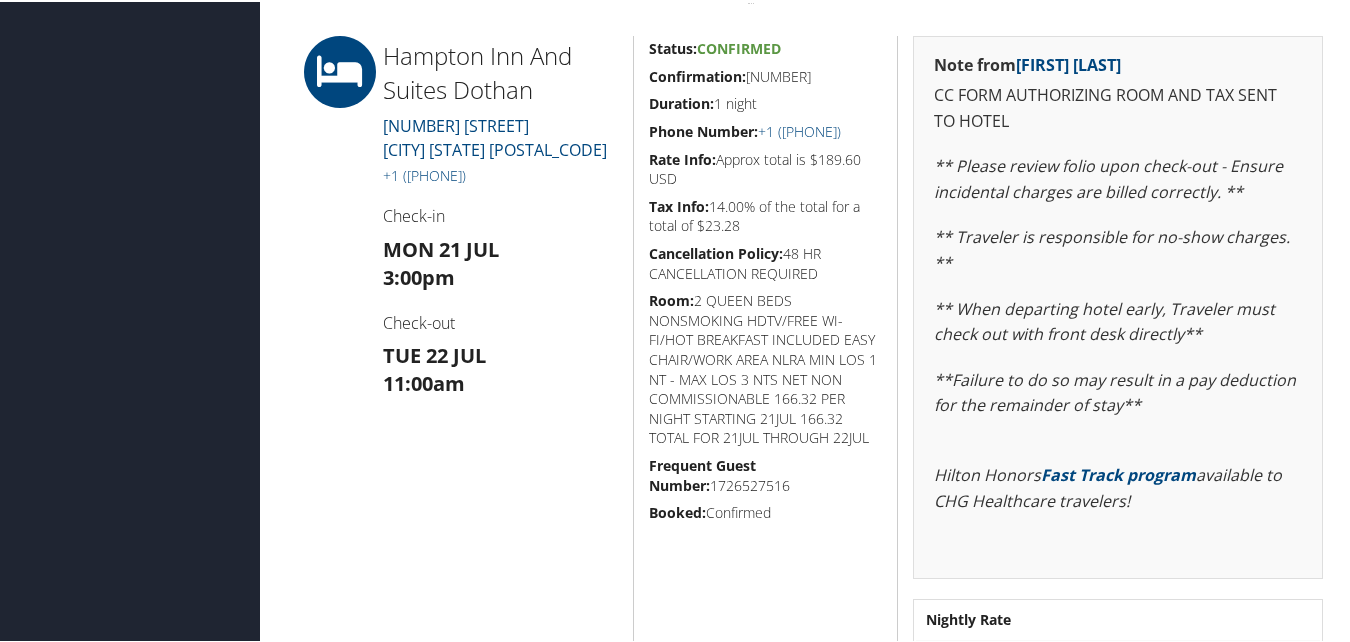 click on "Confirmation:  [NUMBER]" at bounding box center [766, 75] 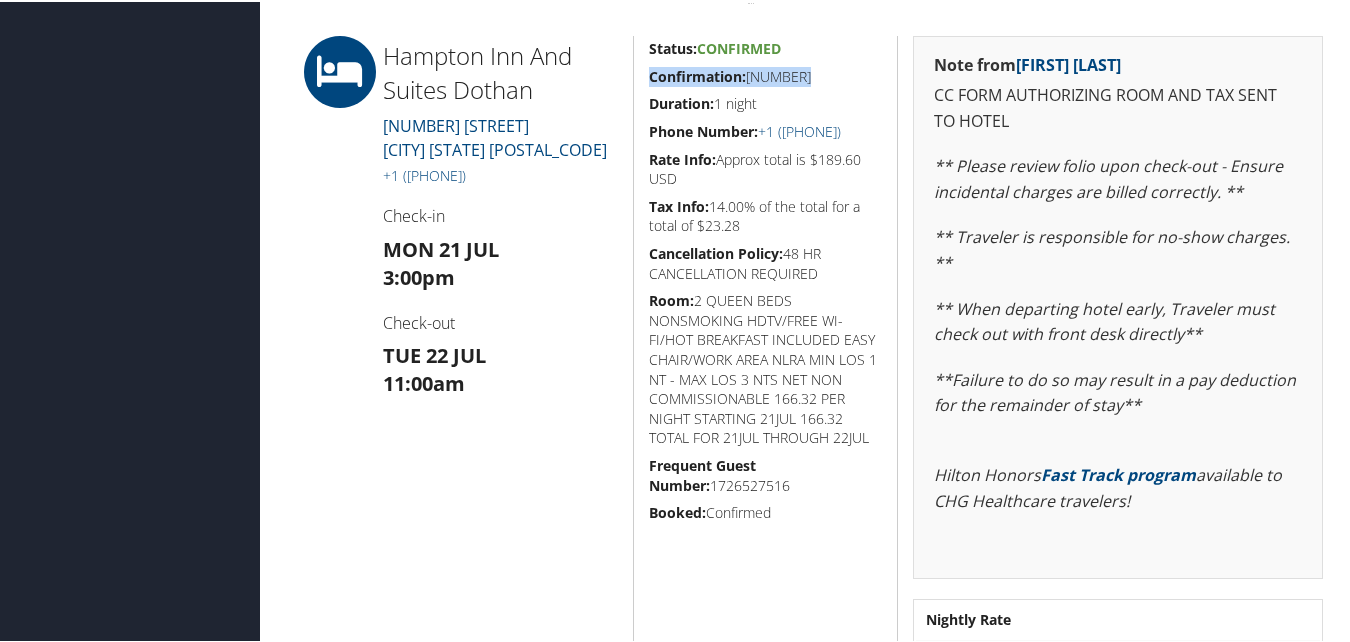 click on "Confirmation:  [NUMBER]" at bounding box center [766, 75] 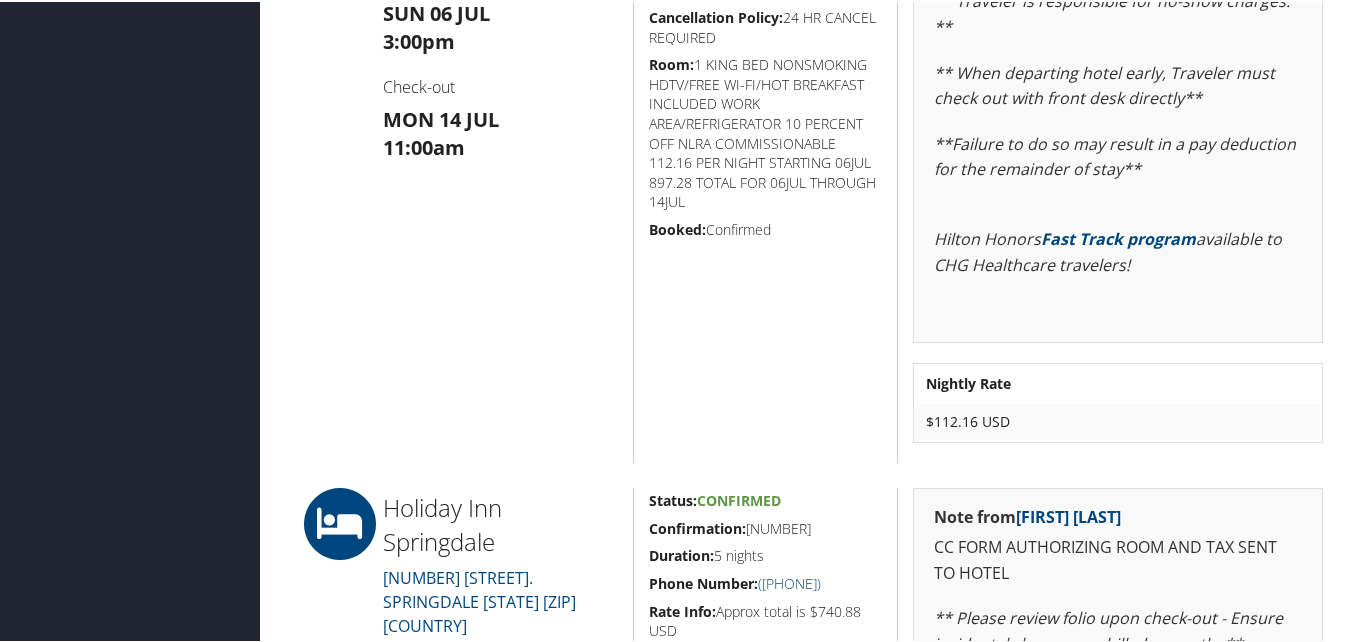 scroll, scrollTop: 1900, scrollLeft: 0, axis: vertical 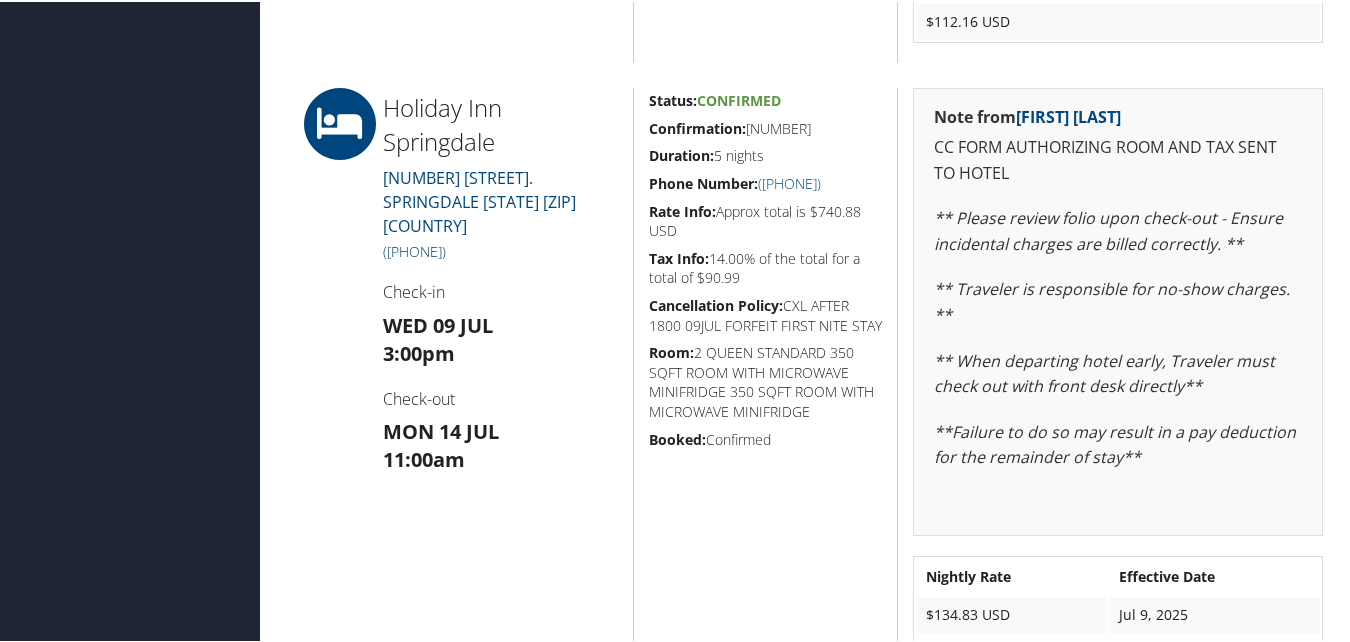 drag, startPoint x: 489, startPoint y: 229, endPoint x: 385, endPoint y: 231, distance: 104.019226 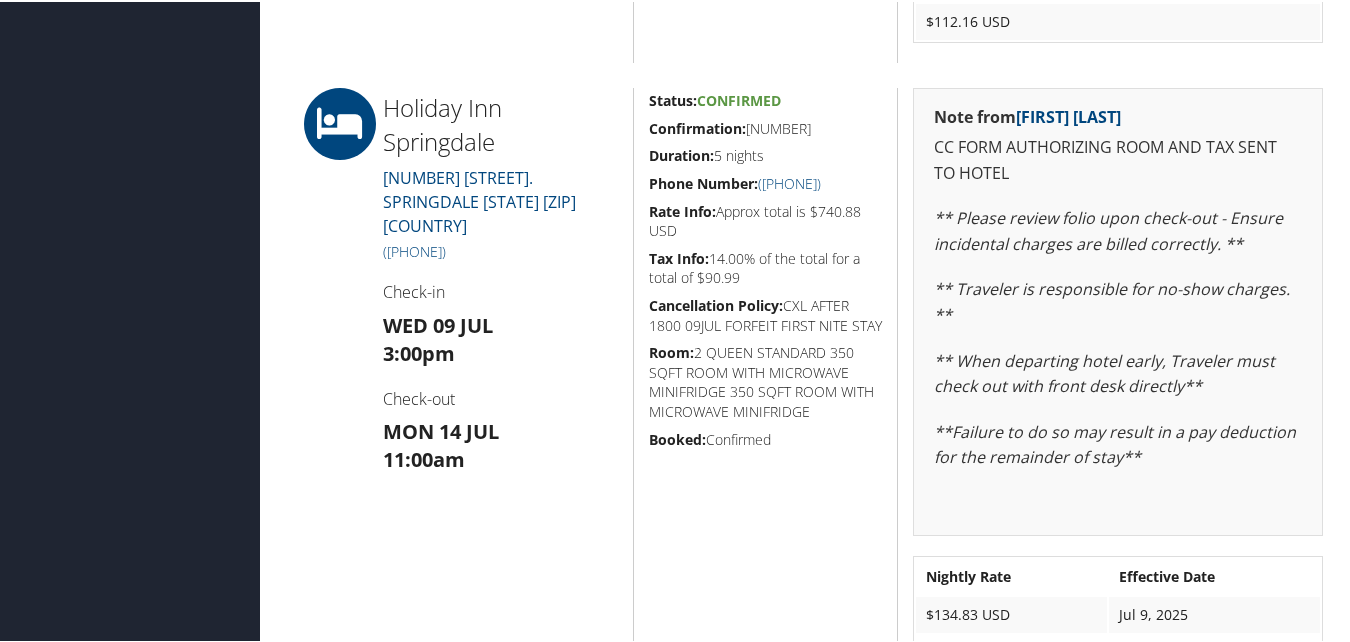 click on "Confirmation:" at bounding box center (697, 126) 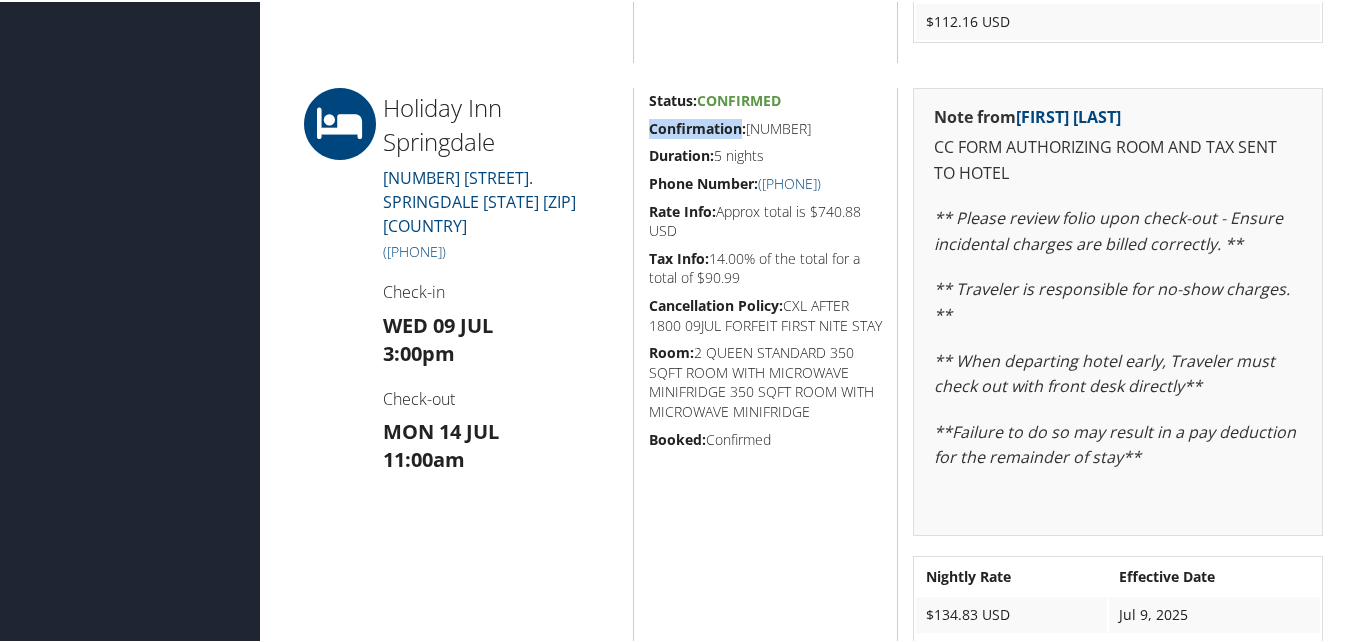 click on "Confirmation:" at bounding box center [697, 126] 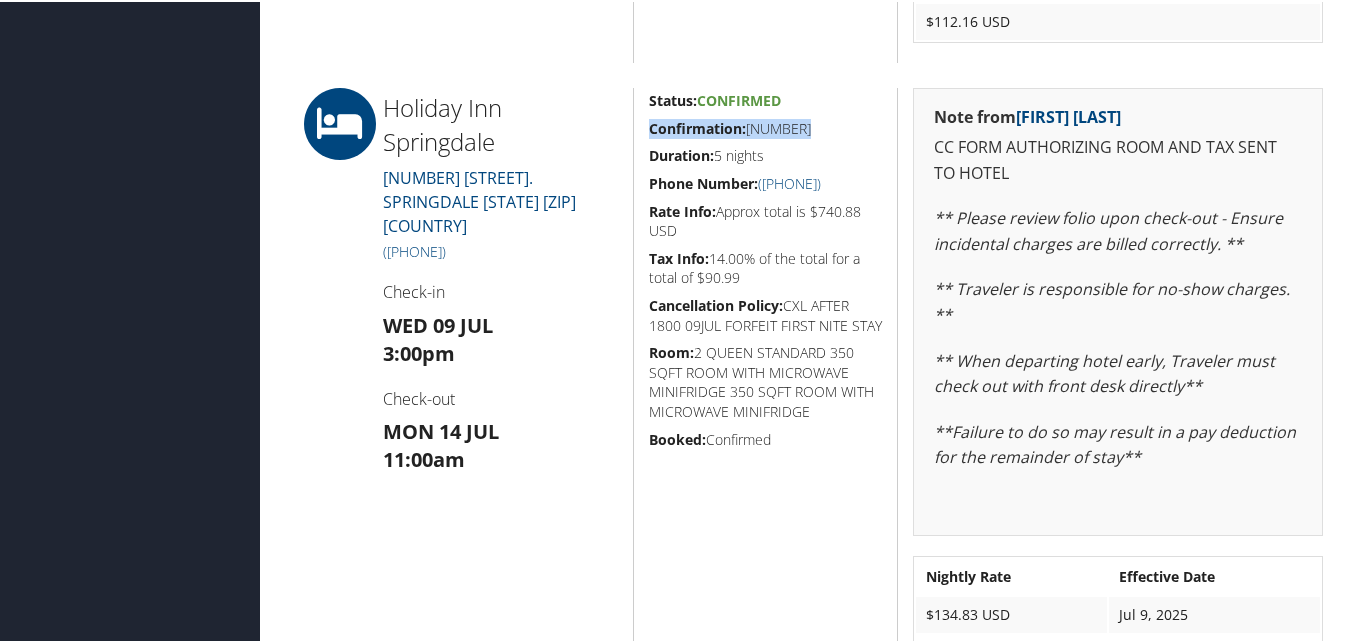 click on "Confirmation:" at bounding box center (697, 126) 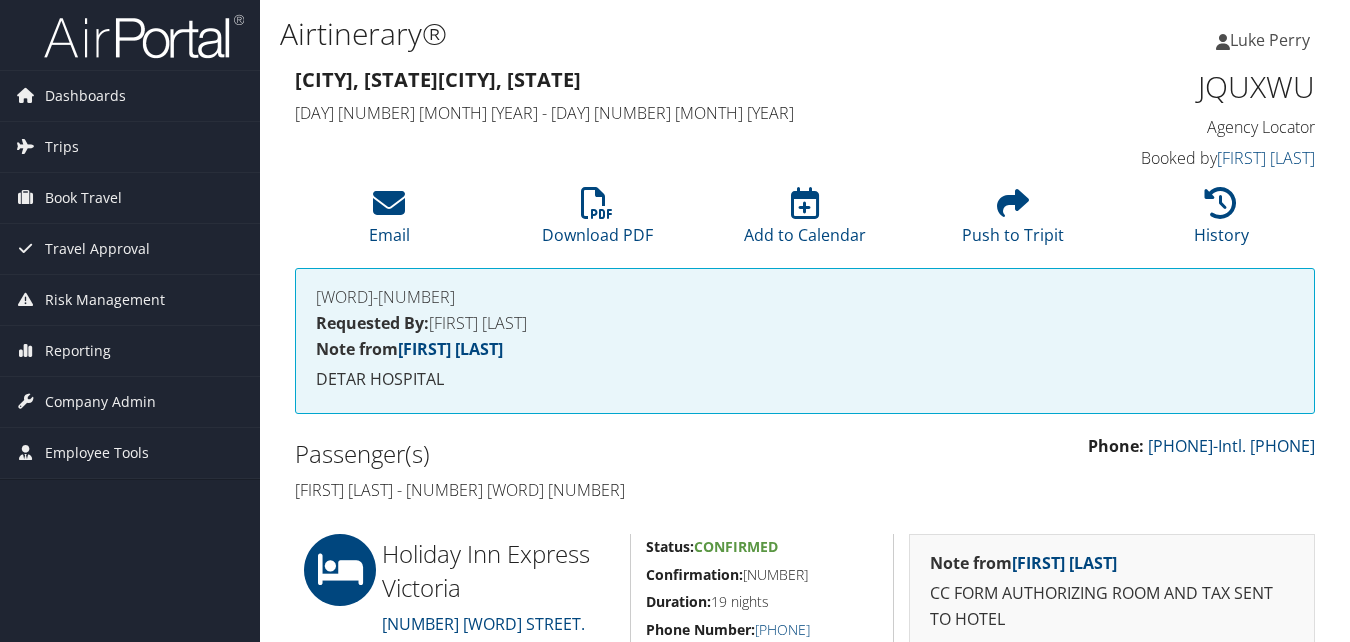 scroll, scrollTop: 400, scrollLeft: 0, axis: vertical 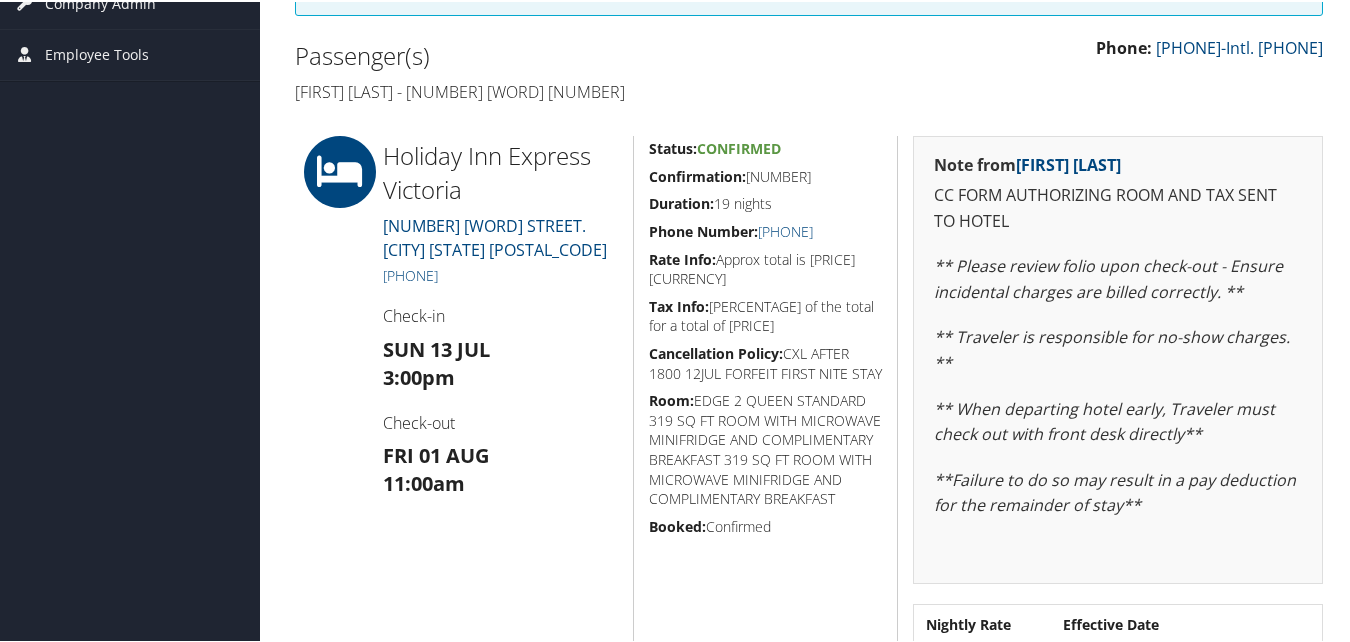 click on "Confirmation:  49449115" at bounding box center (766, 175) 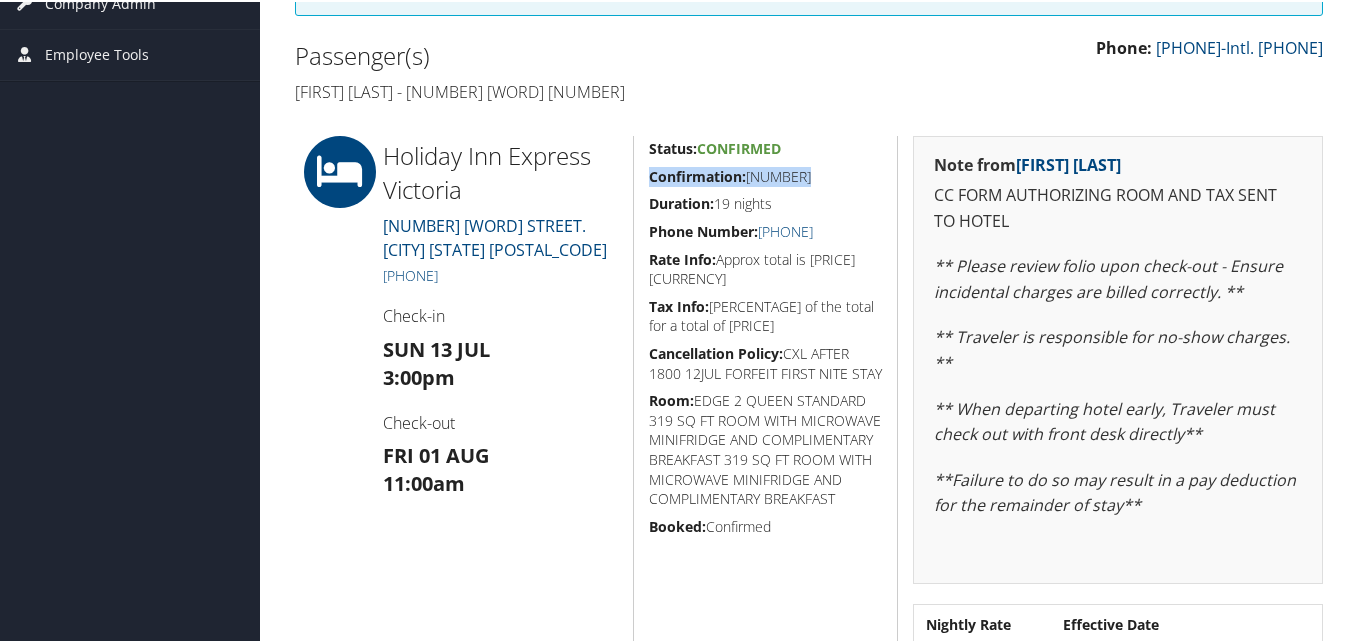click on "Confirmation:  49449115" at bounding box center (766, 175) 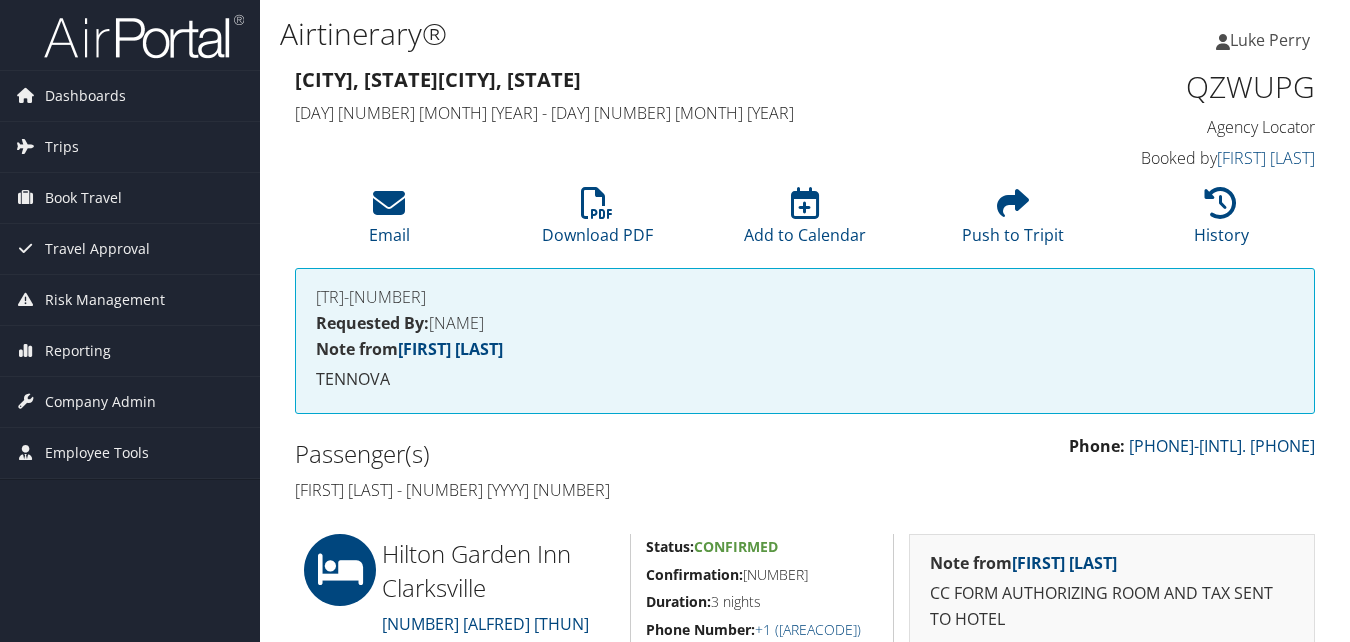 scroll, scrollTop: 500, scrollLeft: 0, axis: vertical 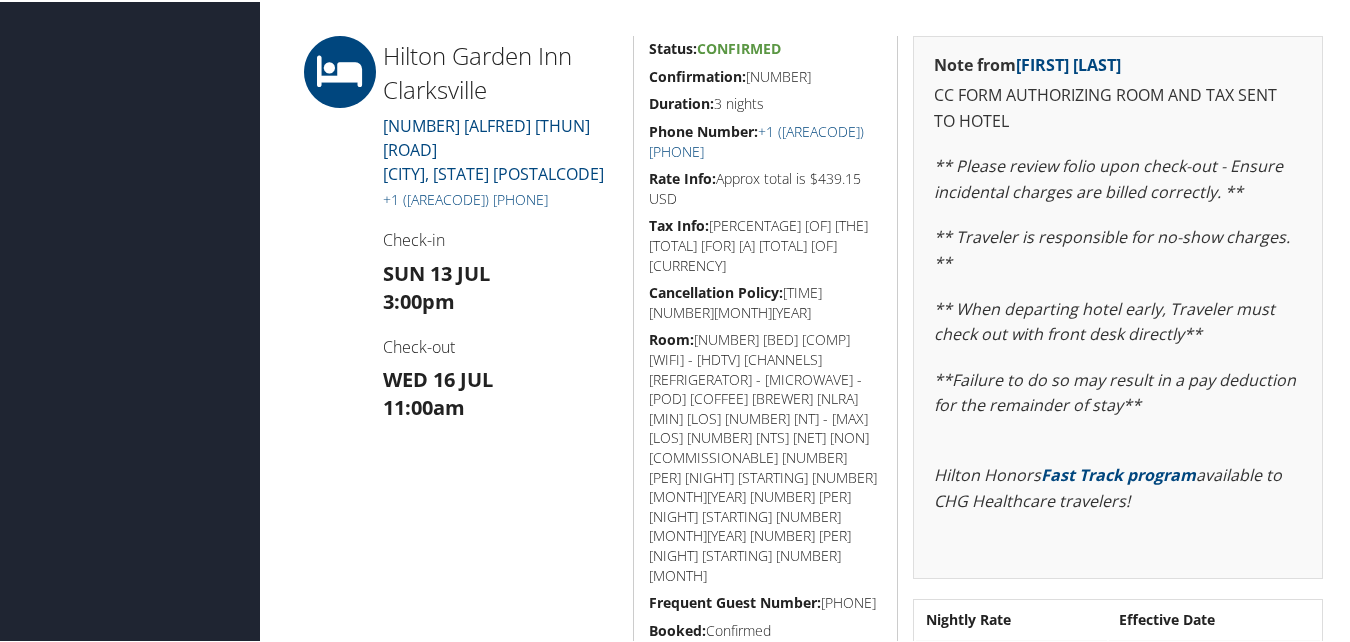 click on "Confirmation:" at bounding box center (697, 74) 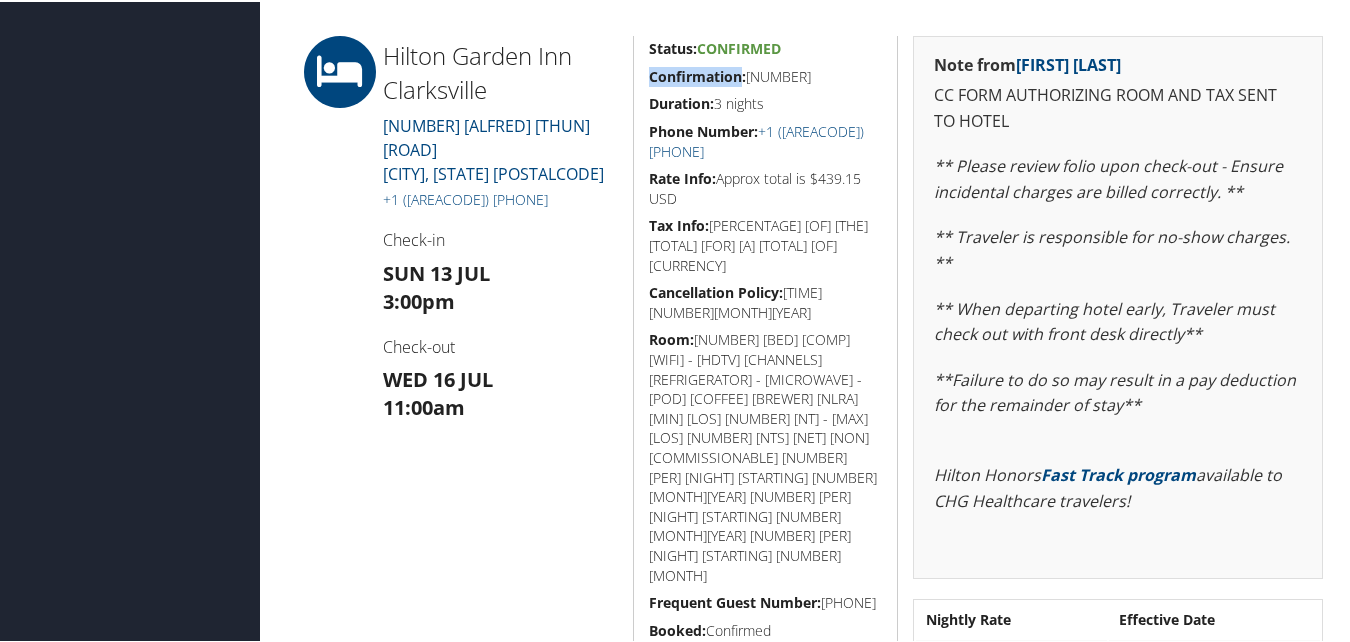 click on "Confirmation:" at bounding box center (697, 74) 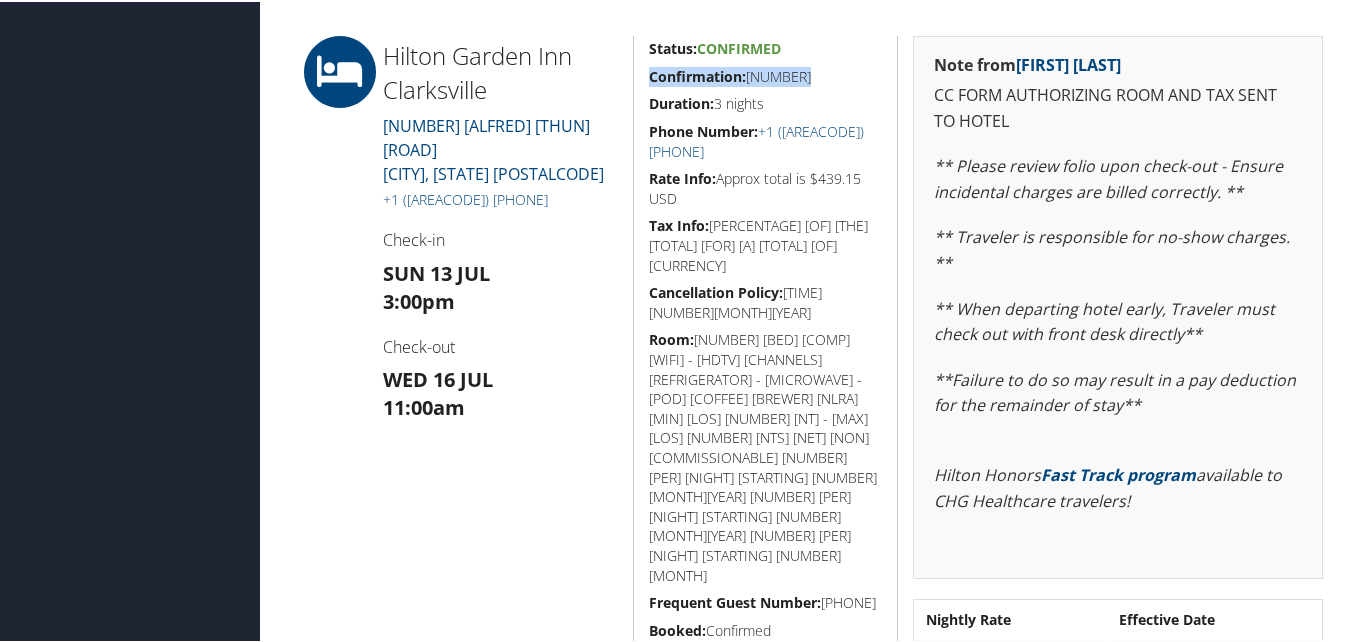 click on "Confirmation:" at bounding box center (697, 74) 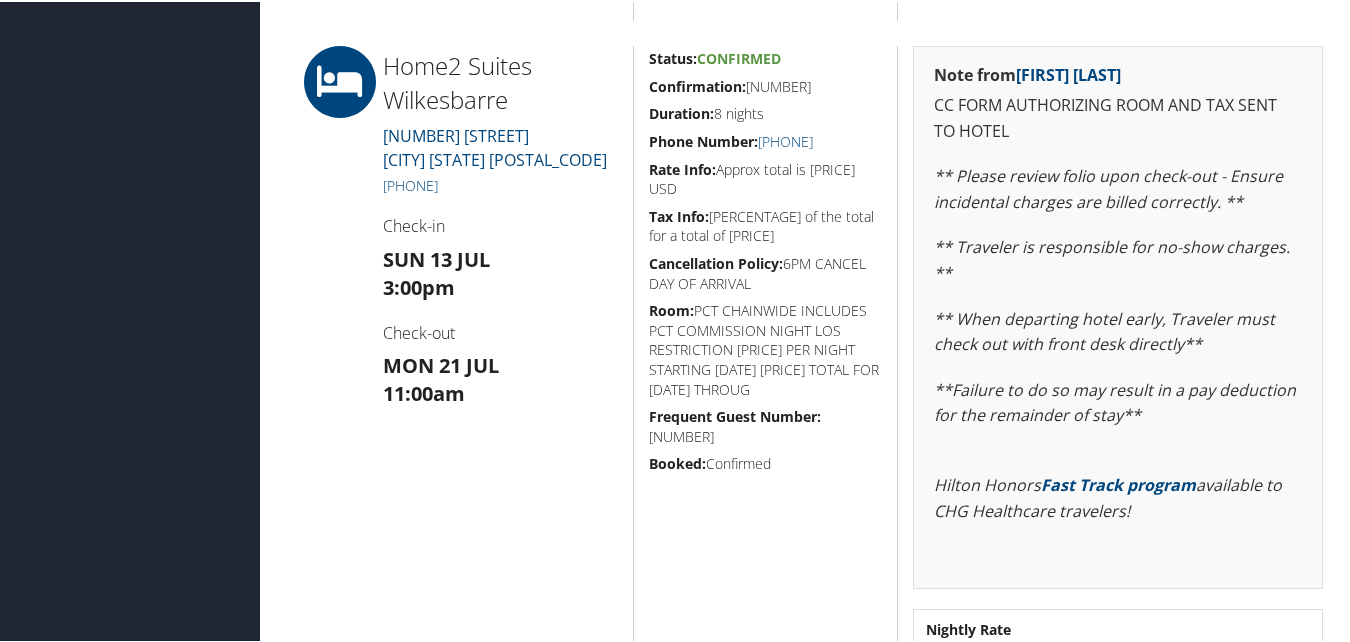 scroll, scrollTop: 900, scrollLeft: 0, axis: vertical 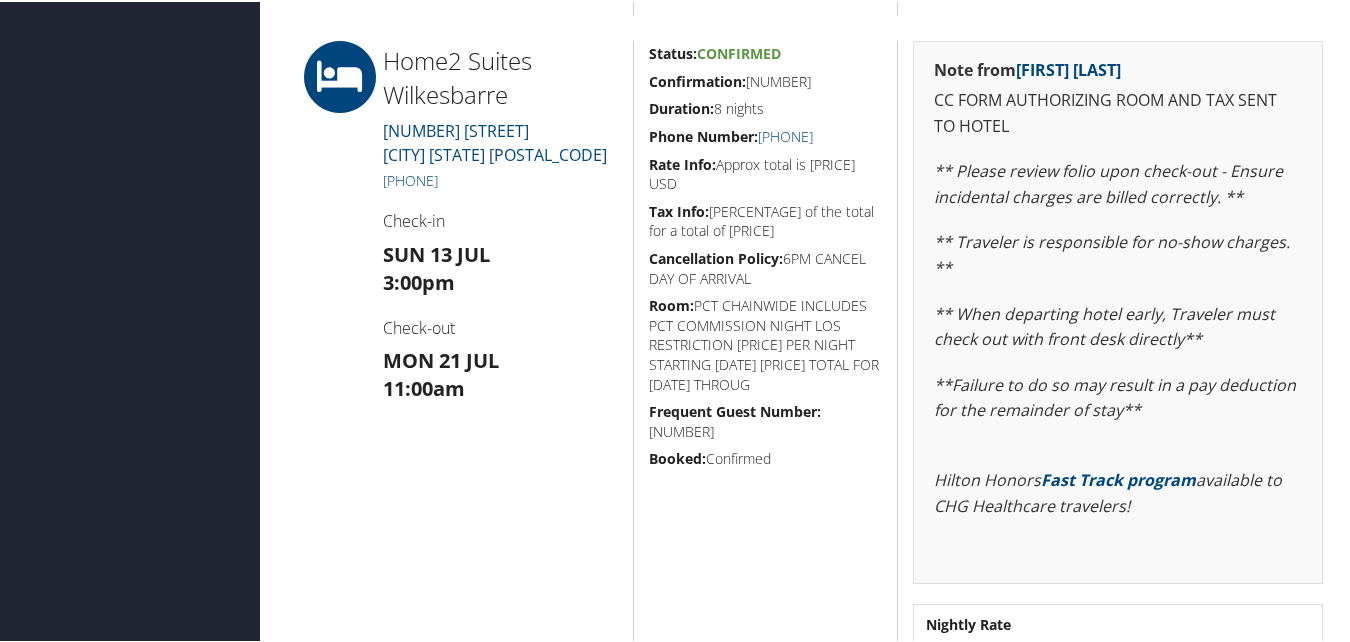 click on "Confirmation:" at bounding box center (697, 79) 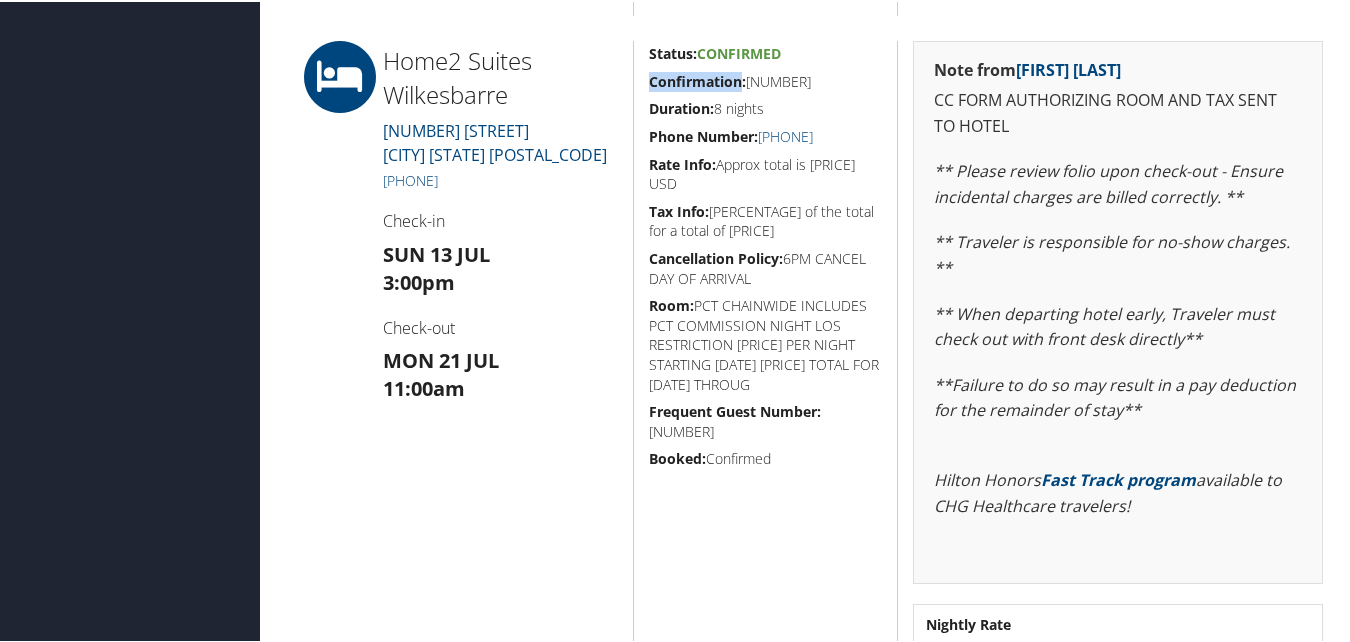 click on "Confirmation:" at bounding box center [697, 79] 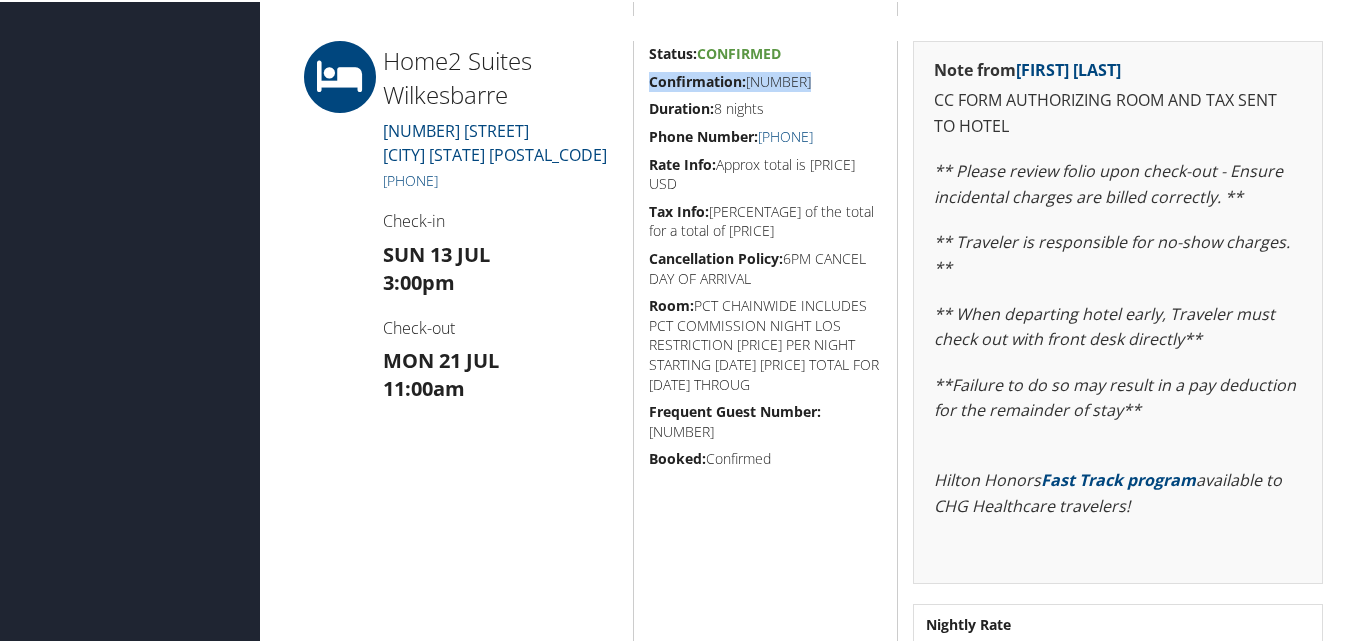 click on "Confirmation:" at bounding box center (697, 79) 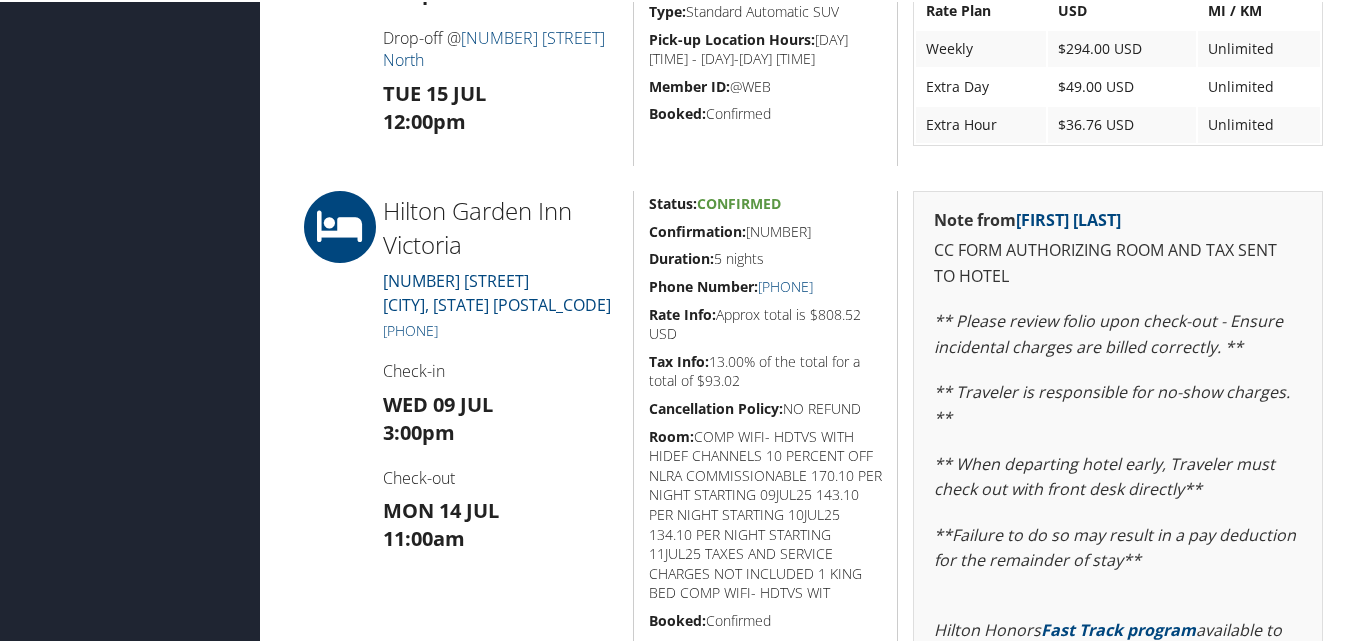 scroll, scrollTop: 900, scrollLeft: 0, axis: vertical 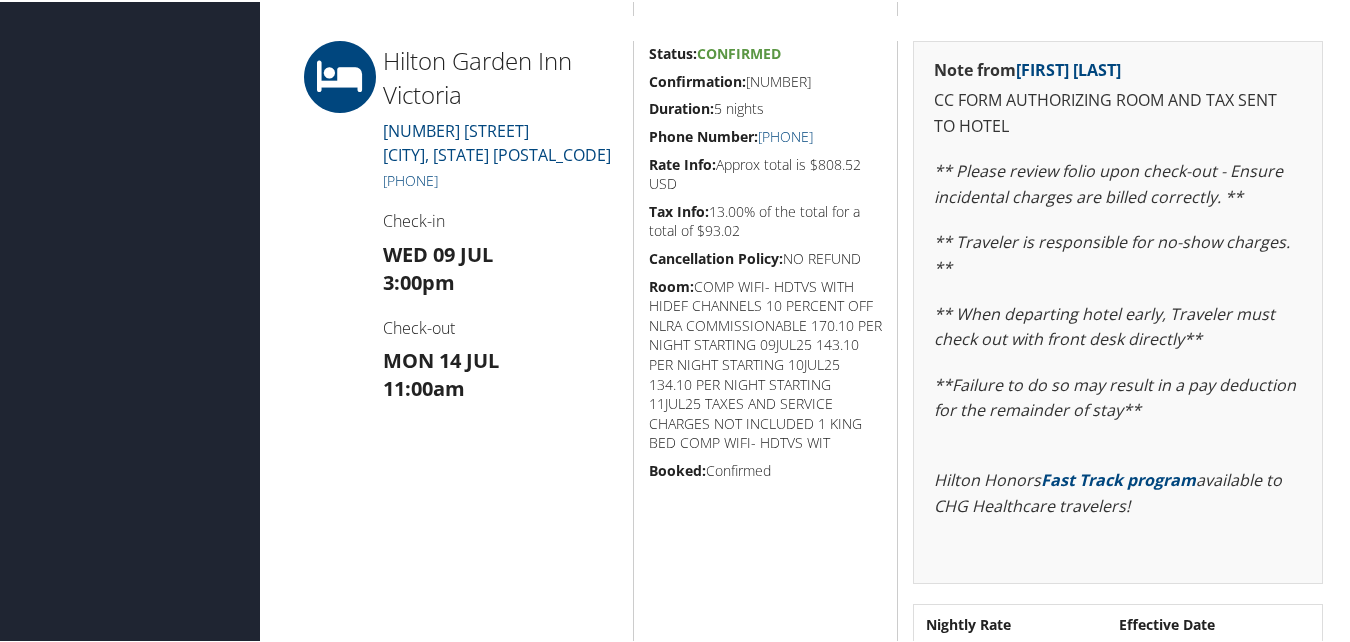 click on "Confirmation:  [NUMBER]" at bounding box center [766, 80] 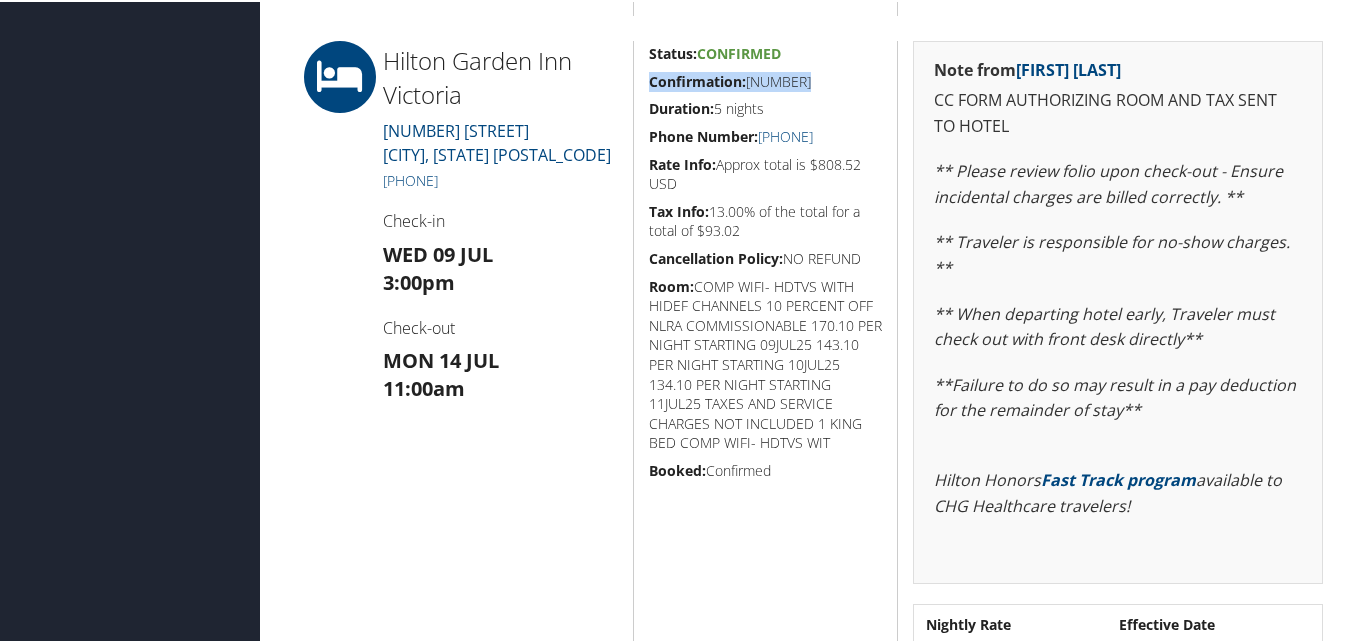 click on "Confirmation:  [NUMBER]" at bounding box center (766, 80) 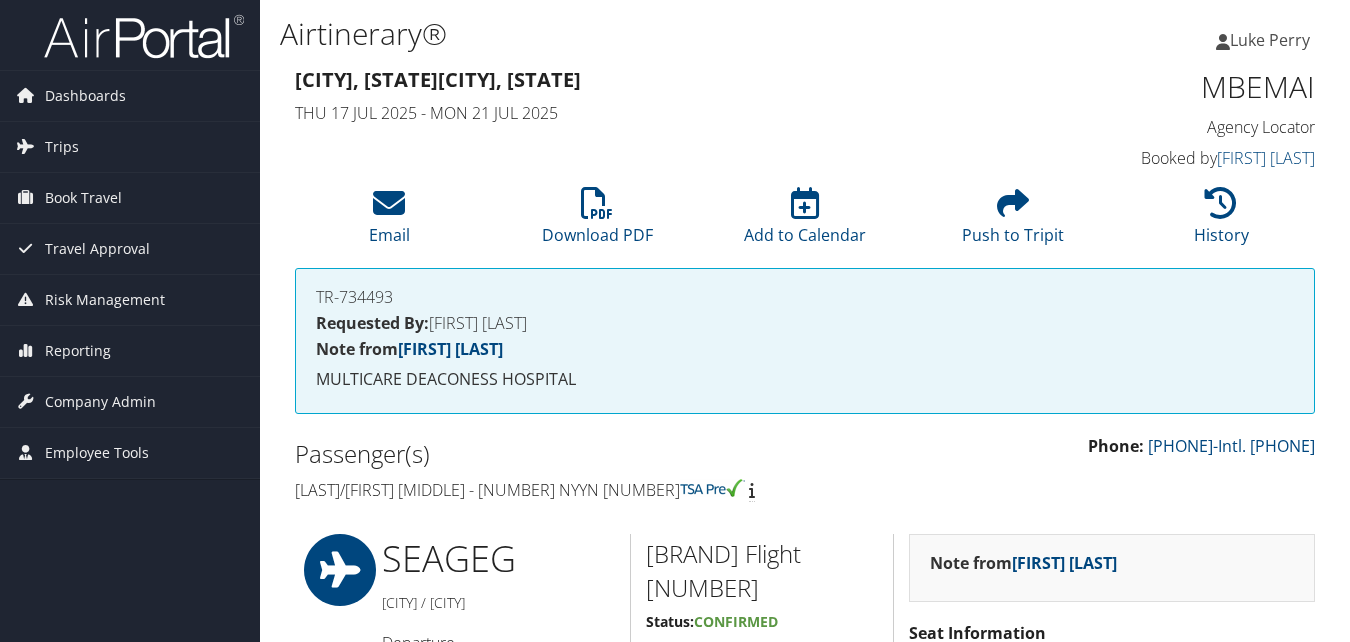 scroll, scrollTop: 1323, scrollLeft: 0, axis: vertical 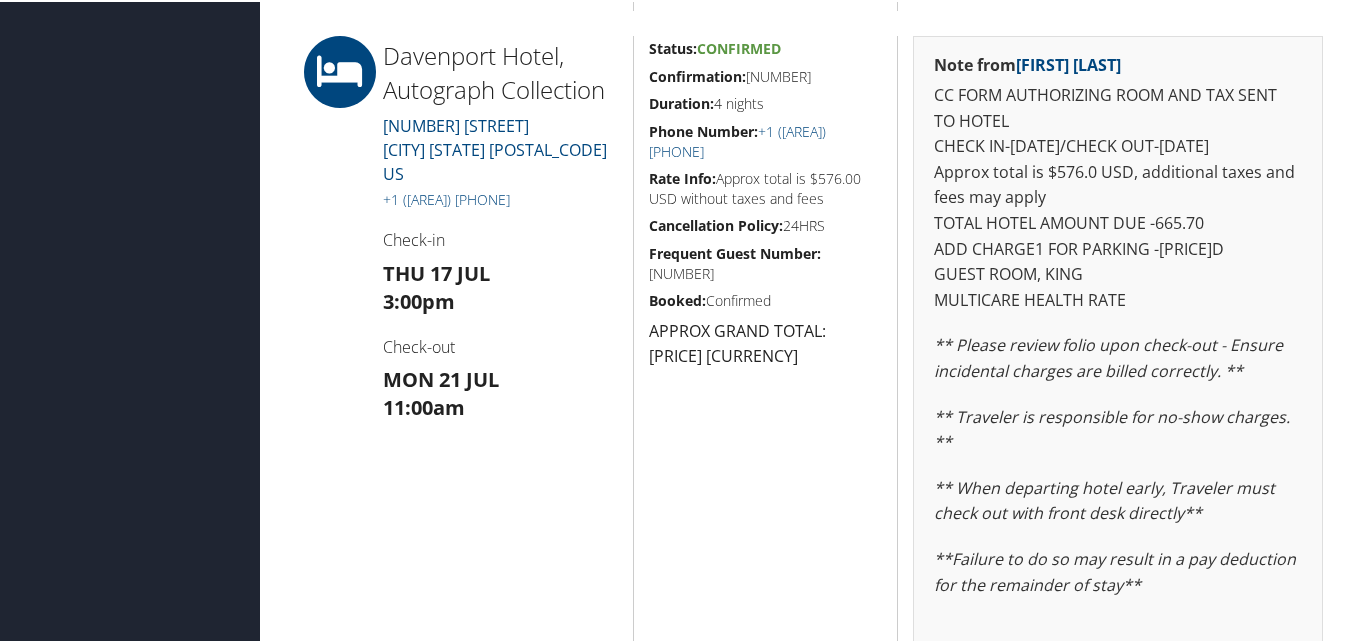click on "Confirmation: [NUMBER]" at bounding box center [766, 75] 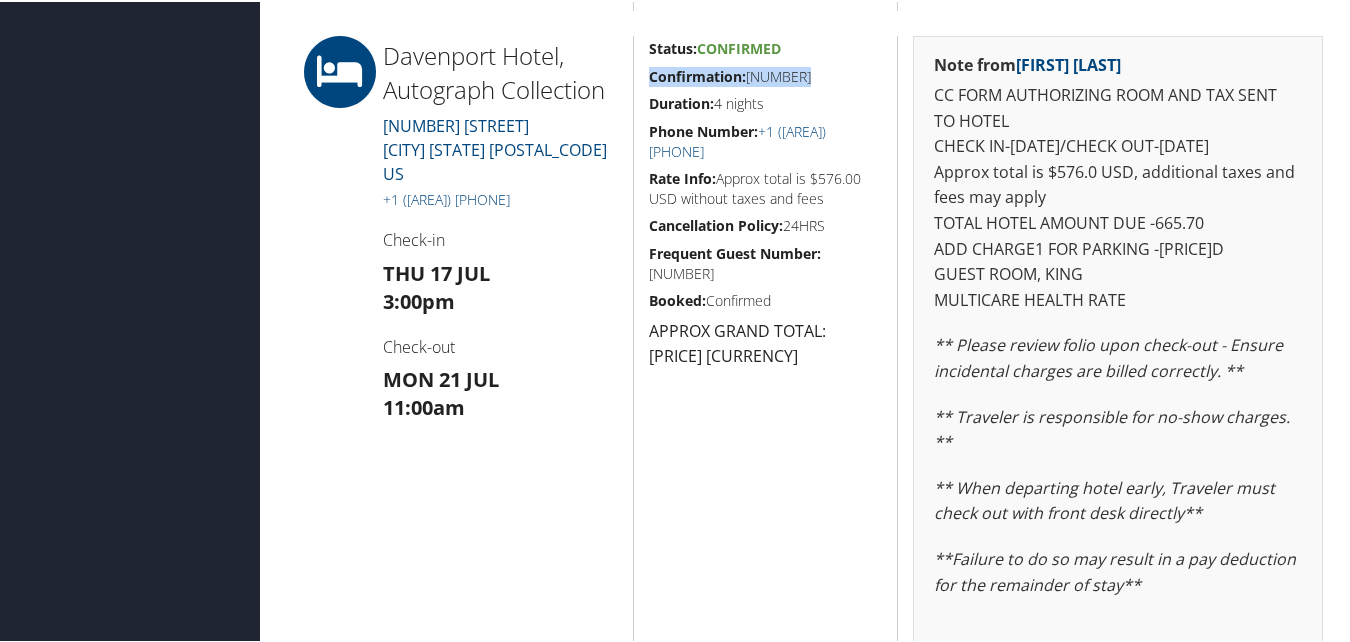 click on "Confirmation: [NUMBER]" at bounding box center (766, 75) 